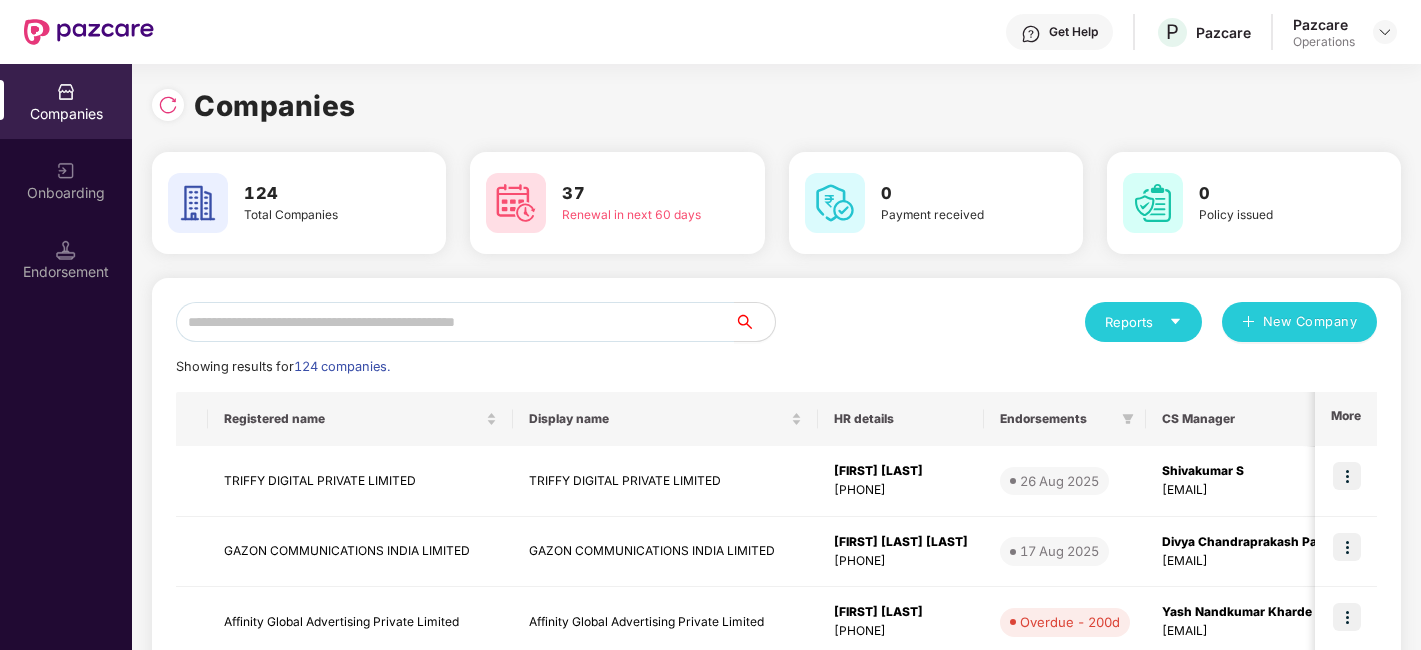 scroll, scrollTop: 0, scrollLeft: 0, axis: both 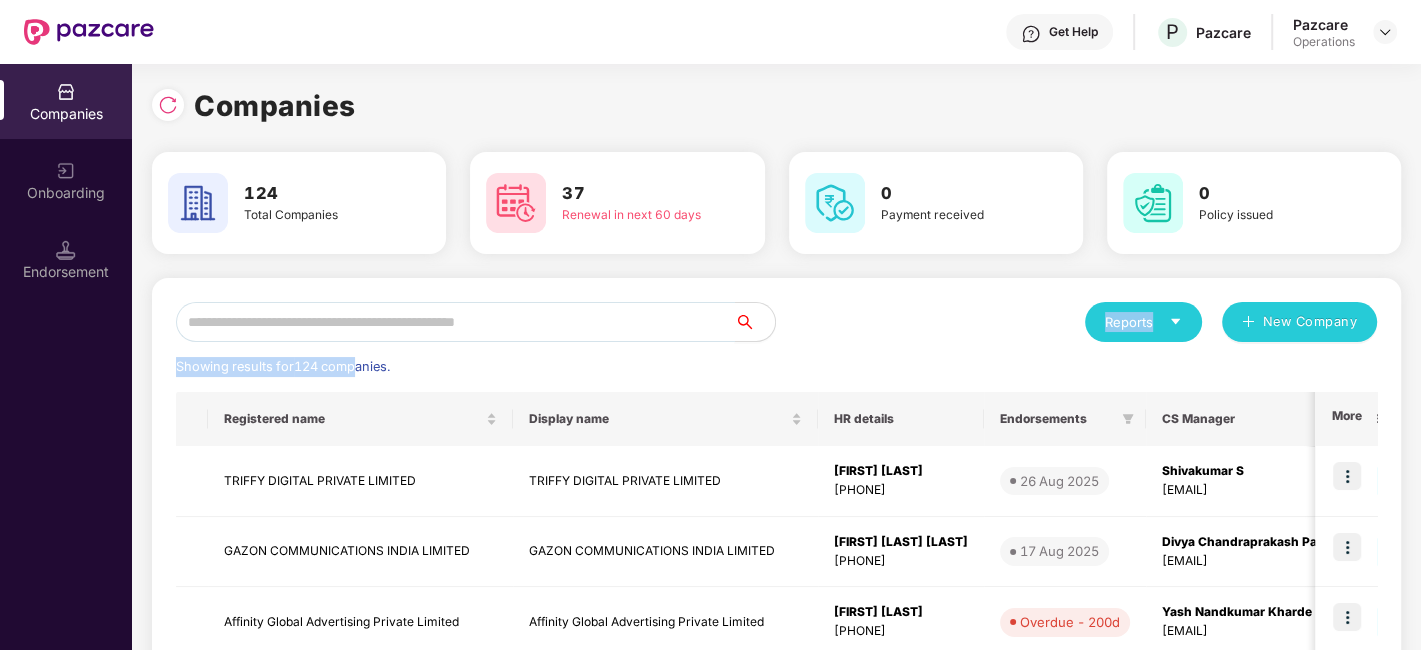 drag, startPoint x: 357, startPoint y: 349, endPoint x: 376, endPoint y: 330, distance: 26.870058 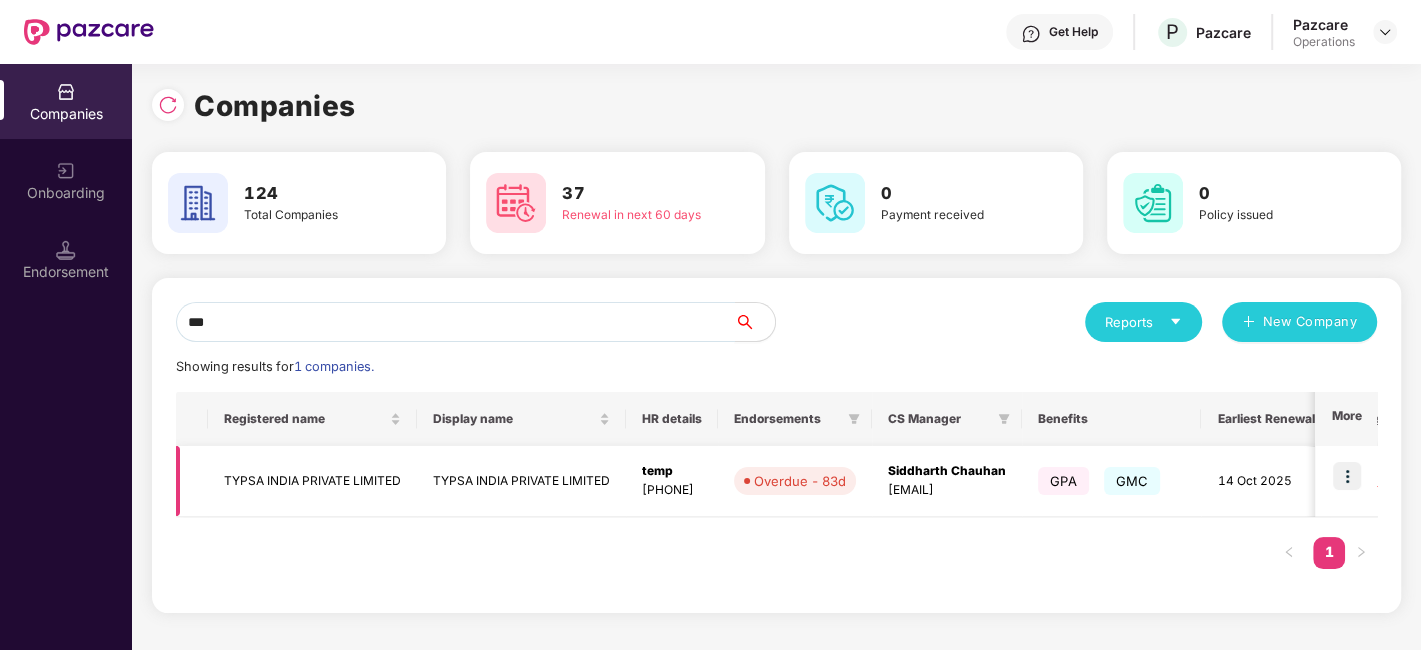 type on "***" 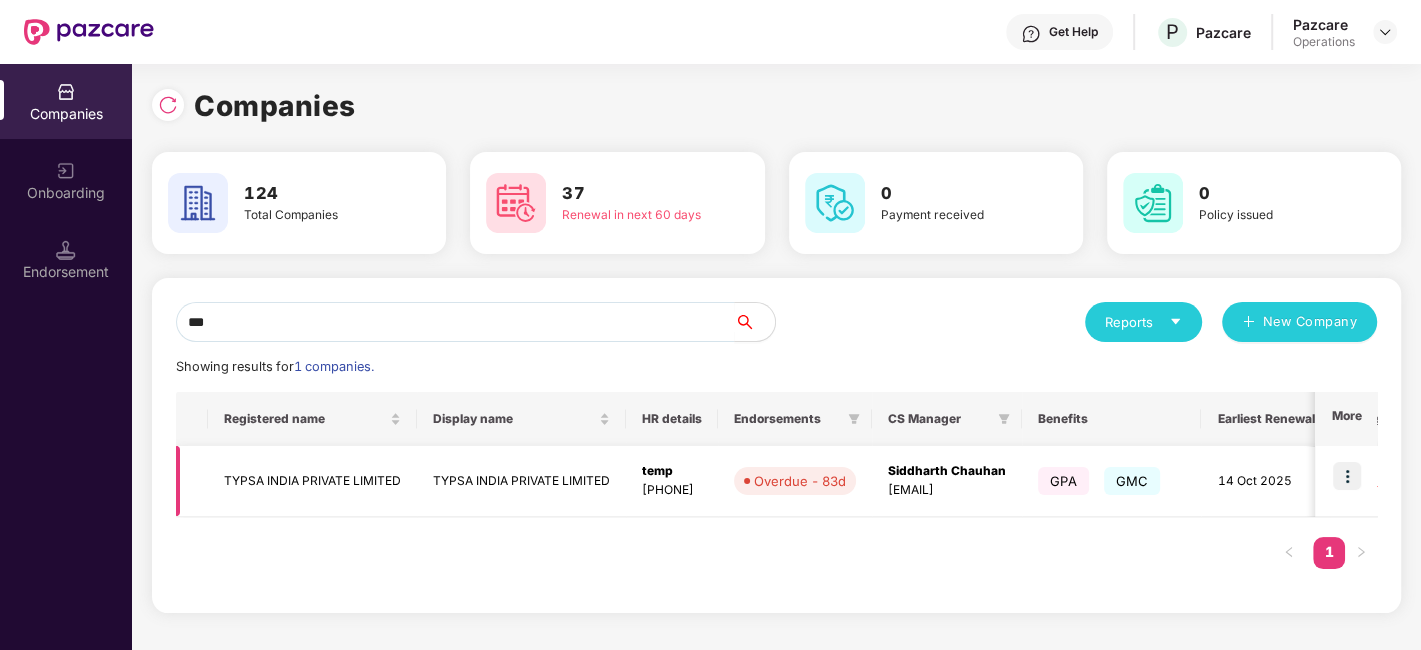 click on "TYPSA INDIA PRIVATE LIMITED" at bounding box center [312, 481] 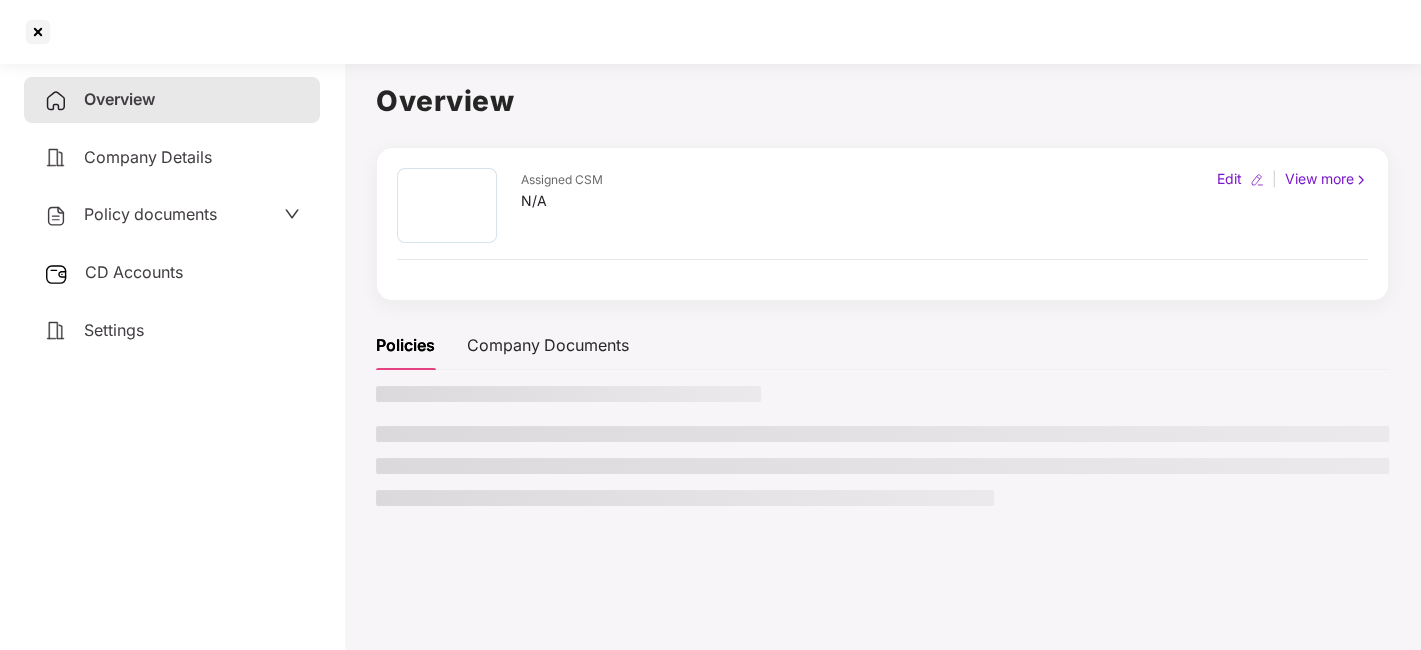 click on "Policy documents" at bounding box center [150, 214] 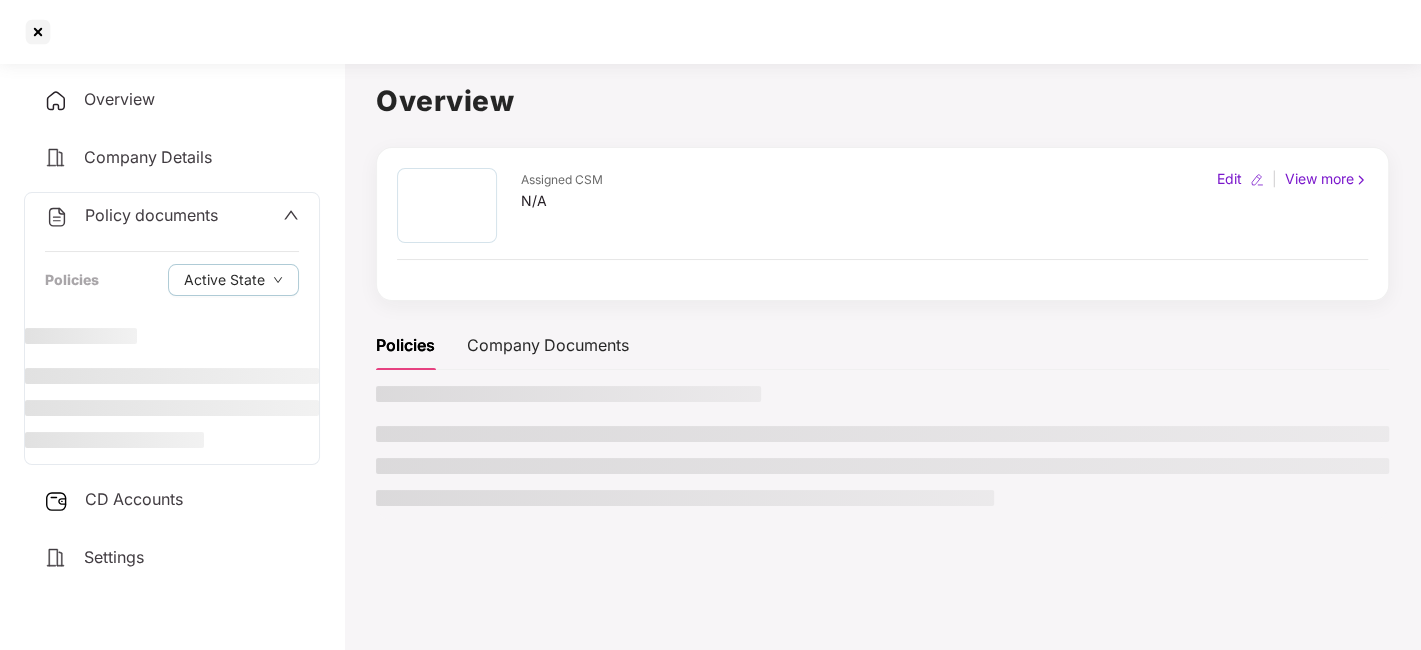 click on "Policy documents" at bounding box center [151, 215] 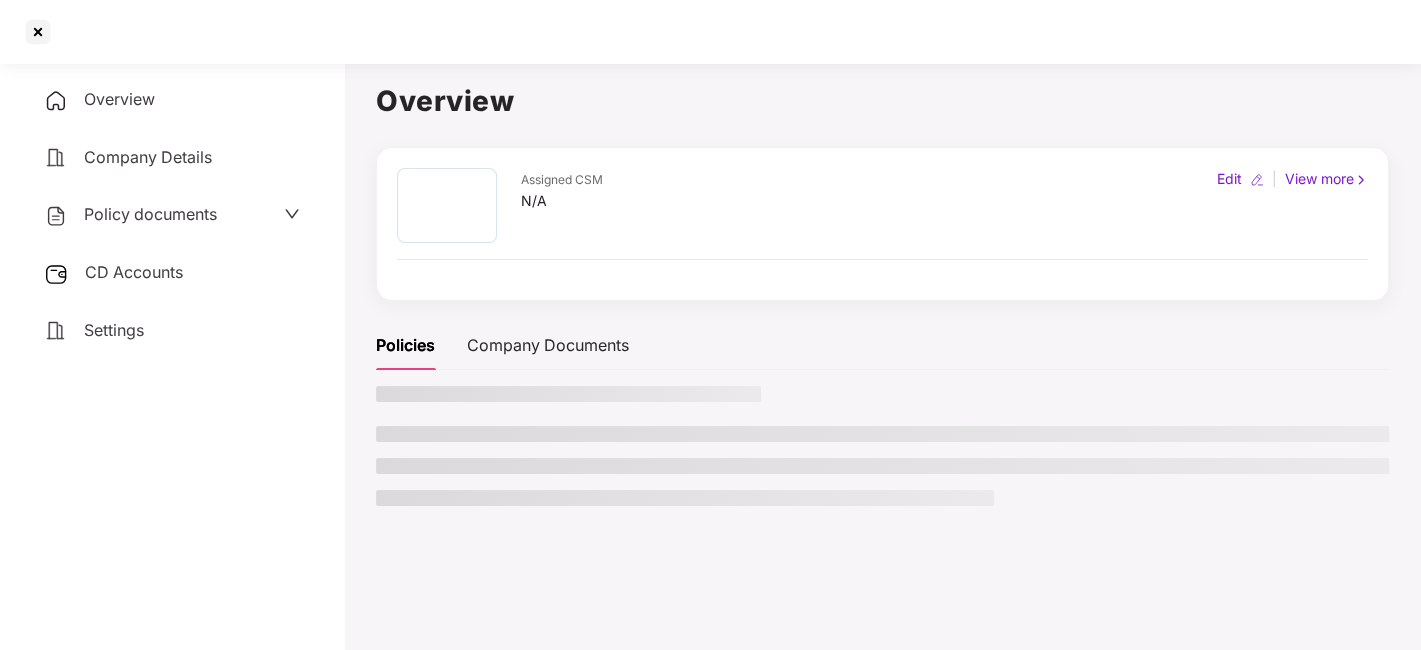 click on "Policy documents" at bounding box center [150, 214] 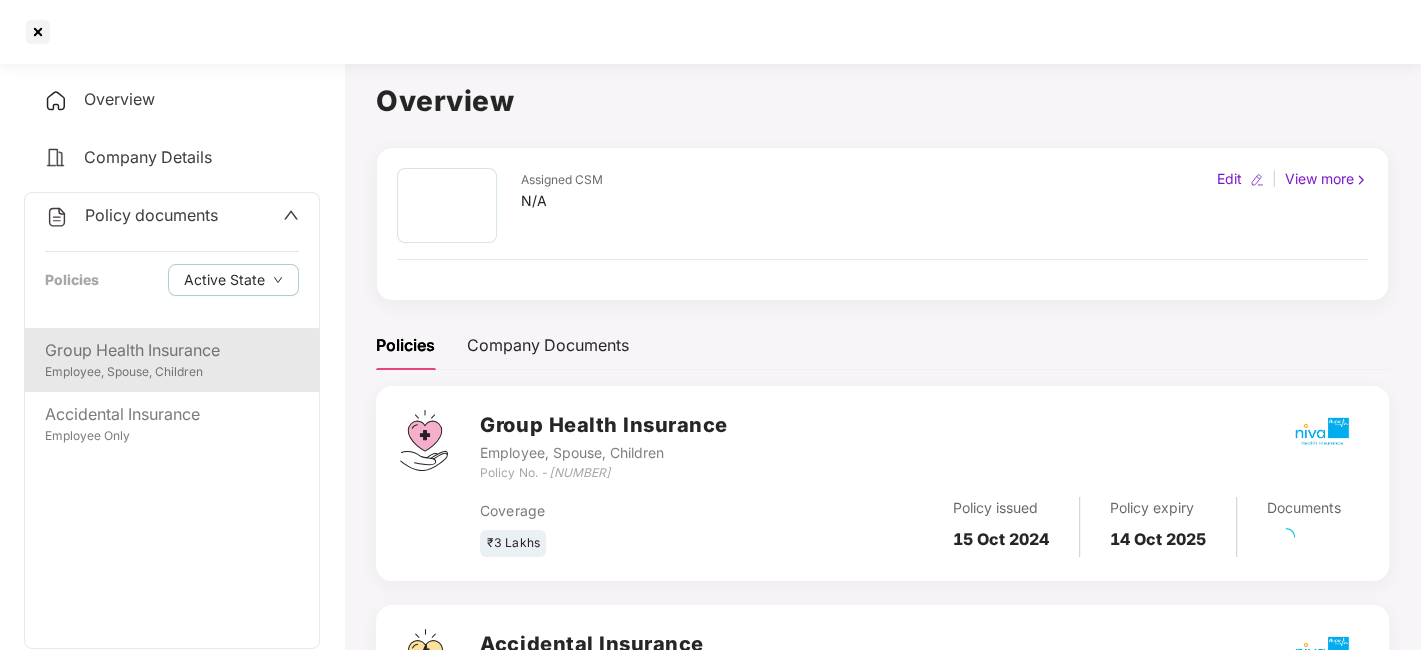 click on "Group Health Insurance" at bounding box center [172, 350] 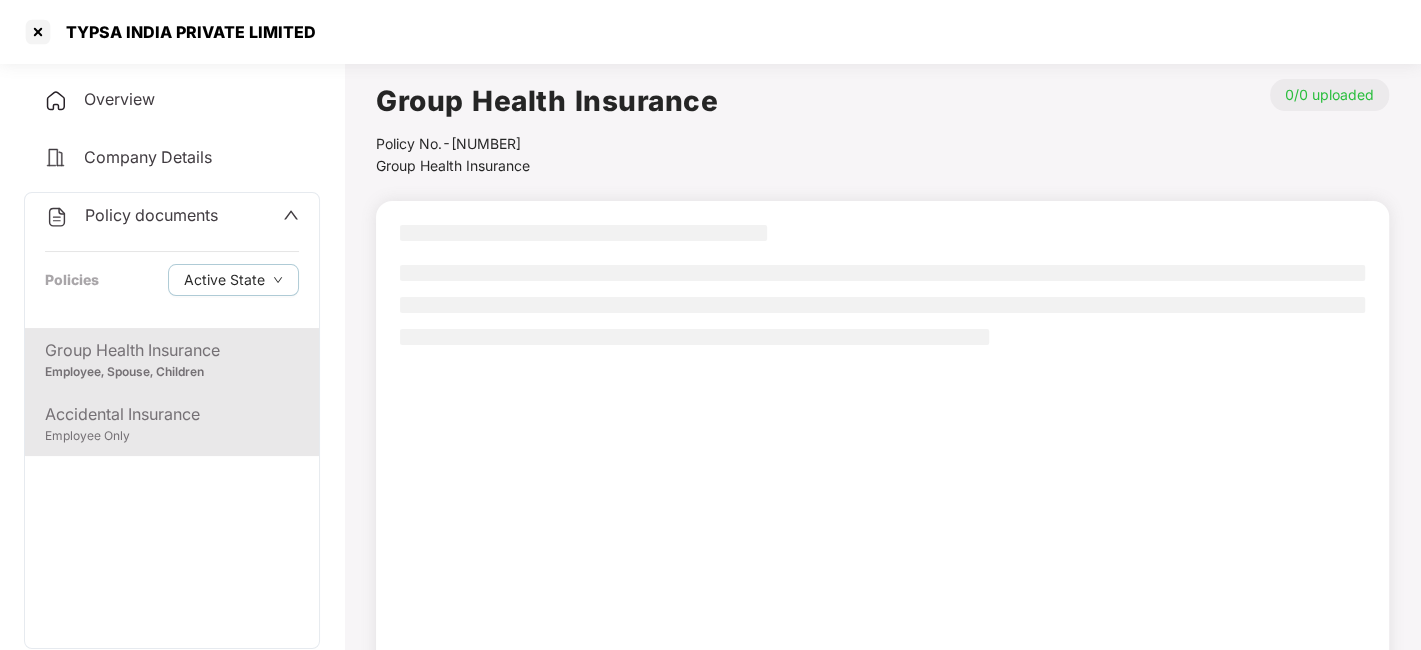 click on "Employee Only" at bounding box center [172, 436] 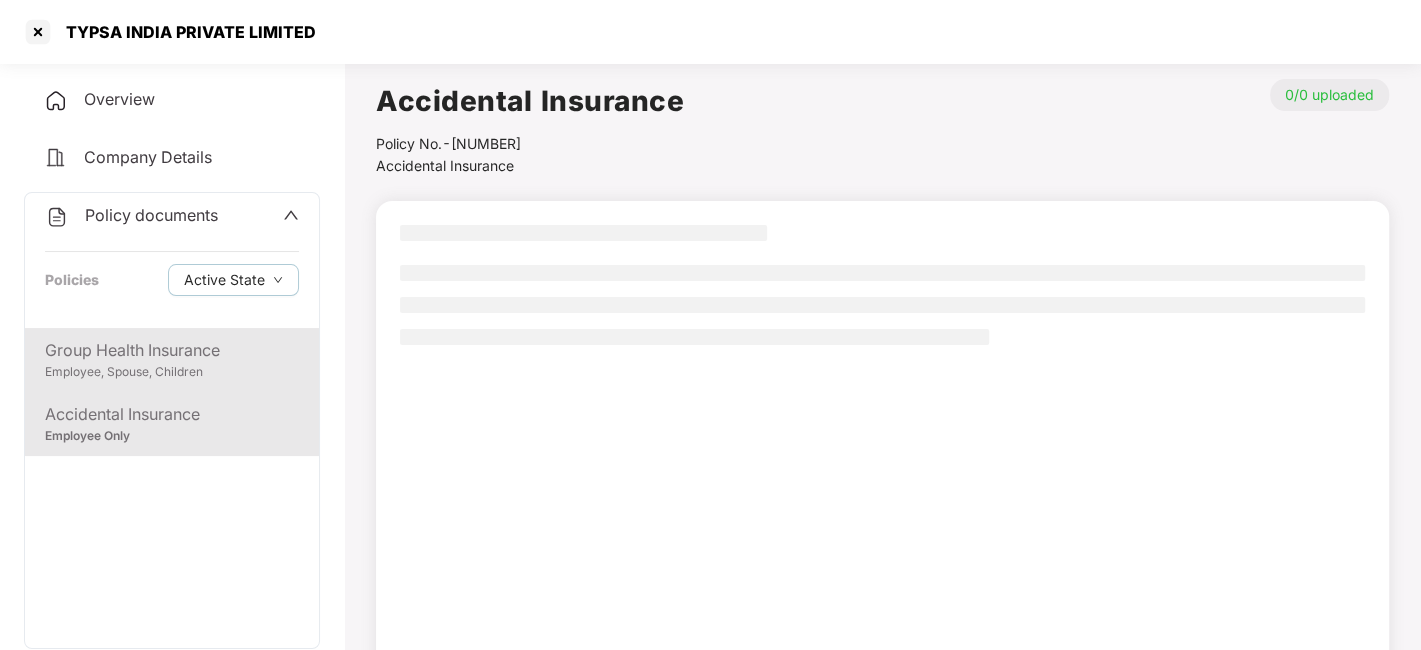 click on "Employee, Spouse, Children" at bounding box center [172, 372] 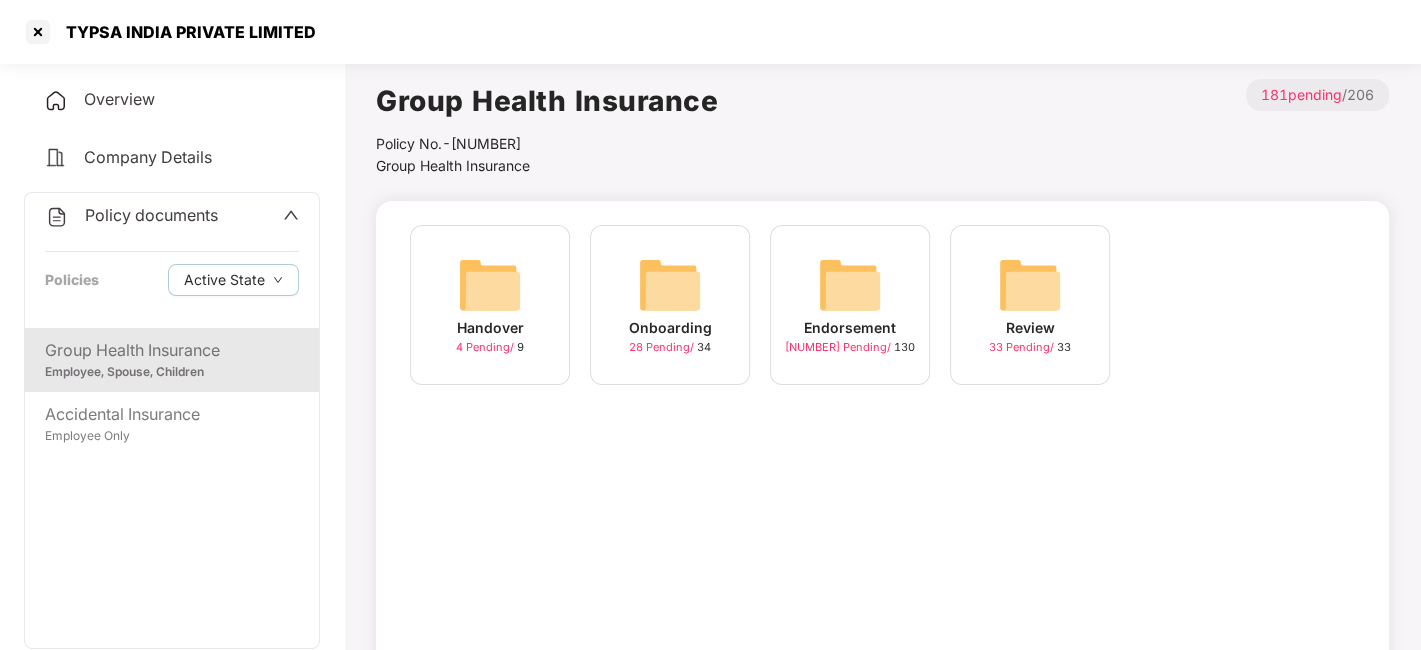 click at bounding box center [850, 285] 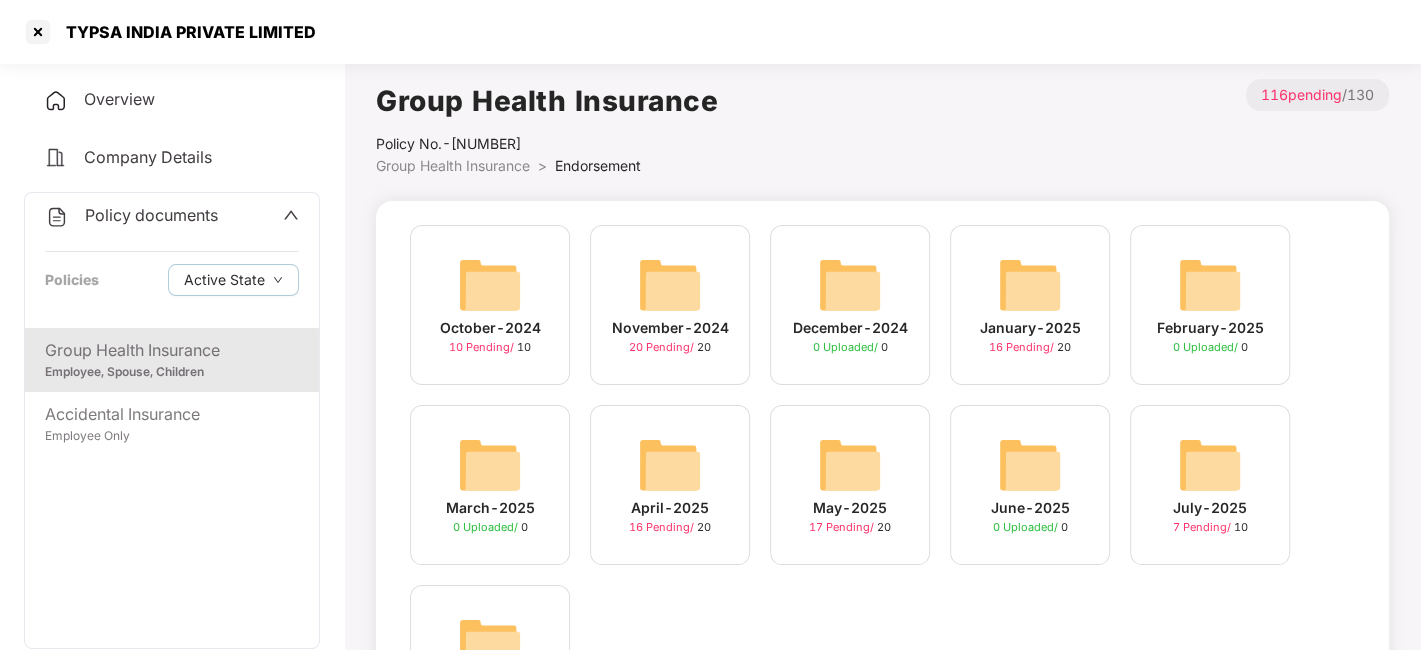 scroll, scrollTop: 162, scrollLeft: 0, axis: vertical 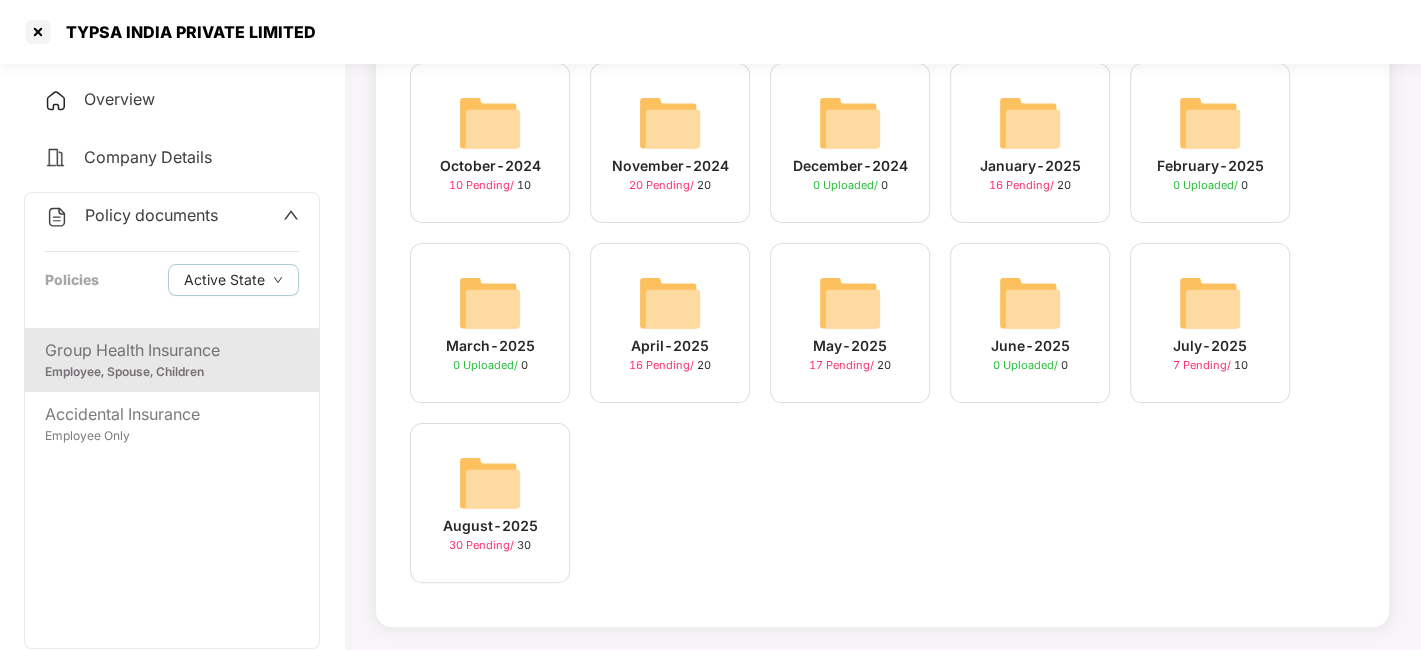 click at bounding box center [490, 483] 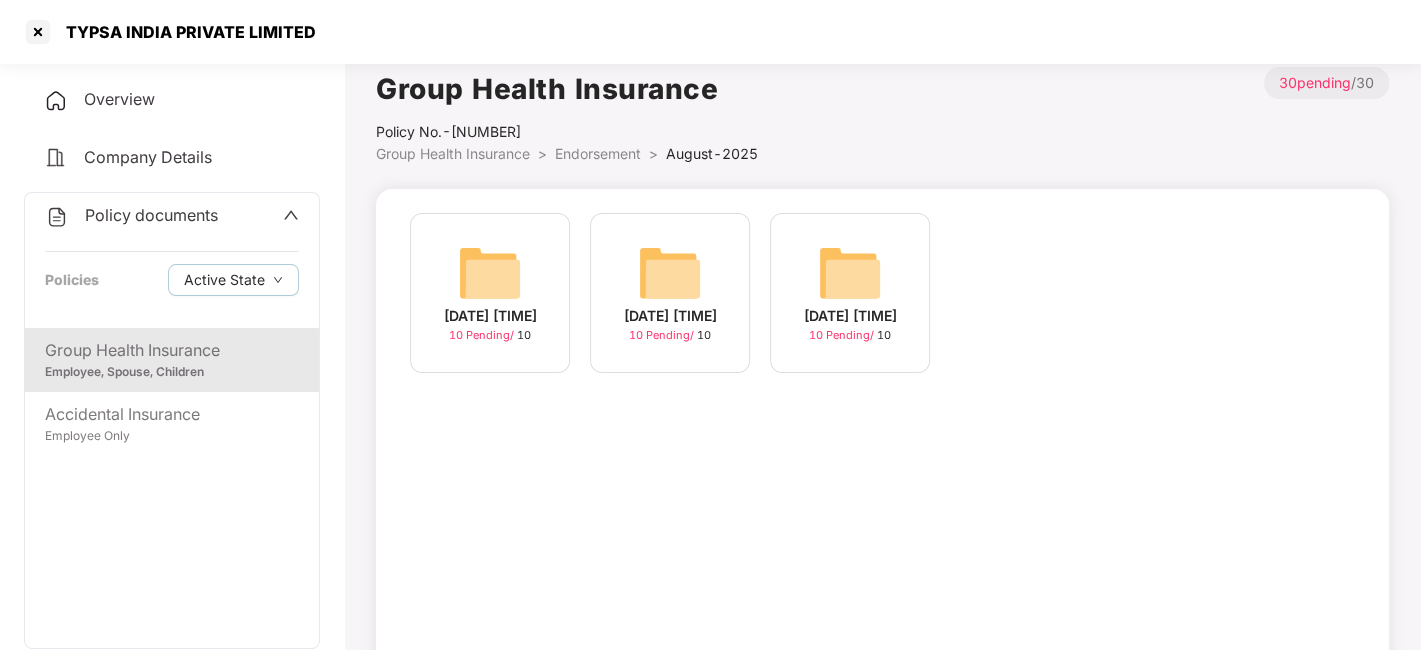 scroll, scrollTop: 0, scrollLeft: 0, axis: both 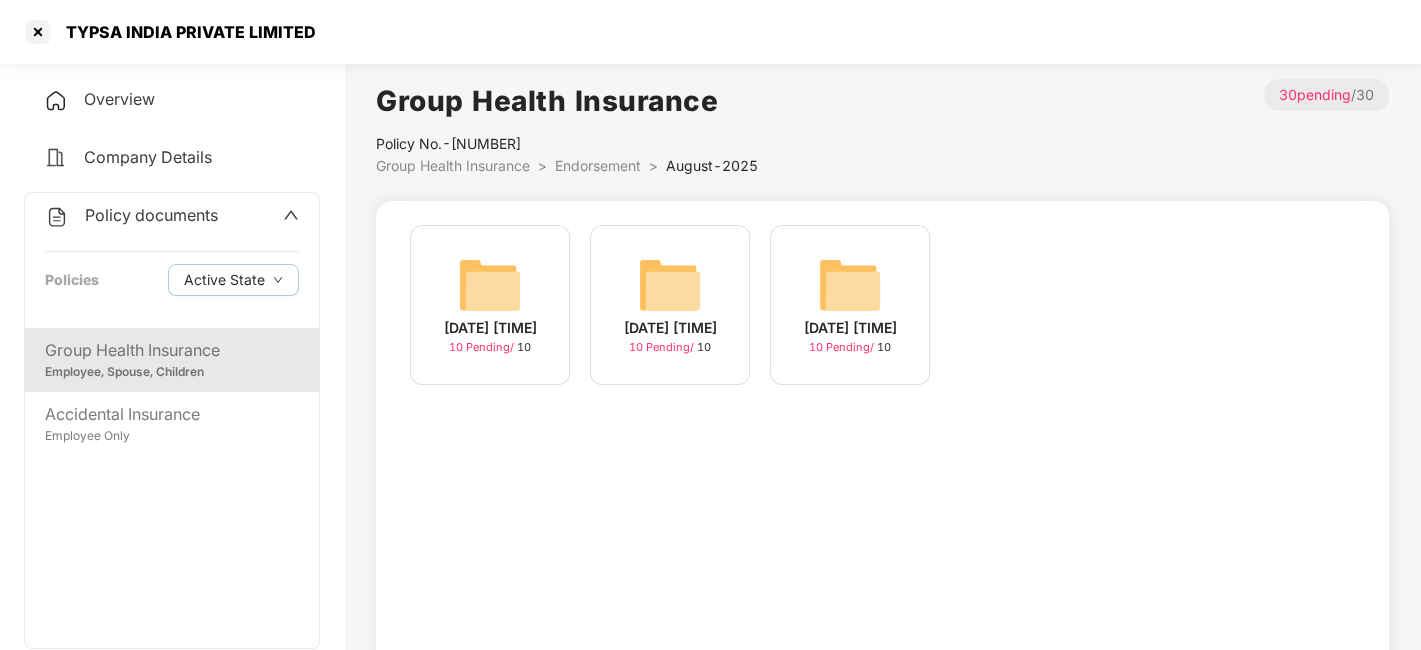 click at bounding box center (490, 285) 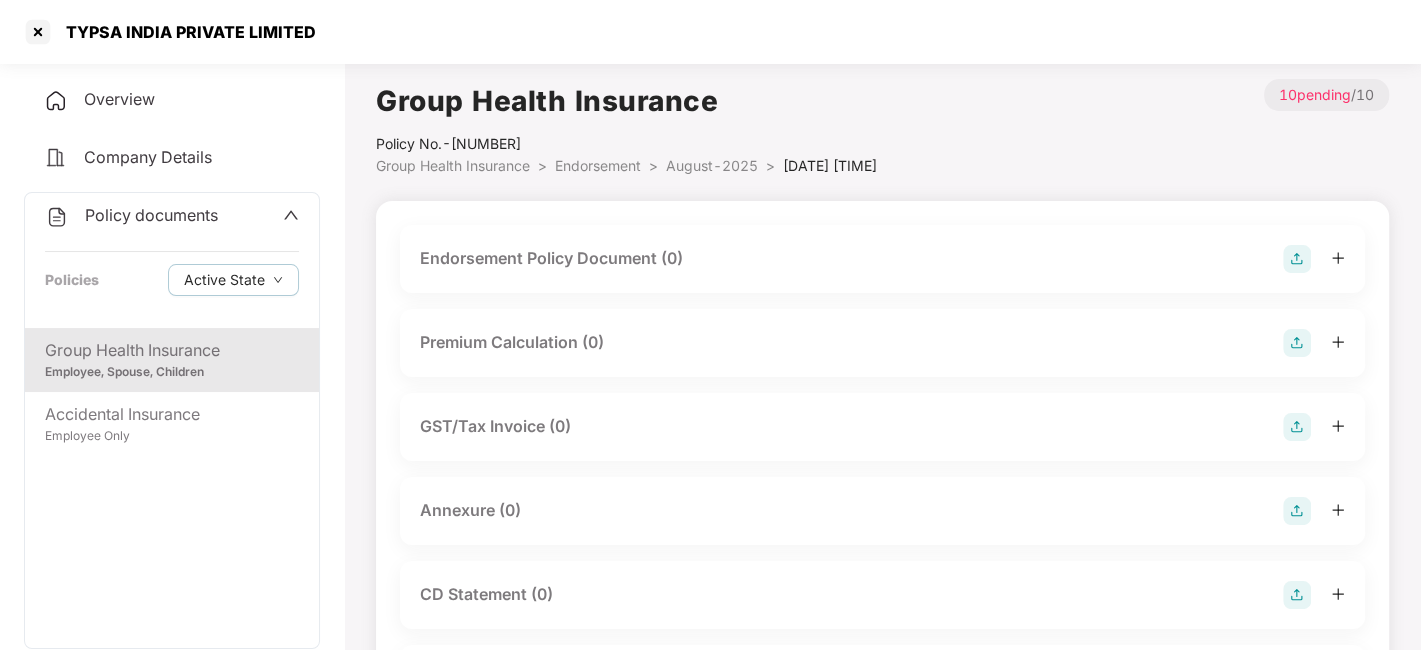 click at bounding box center (1297, 259) 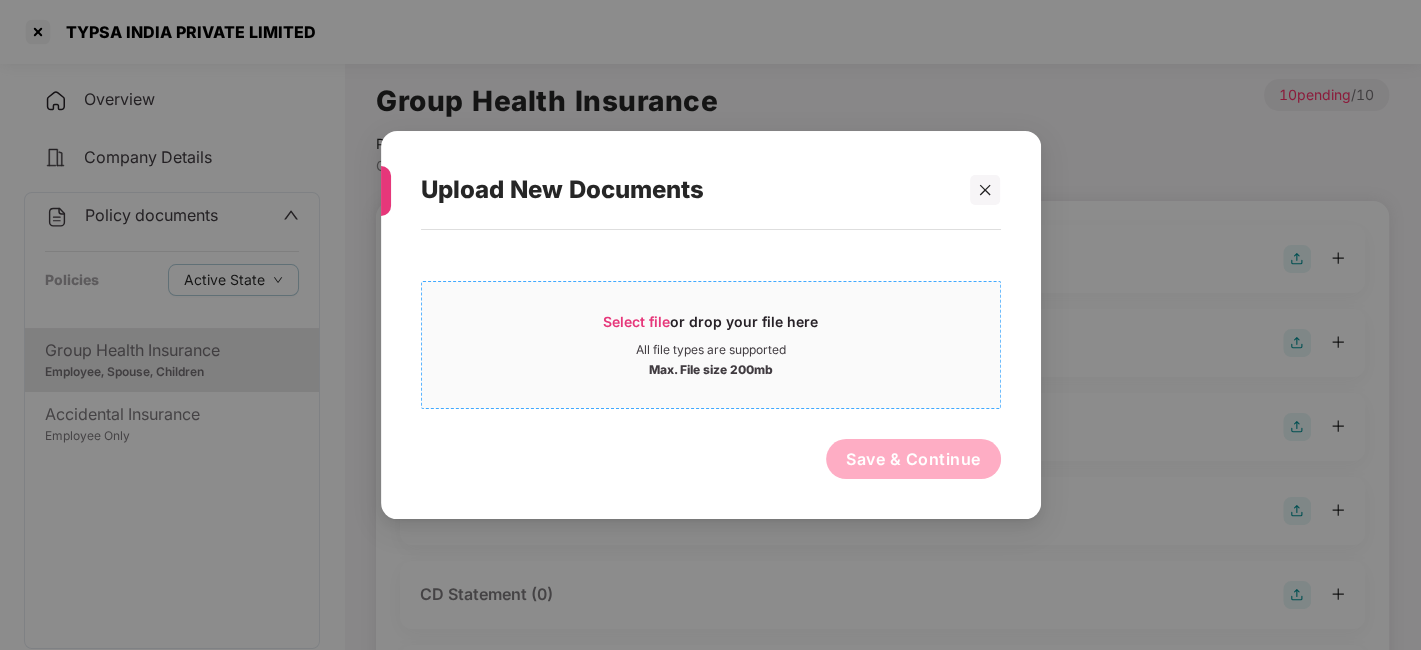 click on "Select file  or drop your file here All file types are supported Max. File size 200mb" at bounding box center (711, 345) 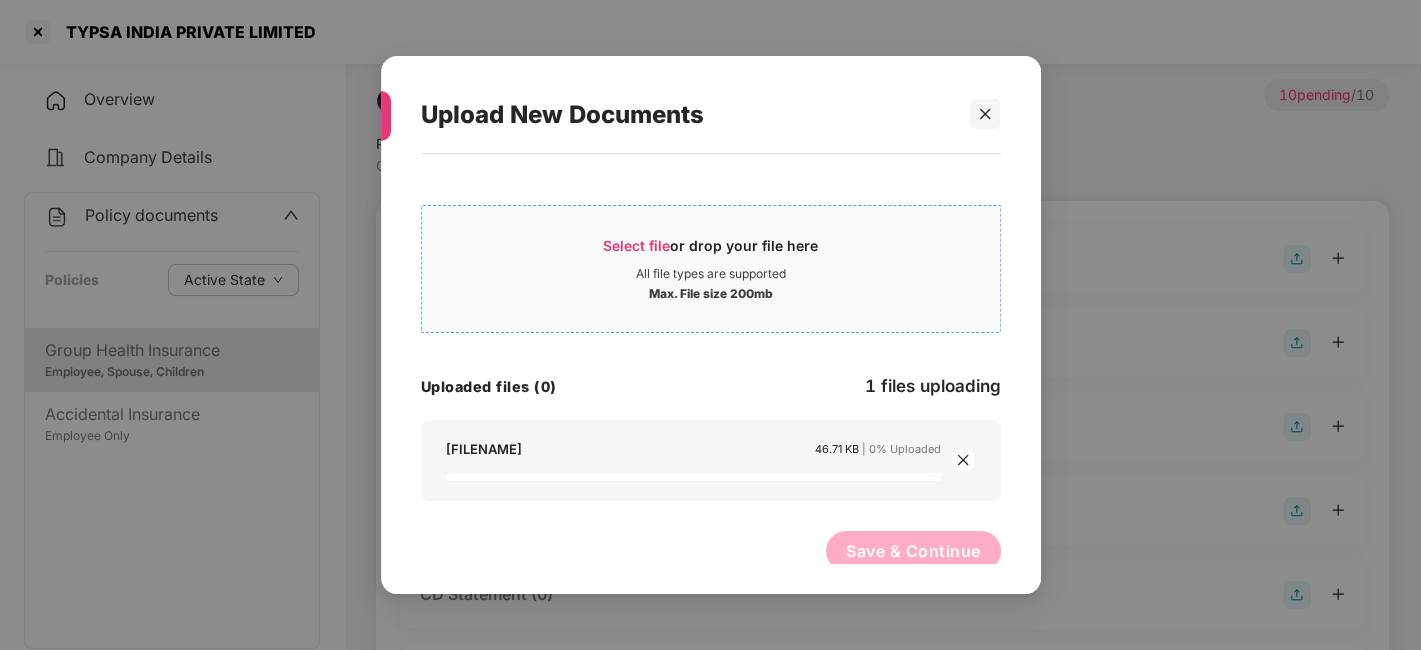 click on "Select file  or drop your file here" at bounding box center [711, 251] 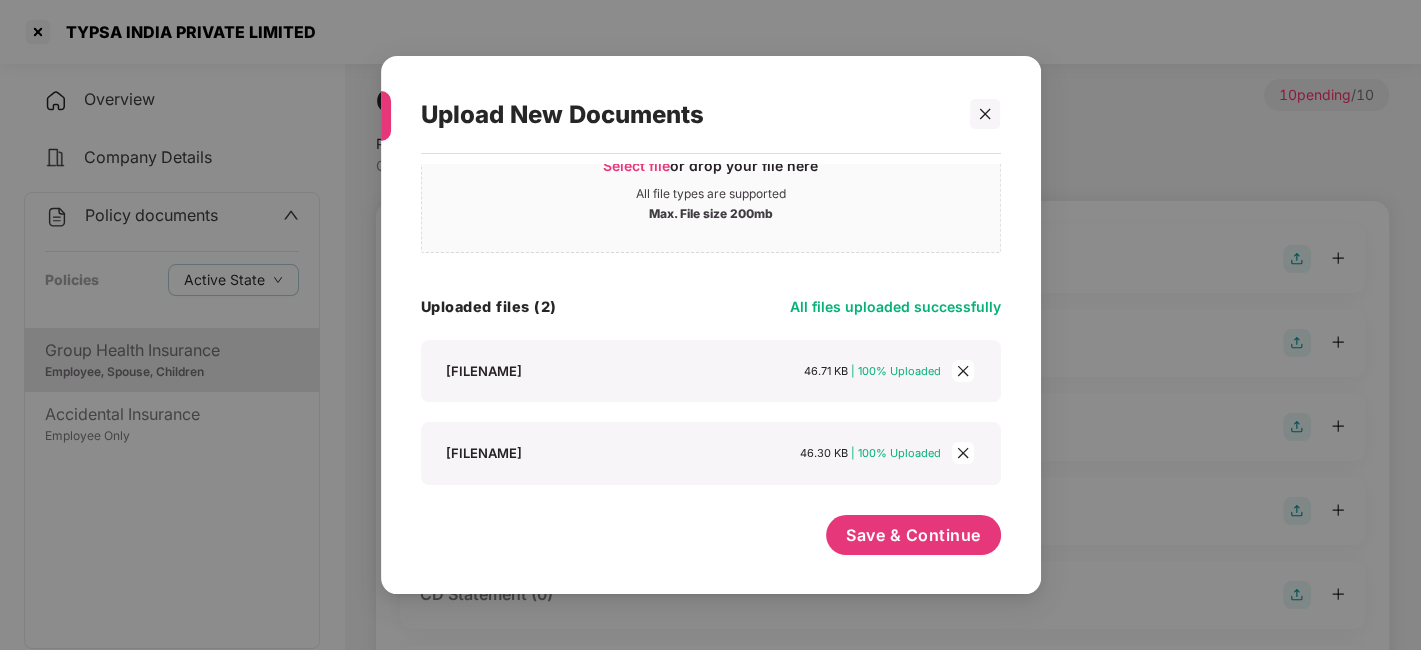 scroll, scrollTop: 79, scrollLeft: 0, axis: vertical 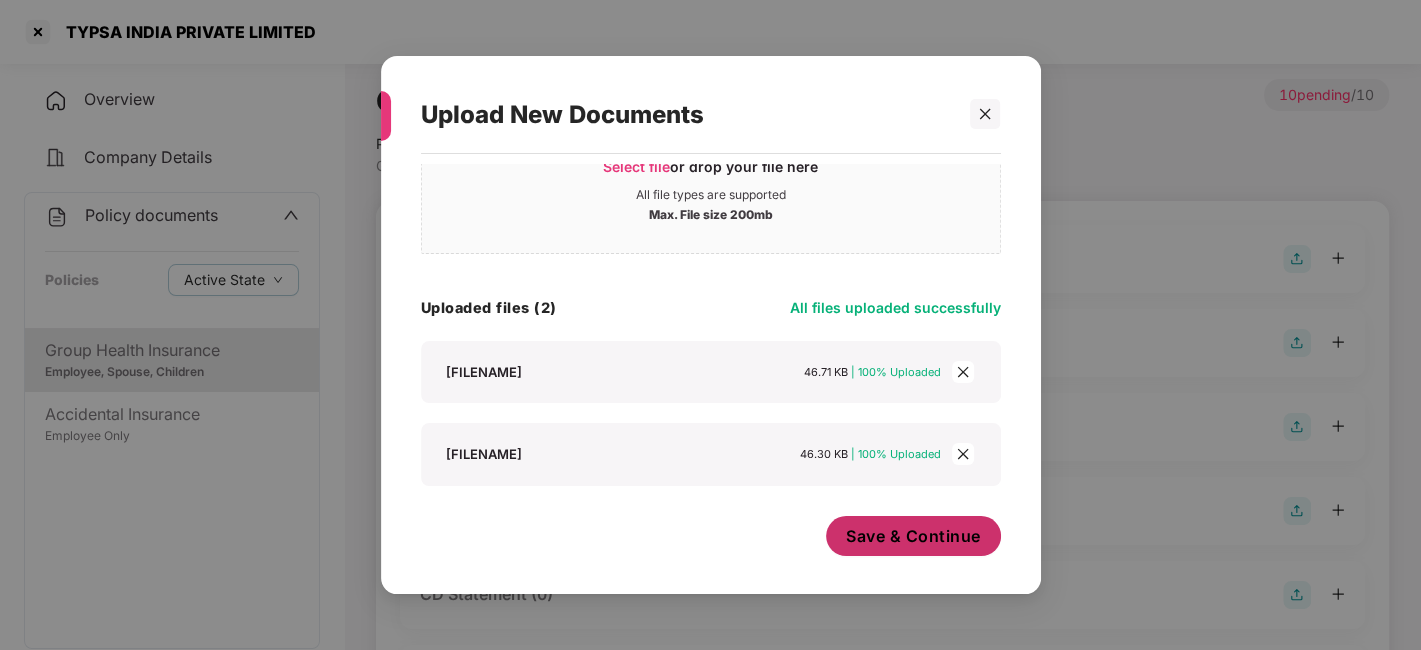 click on "Save & Continue" at bounding box center (913, 536) 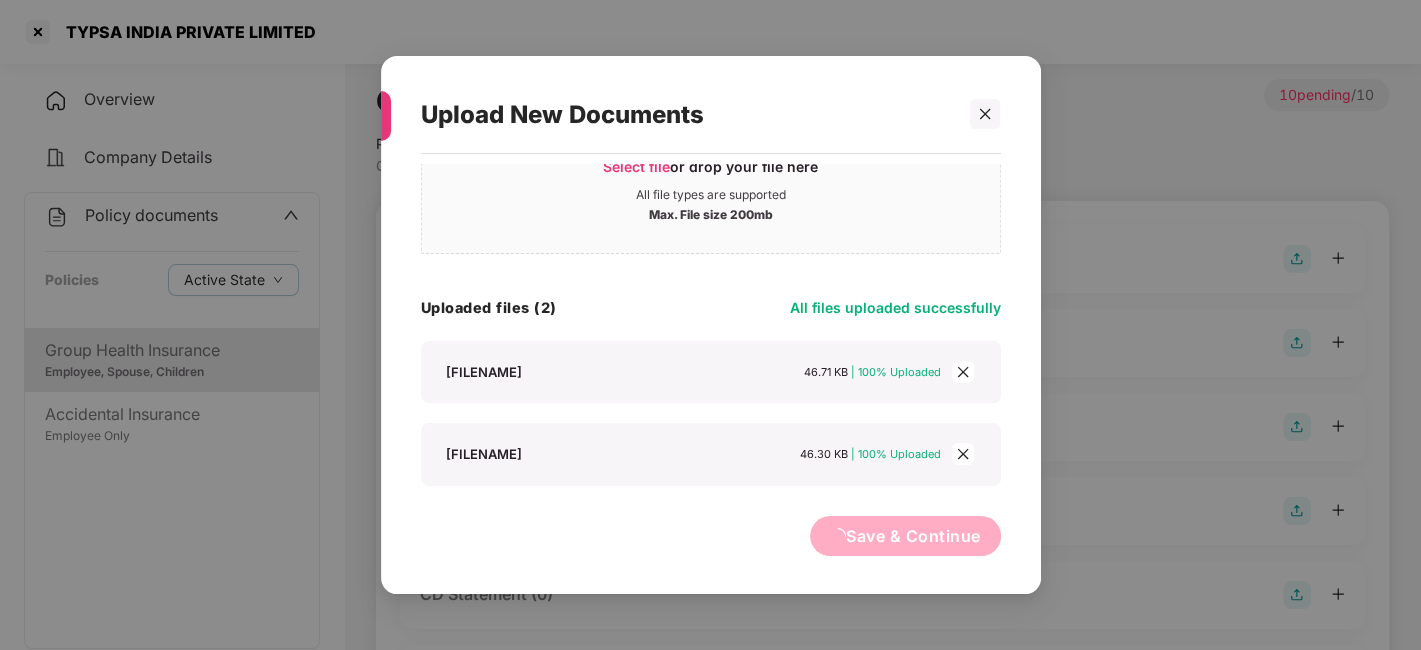 scroll, scrollTop: 0, scrollLeft: 0, axis: both 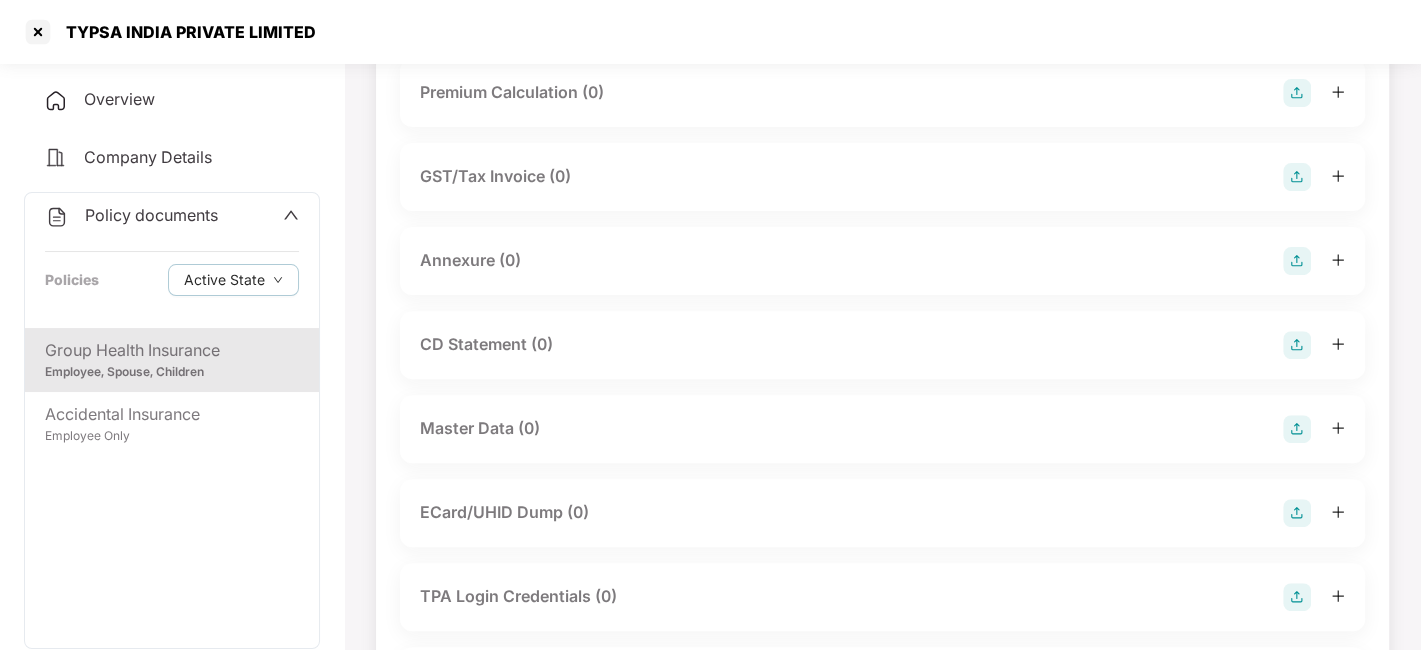 click at bounding box center (1297, 261) 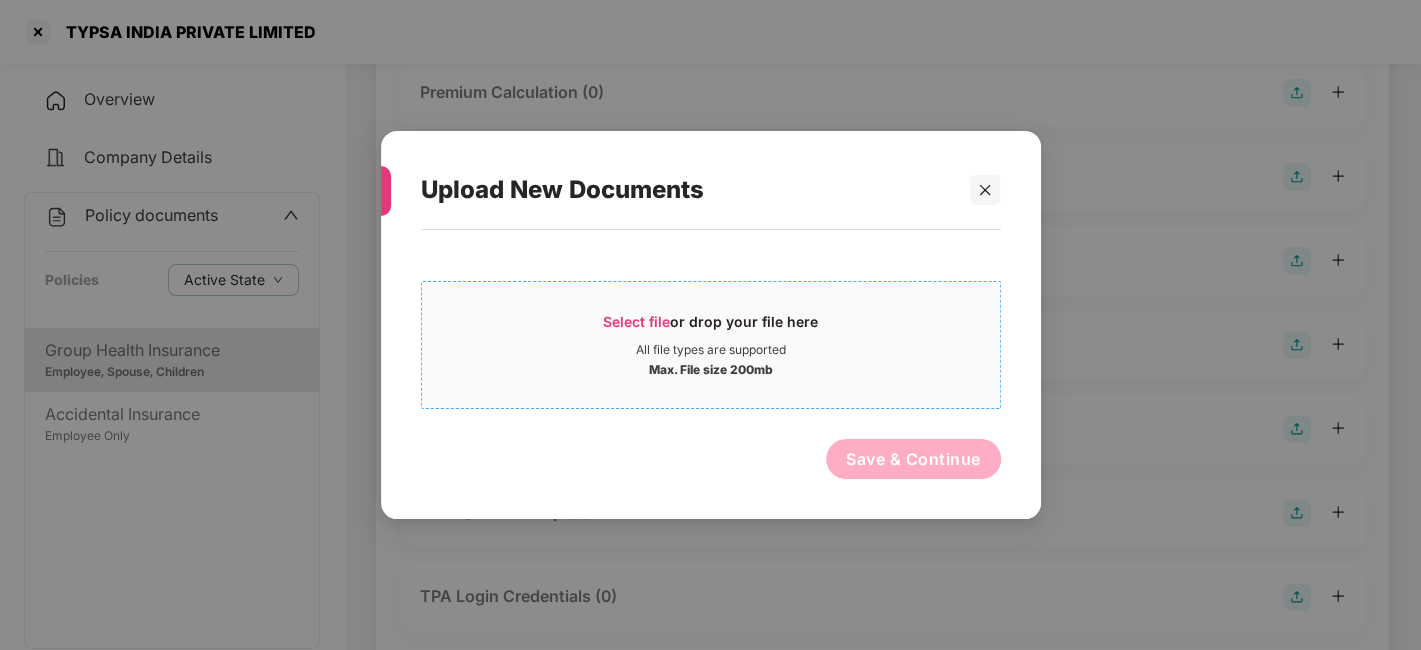 click on "Select file  or drop your file here" at bounding box center (711, 327) 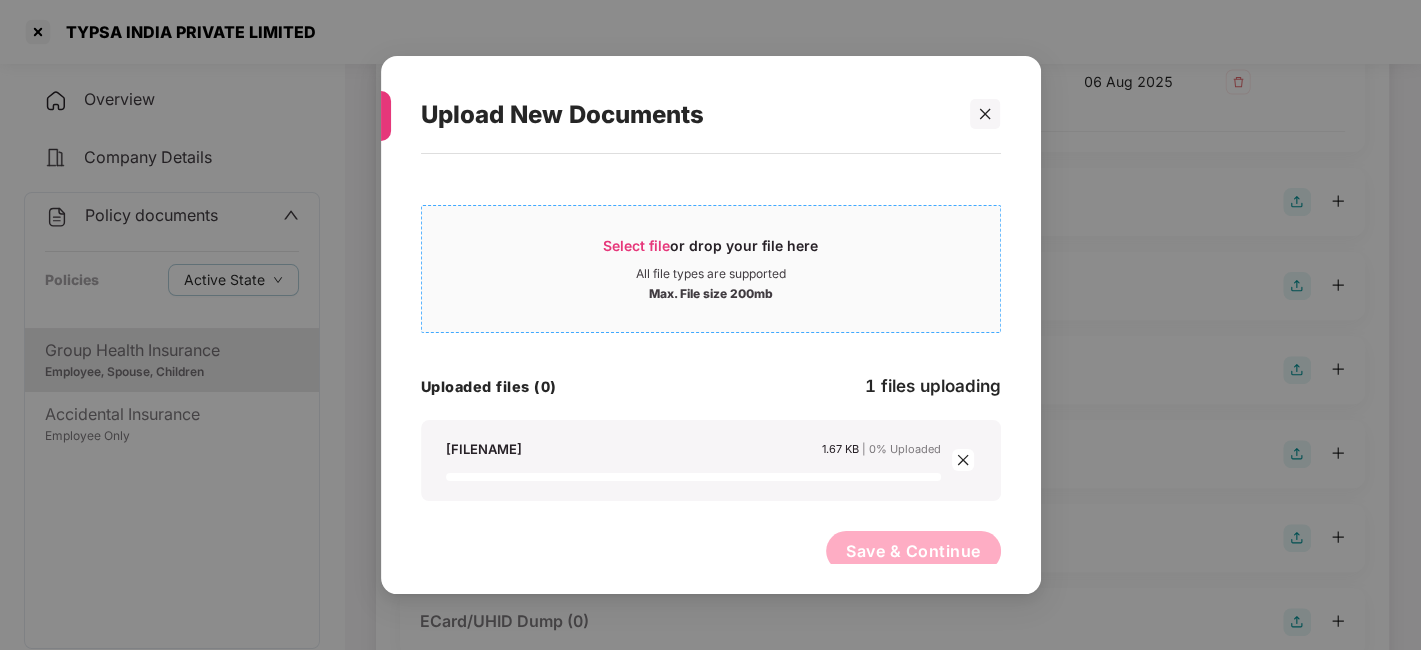 click on "Select file  or drop your file here" at bounding box center [711, 251] 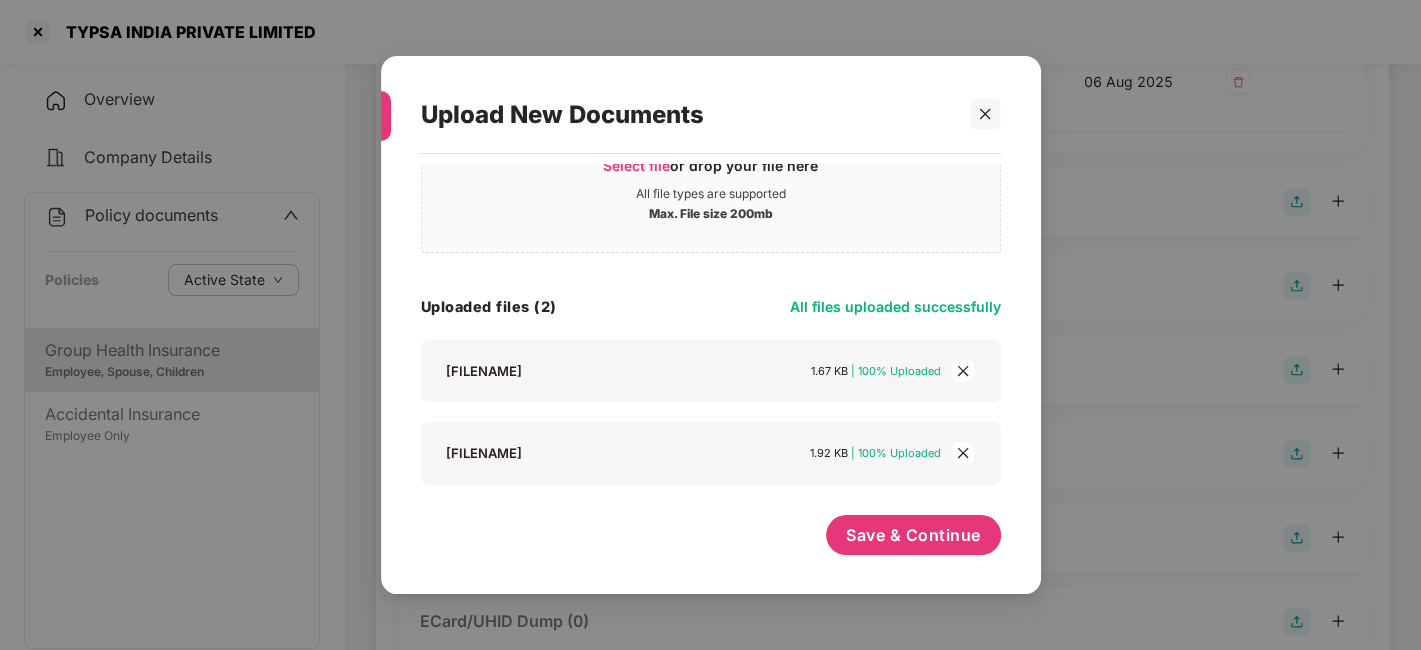 scroll, scrollTop: 79, scrollLeft: 0, axis: vertical 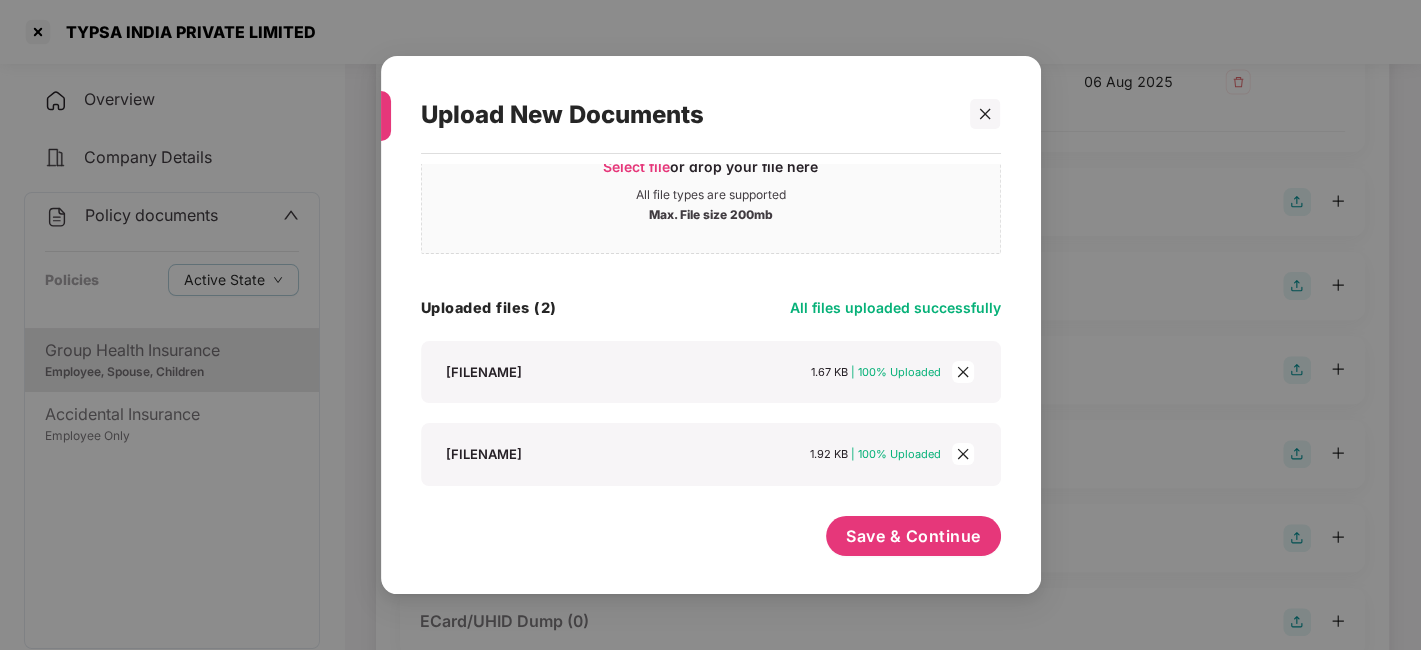 click on "Select file  or drop your file here All file types are supported Max. File size [NUMBER]mb EmployeeSRTemplateD.csv Uploaded files ([NUMBER]) All files uploaded successfully Employeesrtemplatea [NUMBER] KB    | [NUMBER]% Uploaded Employeesrtemplated [NUMBER] KB    | [NUMBER]% Uploaded  Save & Continue" at bounding box center [711, 364] 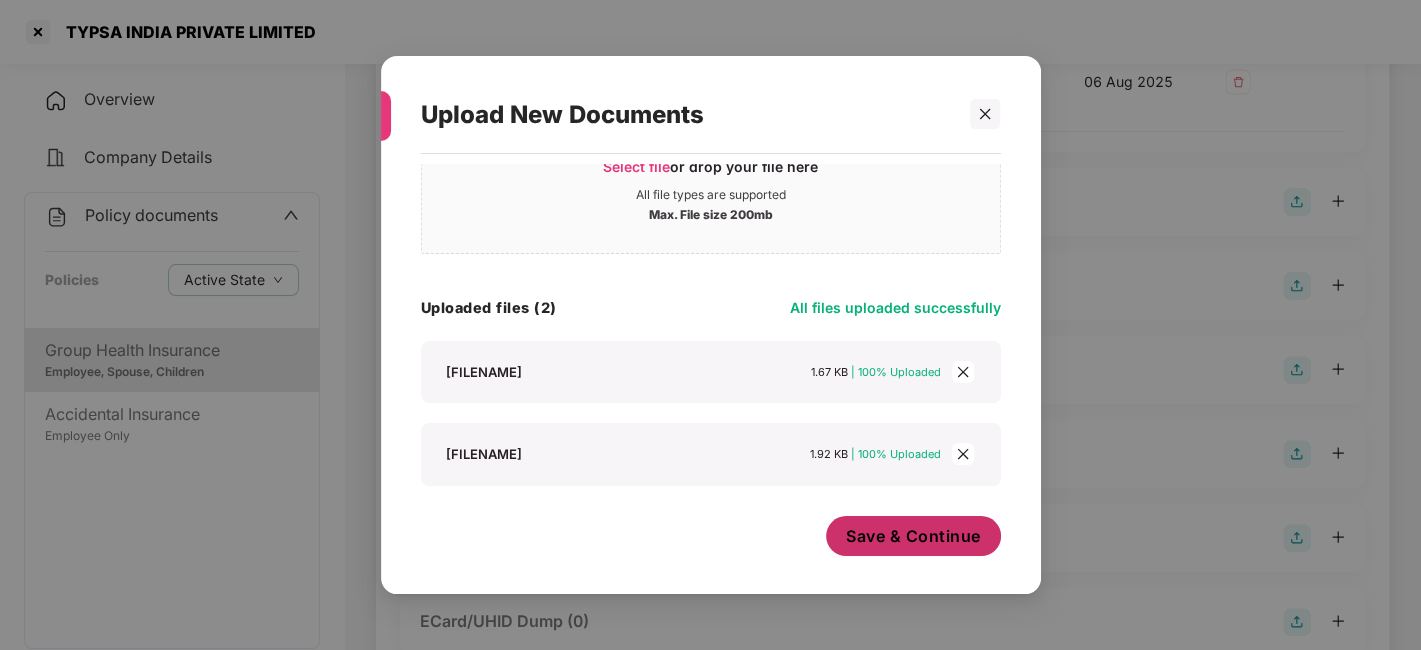 click on "Save & Continue" at bounding box center (913, 536) 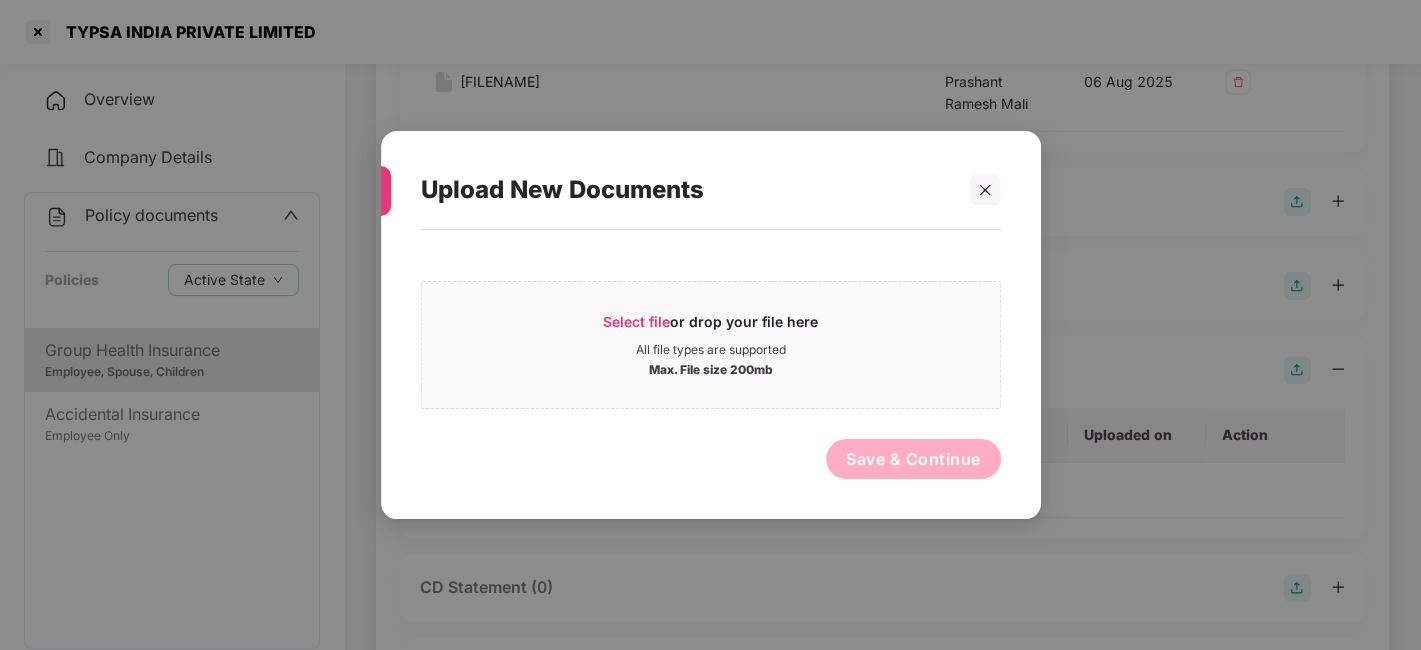 scroll, scrollTop: 0, scrollLeft: 0, axis: both 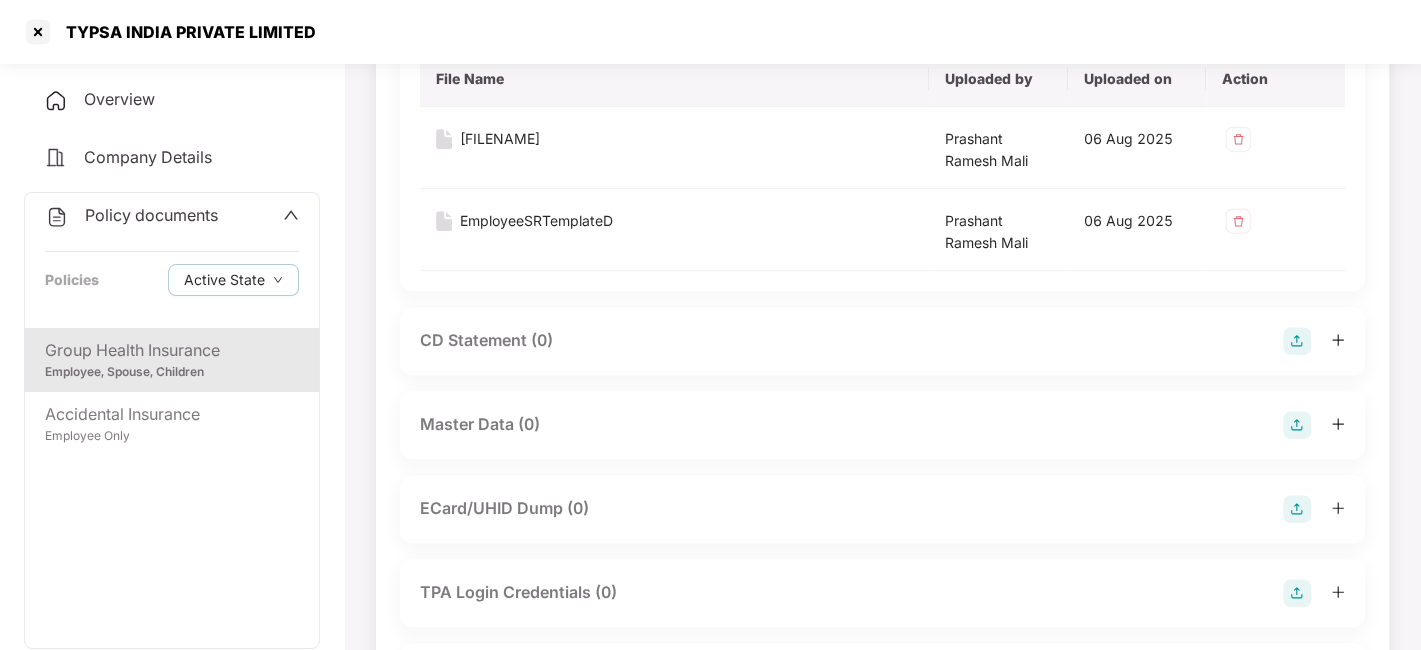 click at bounding box center [1297, 425] 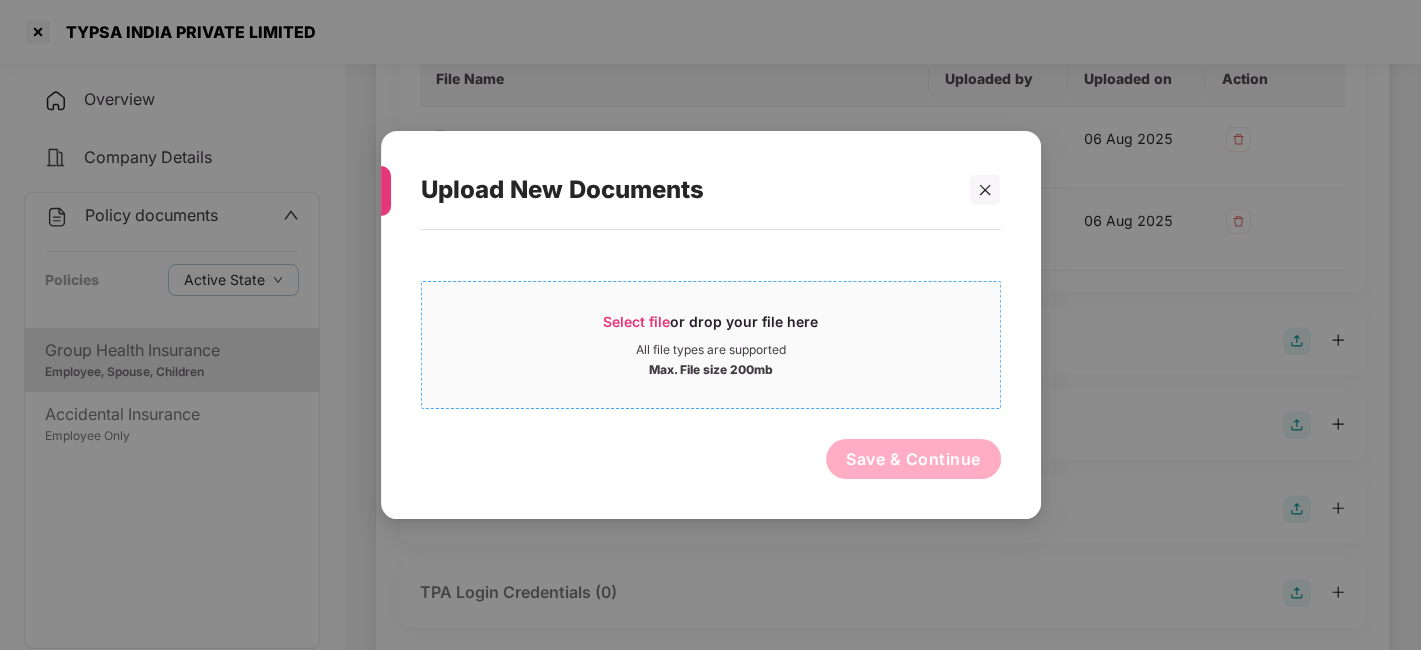 click on "Max. File size 200mb" at bounding box center (711, 368) 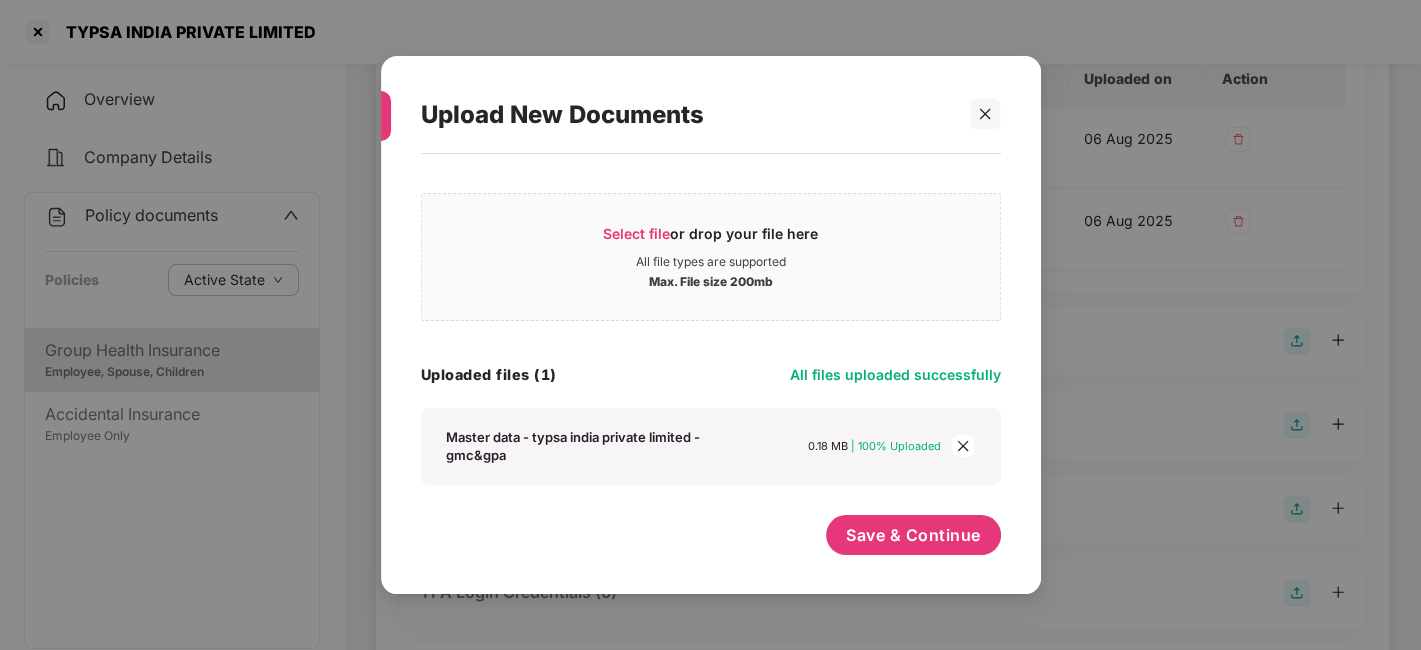 scroll, scrollTop: 11, scrollLeft: 0, axis: vertical 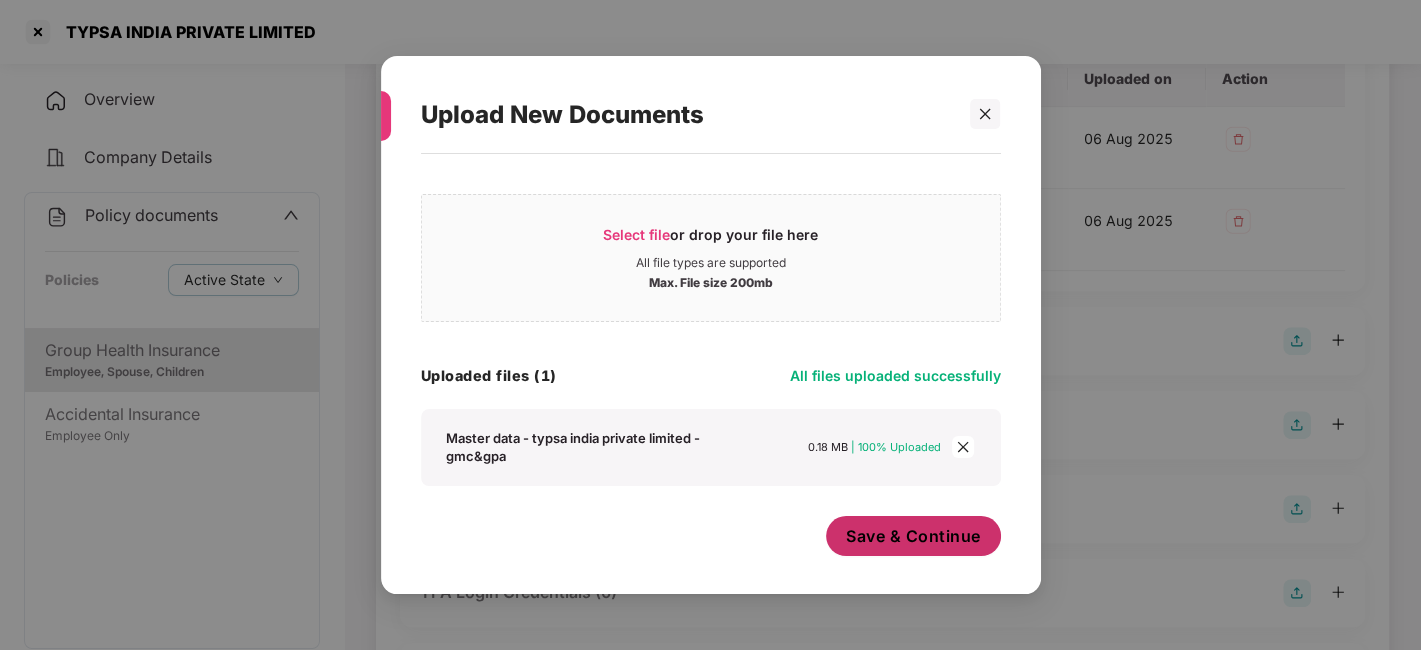 click on "Save & Continue" at bounding box center [913, 536] 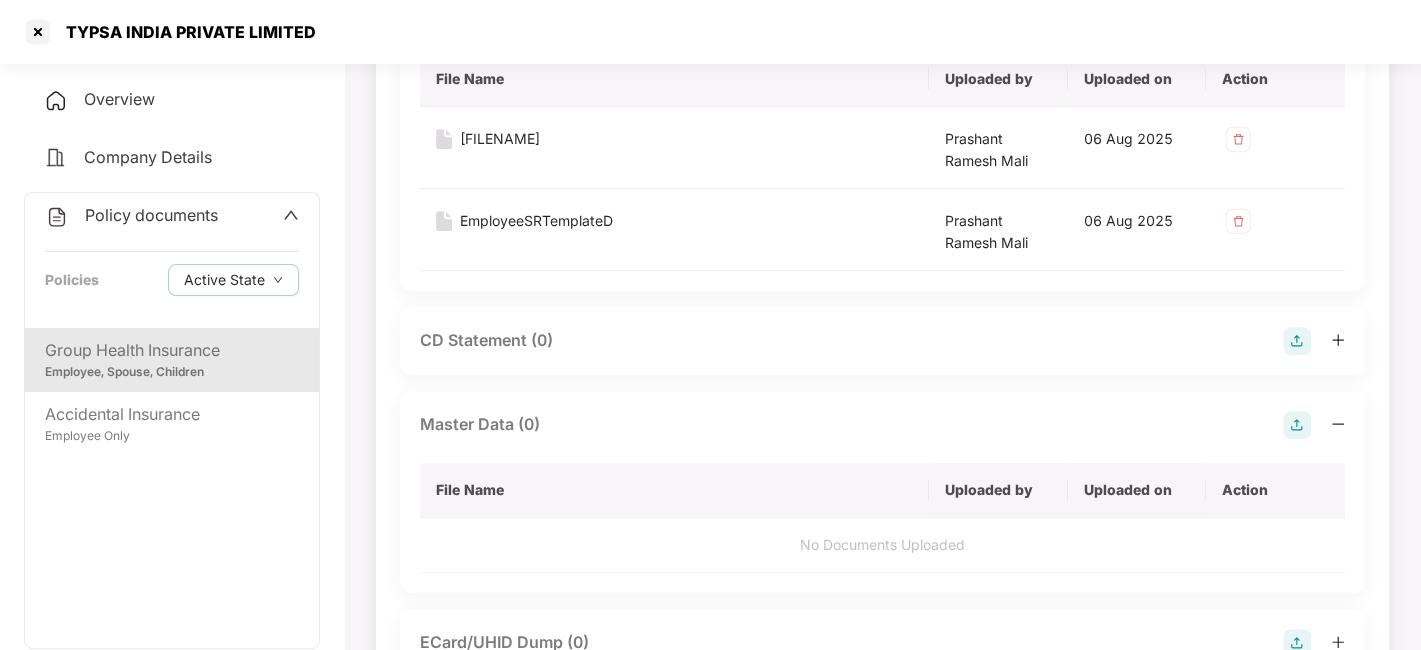 scroll, scrollTop: 0, scrollLeft: 0, axis: both 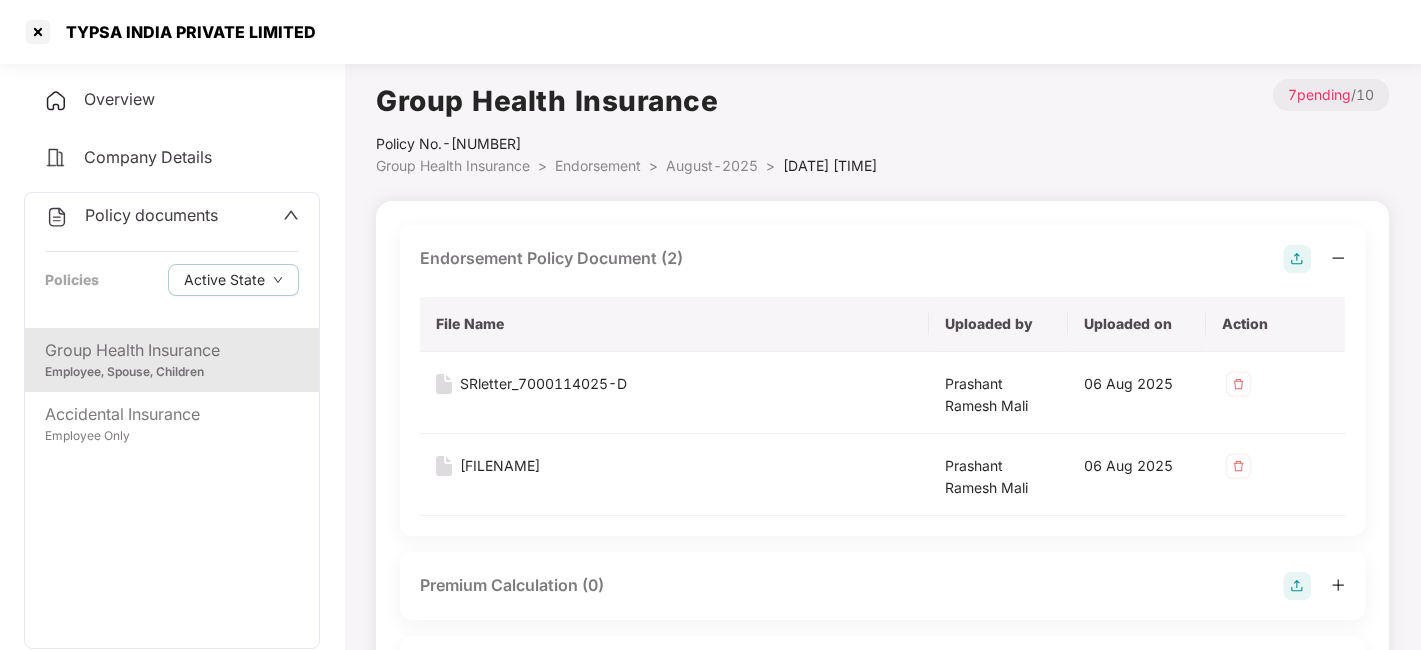 click on "August-2025" at bounding box center [712, 165] 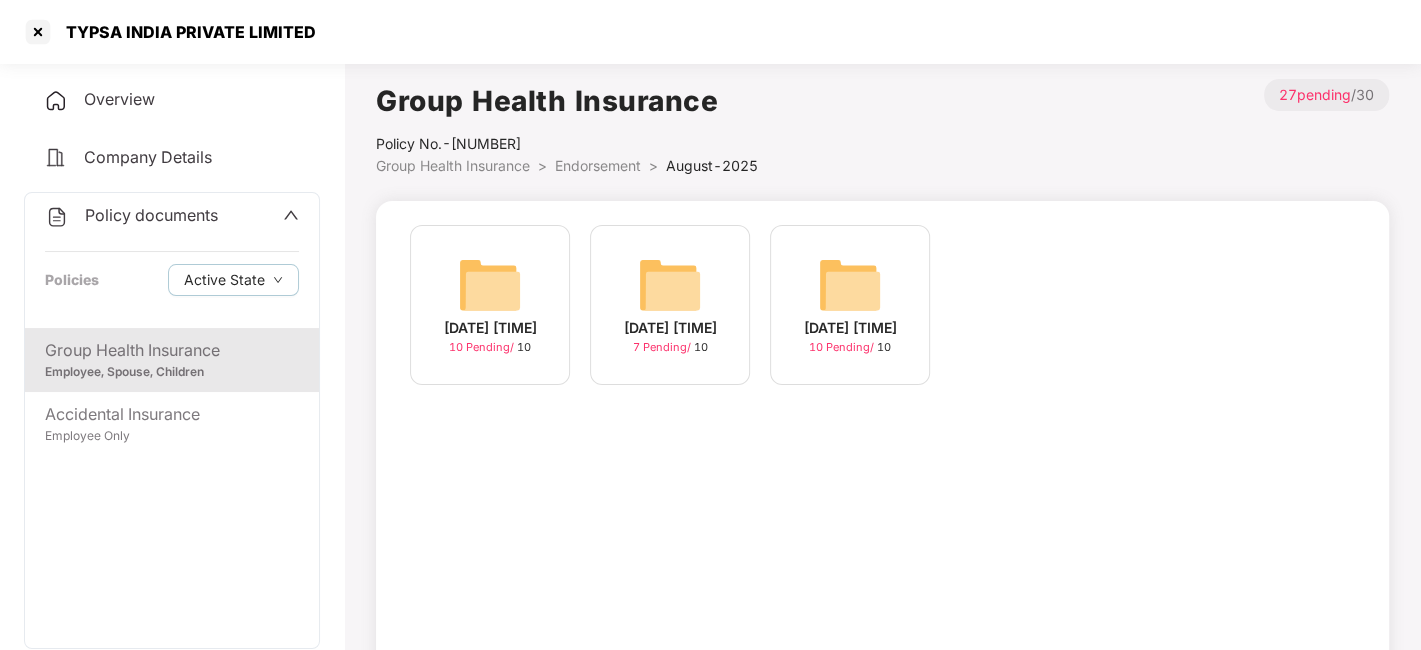 click at bounding box center (490, 285) 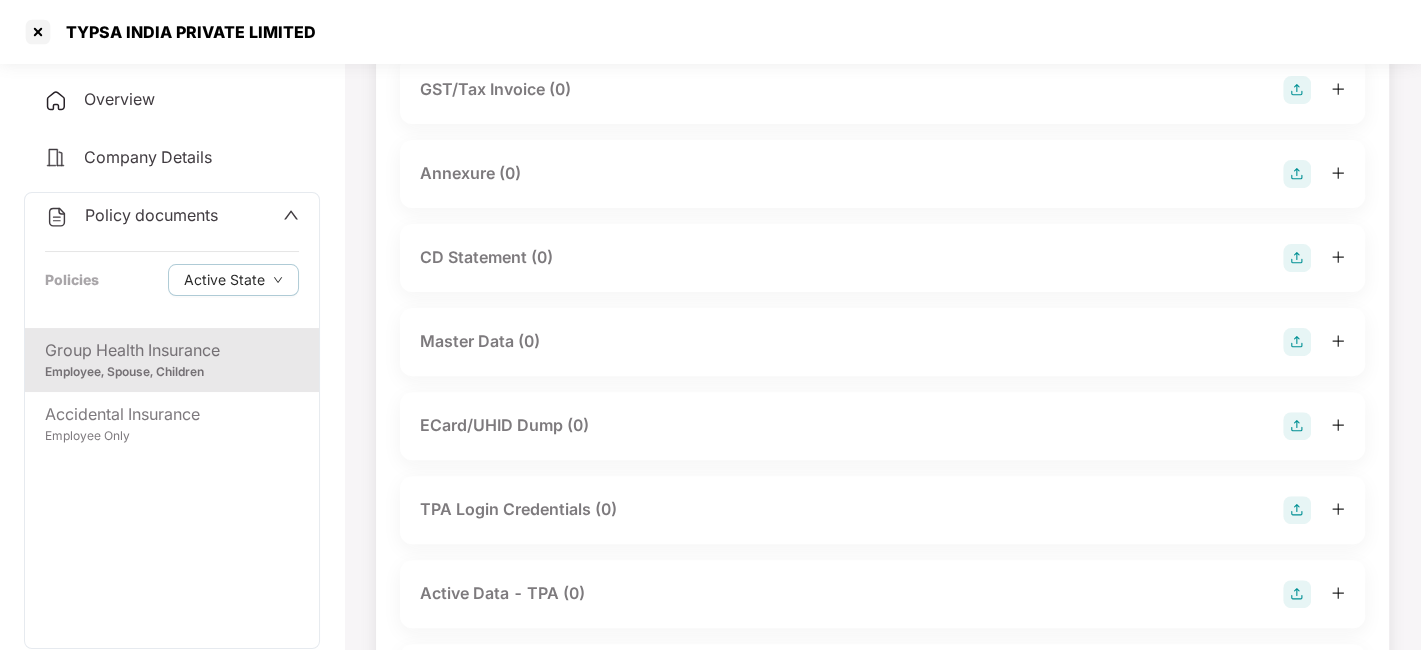 scroll, scrollTop: 324, scrollLeft: 0, axis: vertical 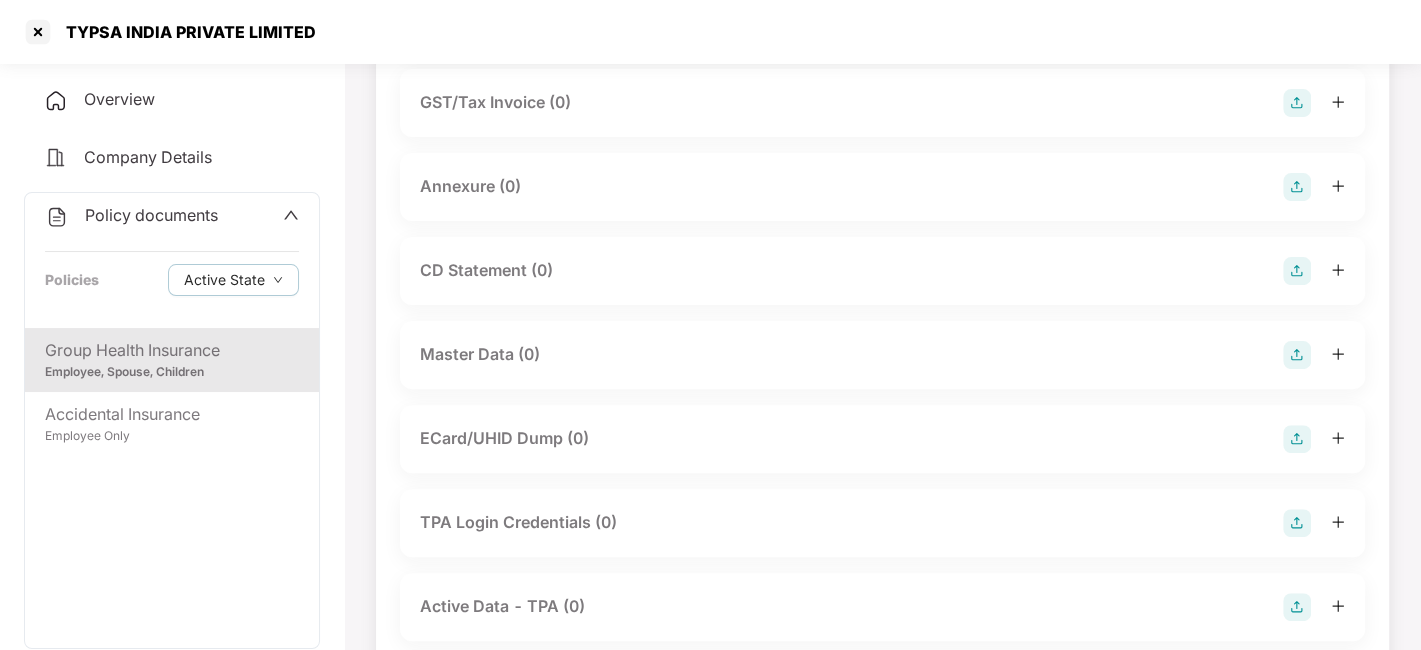 click at bounding box center [1297, 355] 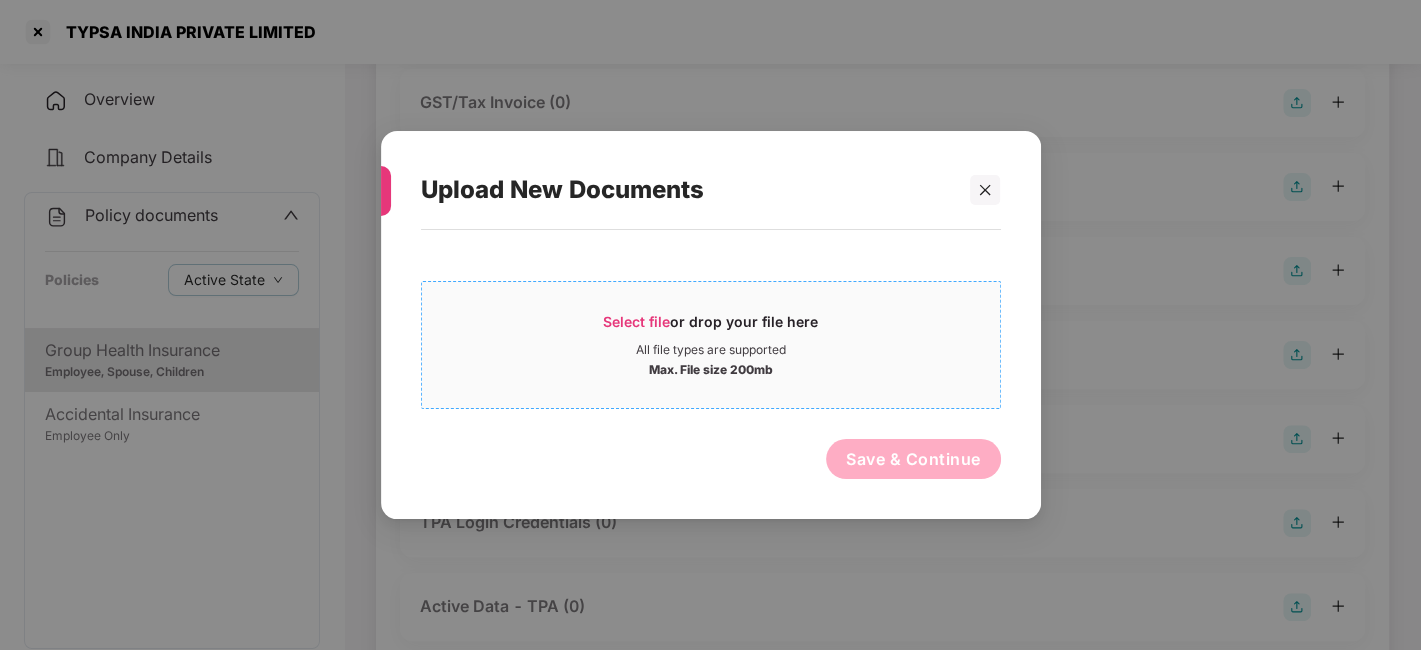 click on "Select file  or drop your file here" at bounding box center (711, 327) 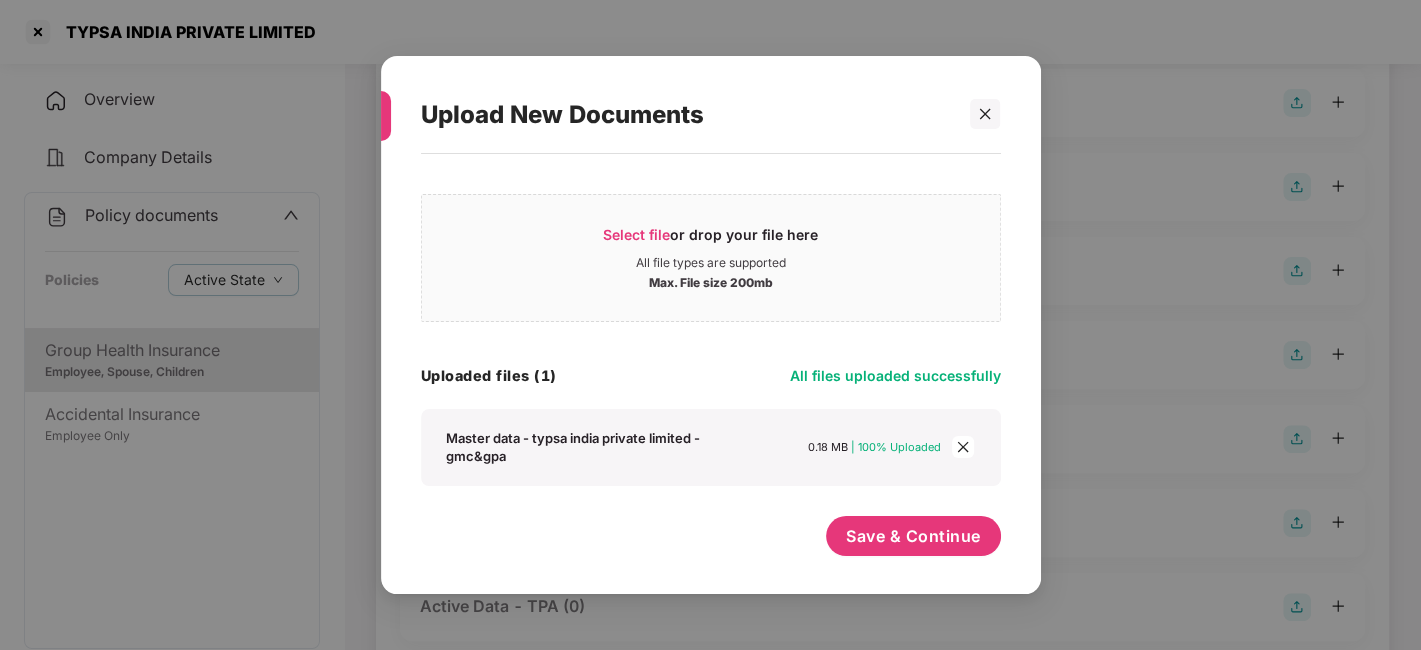 scroll, scrollTop: 11, scrollLeft: 0, axis: vertical 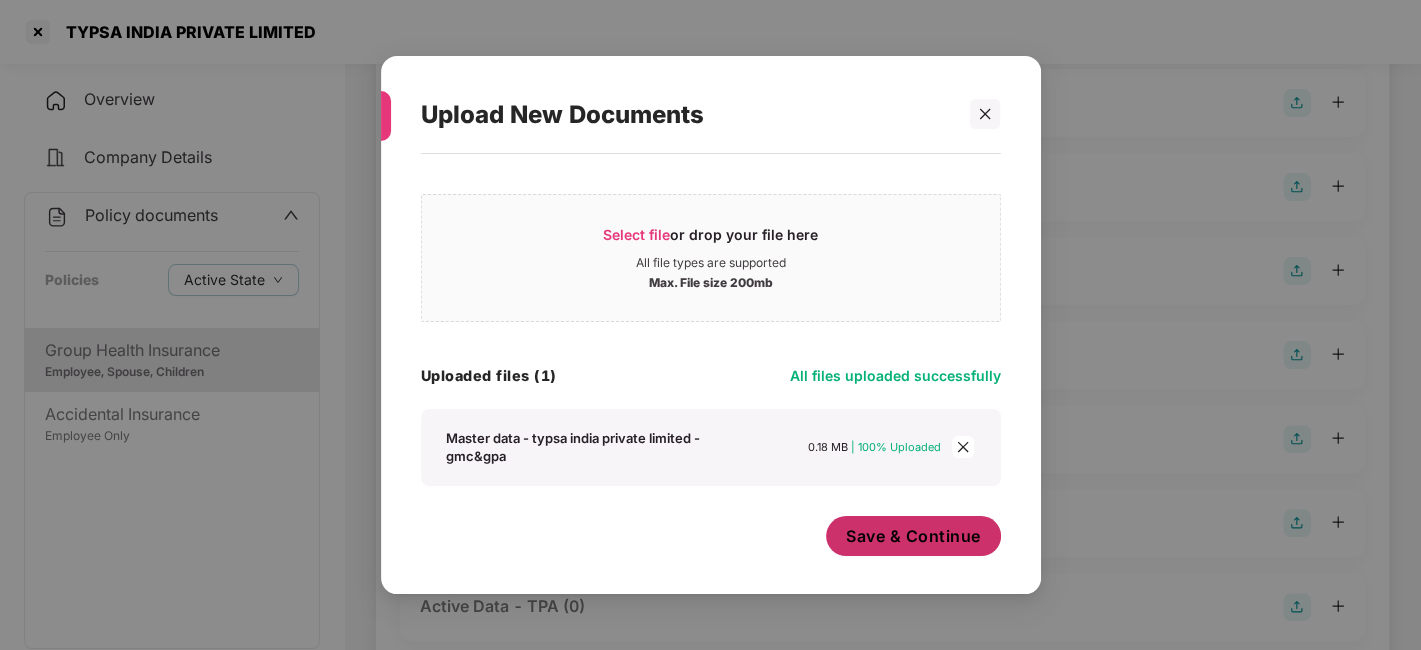 click on "Save & Continue" at bounding box center (913, 536) 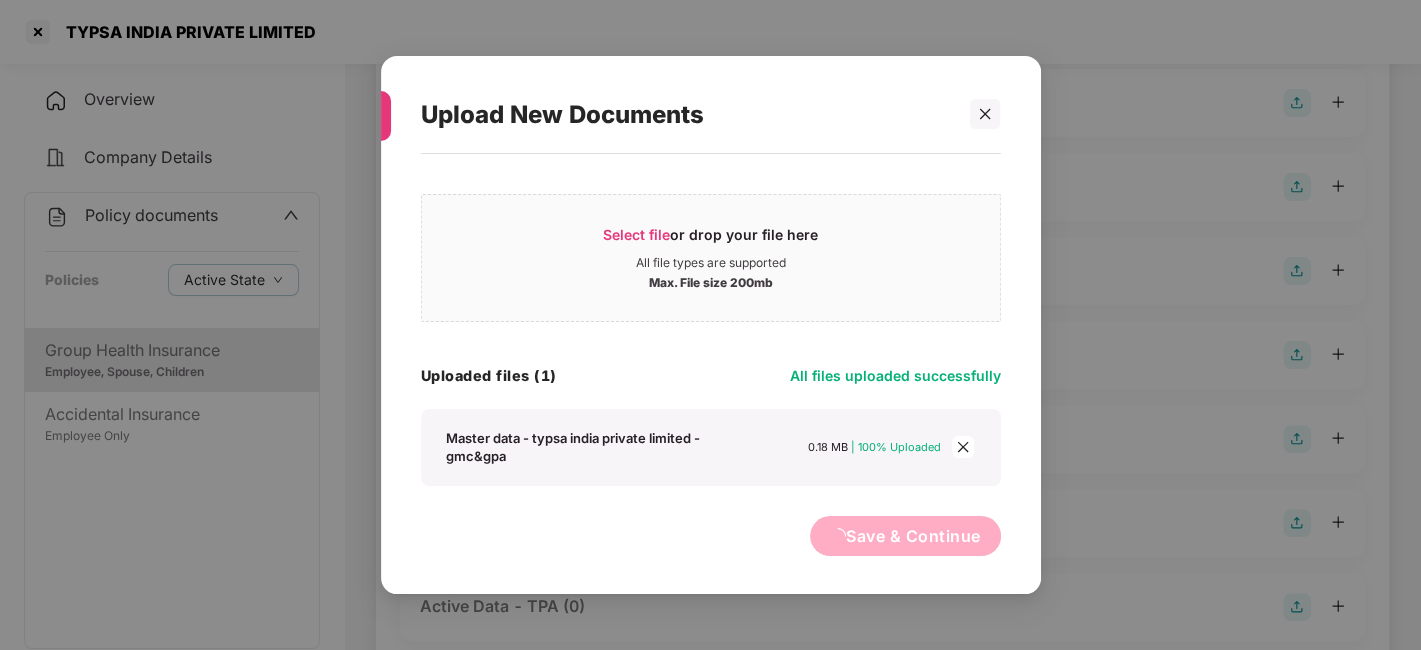 scroll, scrollTop: 0, scrollLeft: 0, axis: both 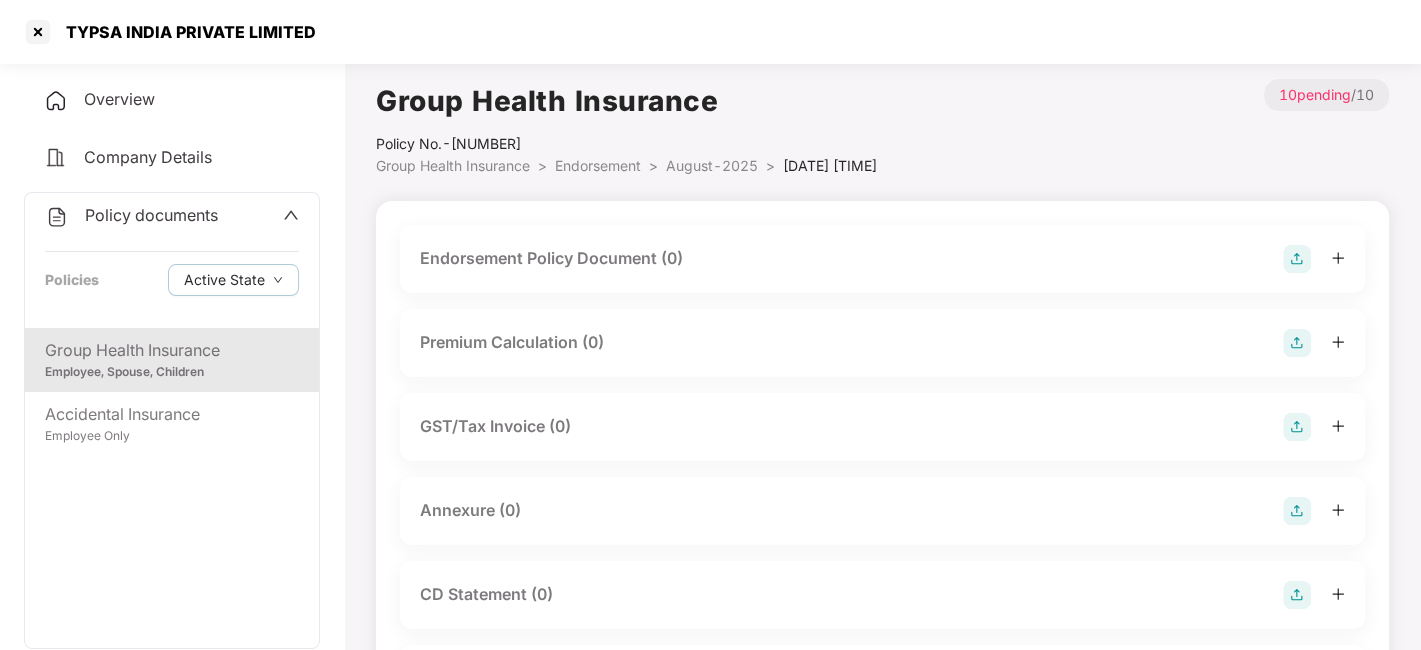 click on "August-2025" at bounding box center [712, 165] 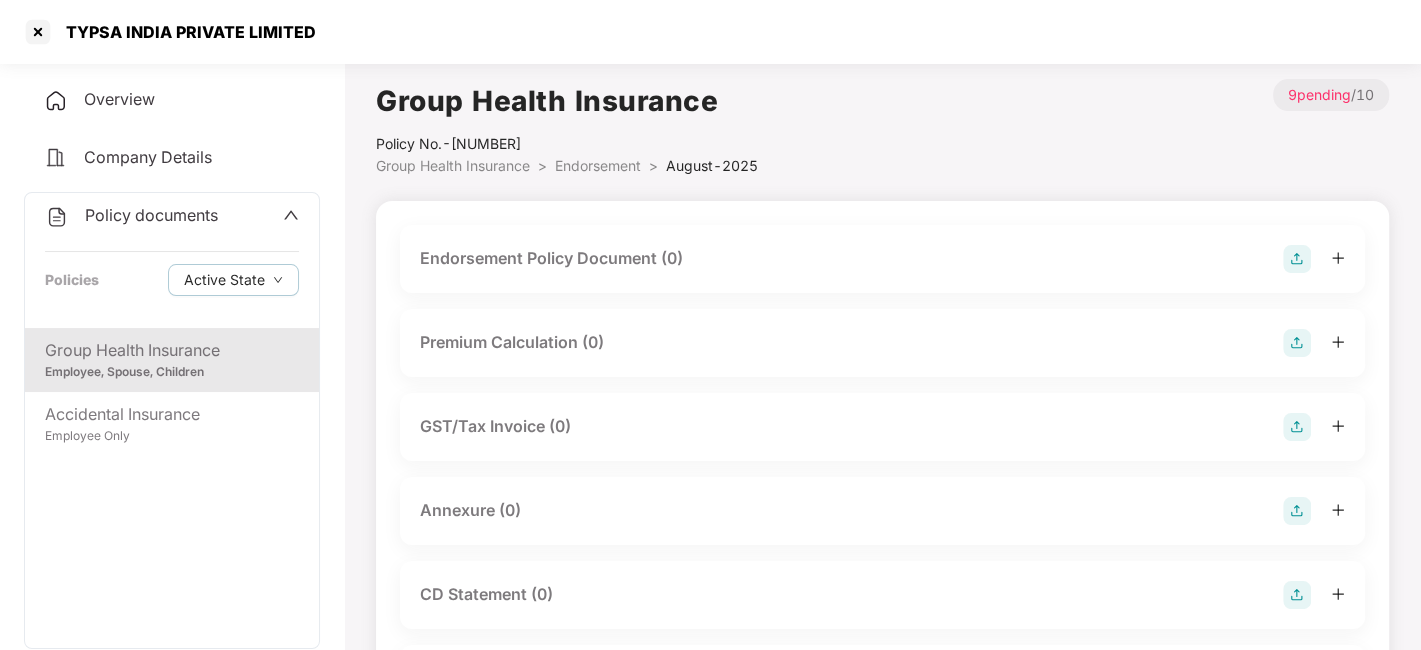 click on "Endorsement" at bounding box center (598, 165) 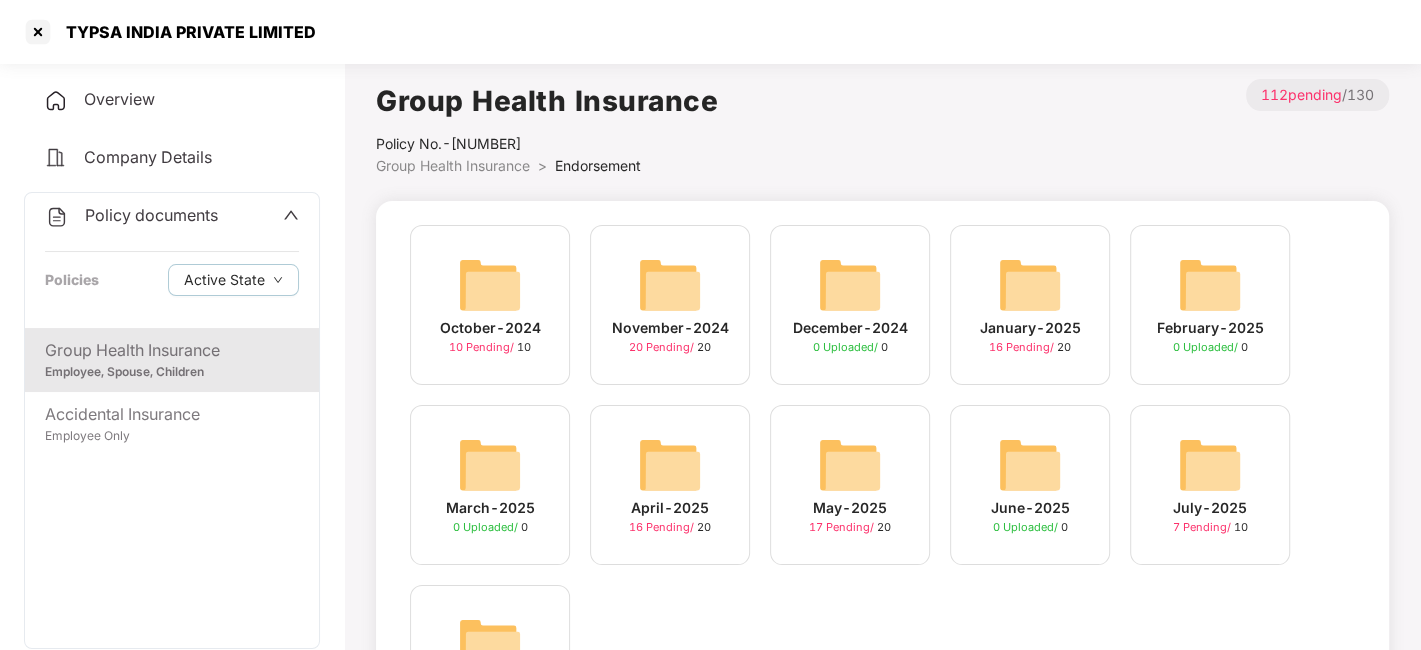 scroll, scrollTop: 162, scrollLeft: 0, axis: vertical 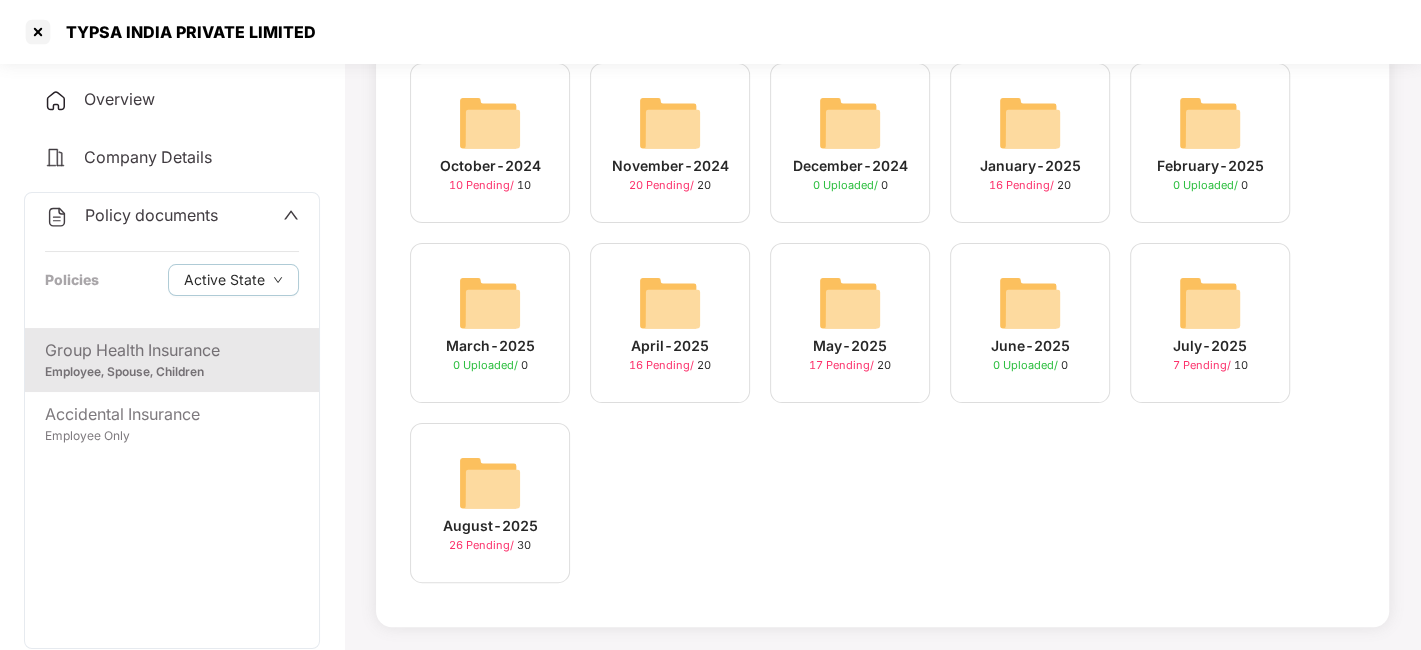 click at bounding box center (490, 483) 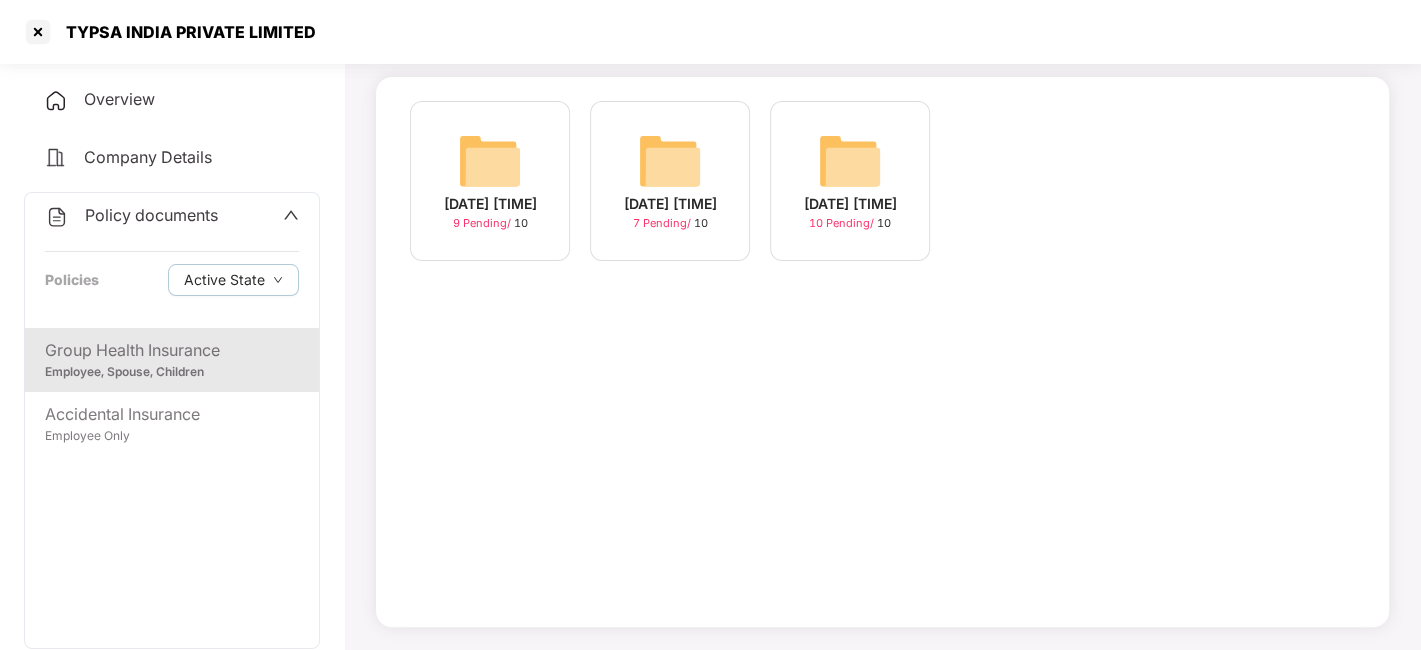 click on "[DATE] [TIME] [NUMBER] [WORD] / [NUMBER] [DATE] [TIME] [NUMBER] [WORD] / [NUMBER] [DATE] [TIME] [NUMBER] [WORD]" at bounding box center (882, 352) 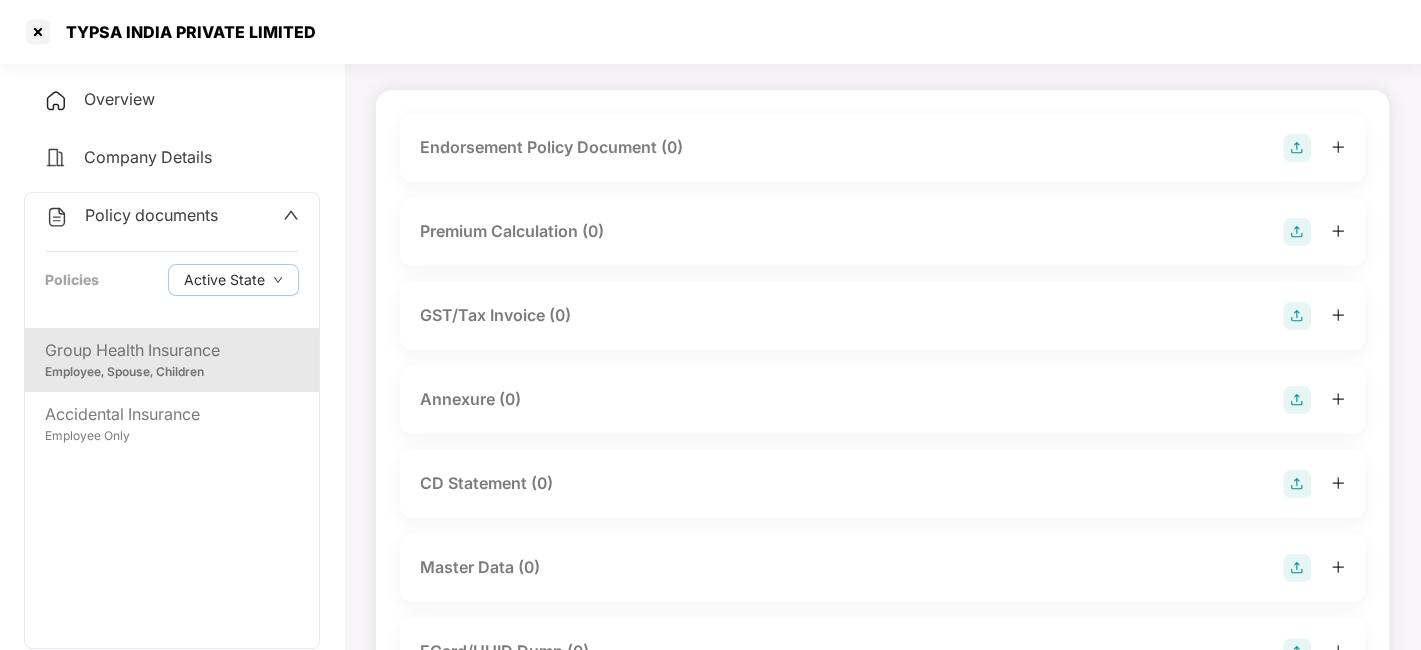 scroll, scrollTop: 235, scrollLeft: 0, axis: vertical 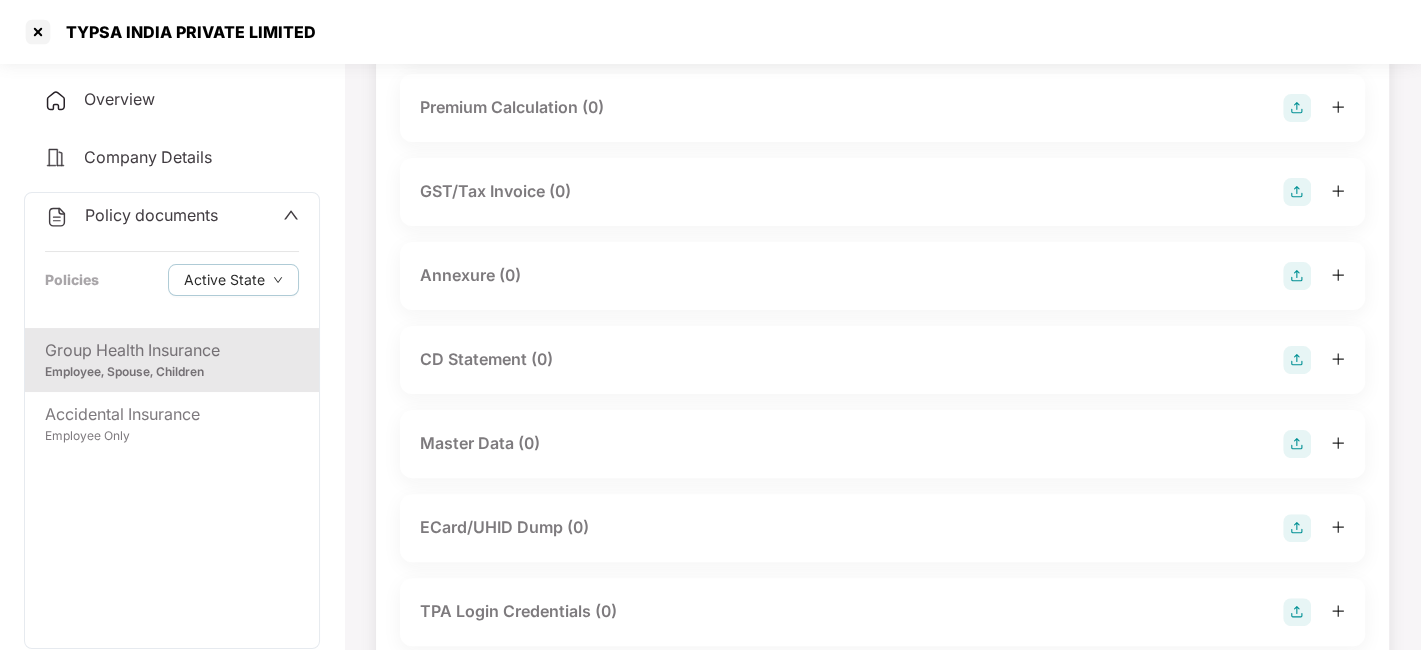 click at bounding box center [1297, 444] 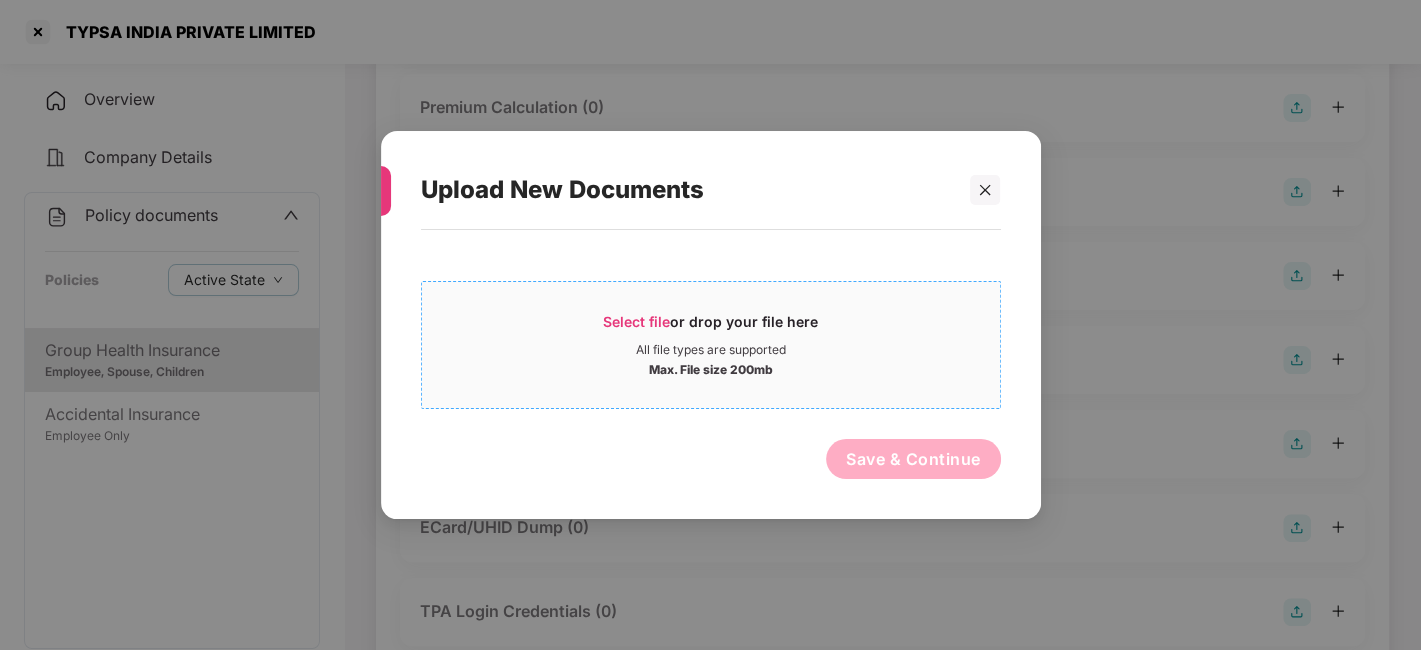click on "All file types are supported" at bounding box center (711, 350) 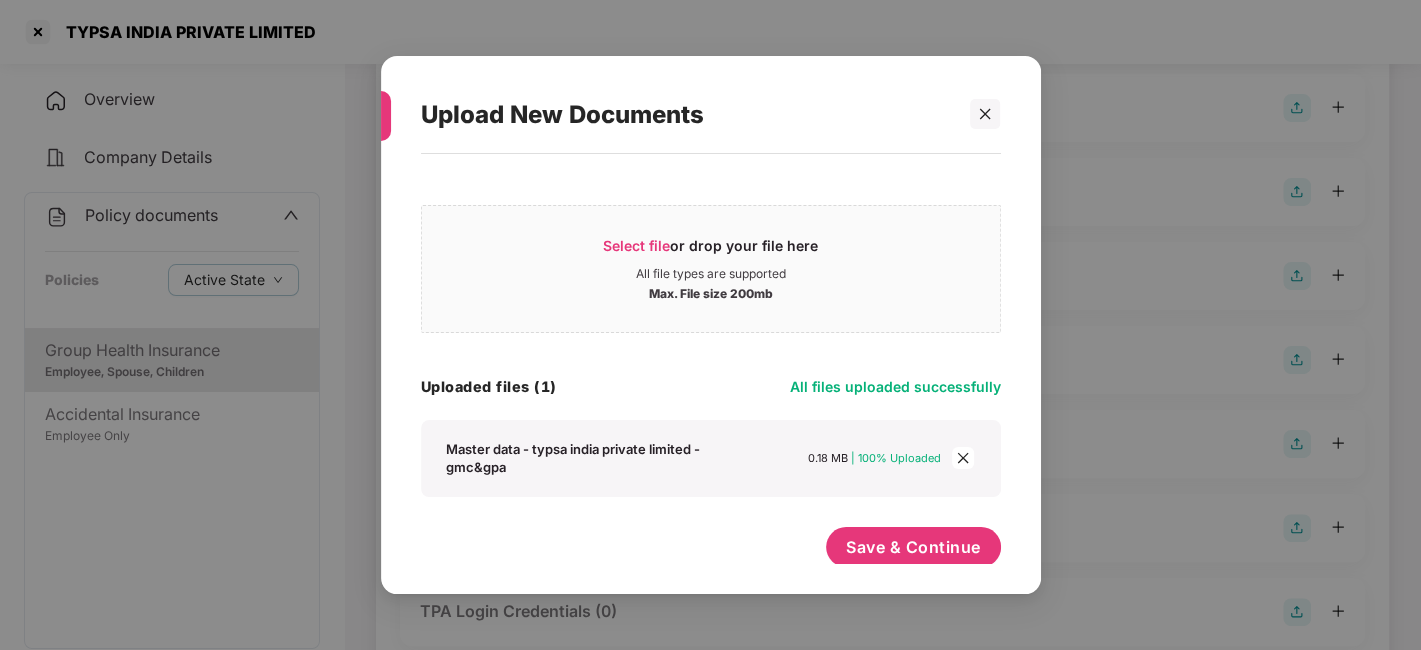 scroll, scrollTop: 11, scrollLeft: 0, axis: vertical 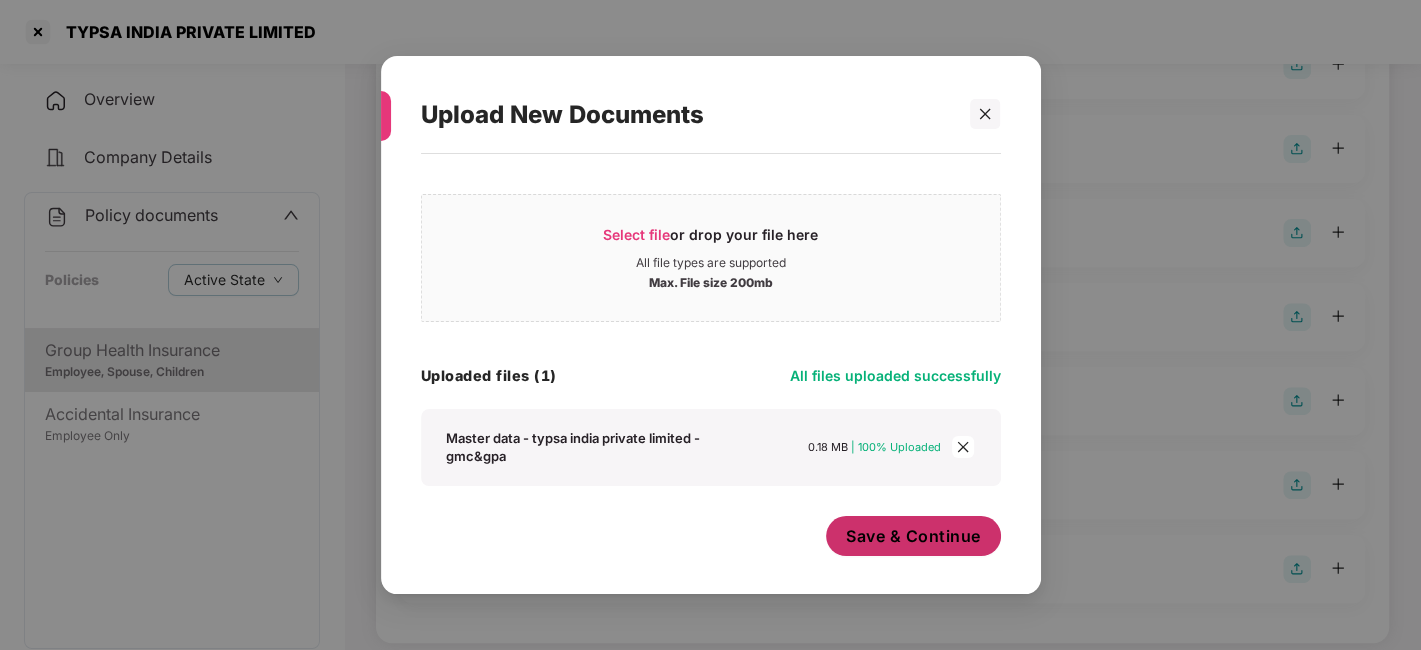 click on "Save & Continue" at bounding box center [913, 536] 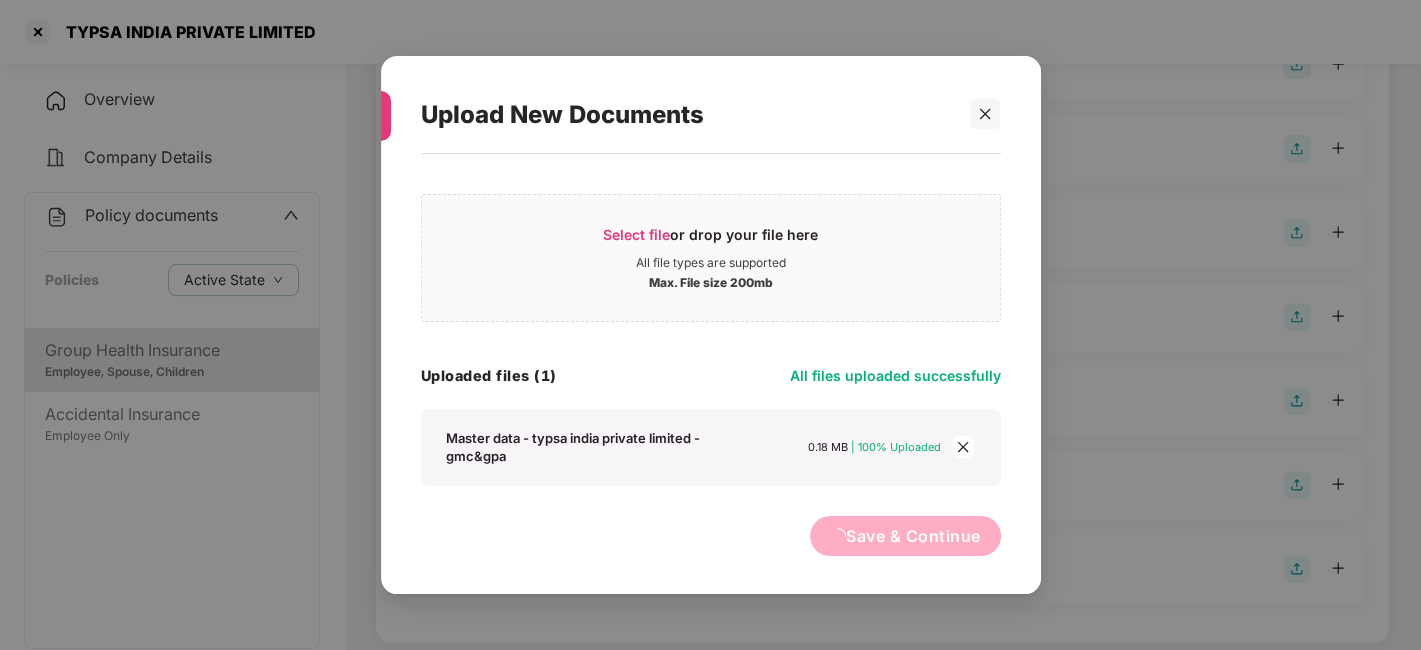 scroll, scrollTop: 0, scrollLeft: 0, axis: both 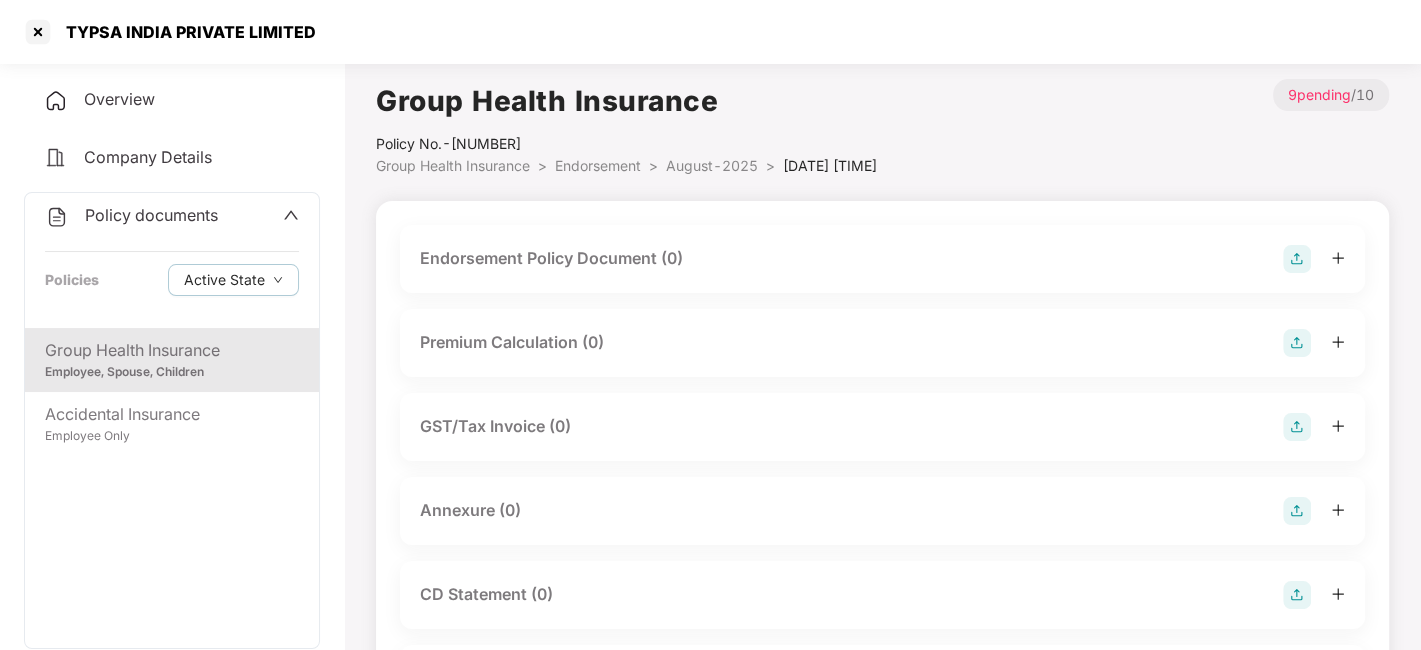 click on "August-2025" at bounding box center (712, 165) 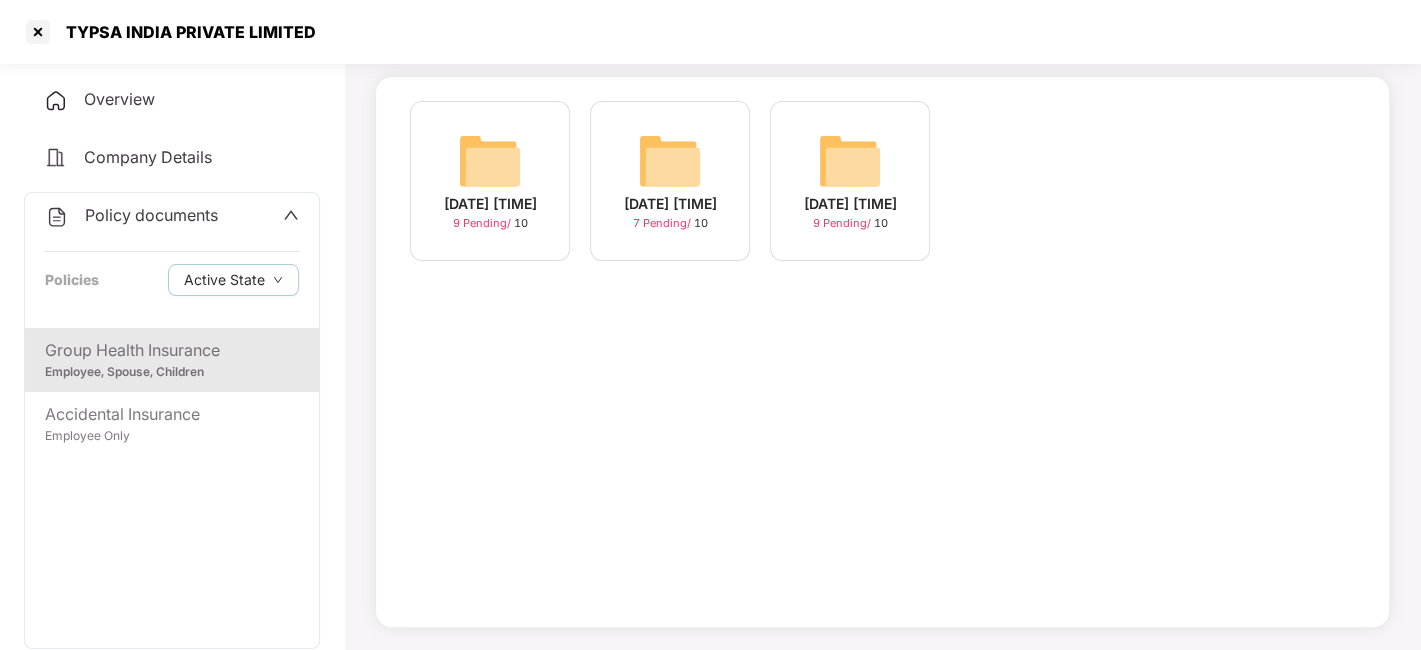 click at bounding box center (490, 161) 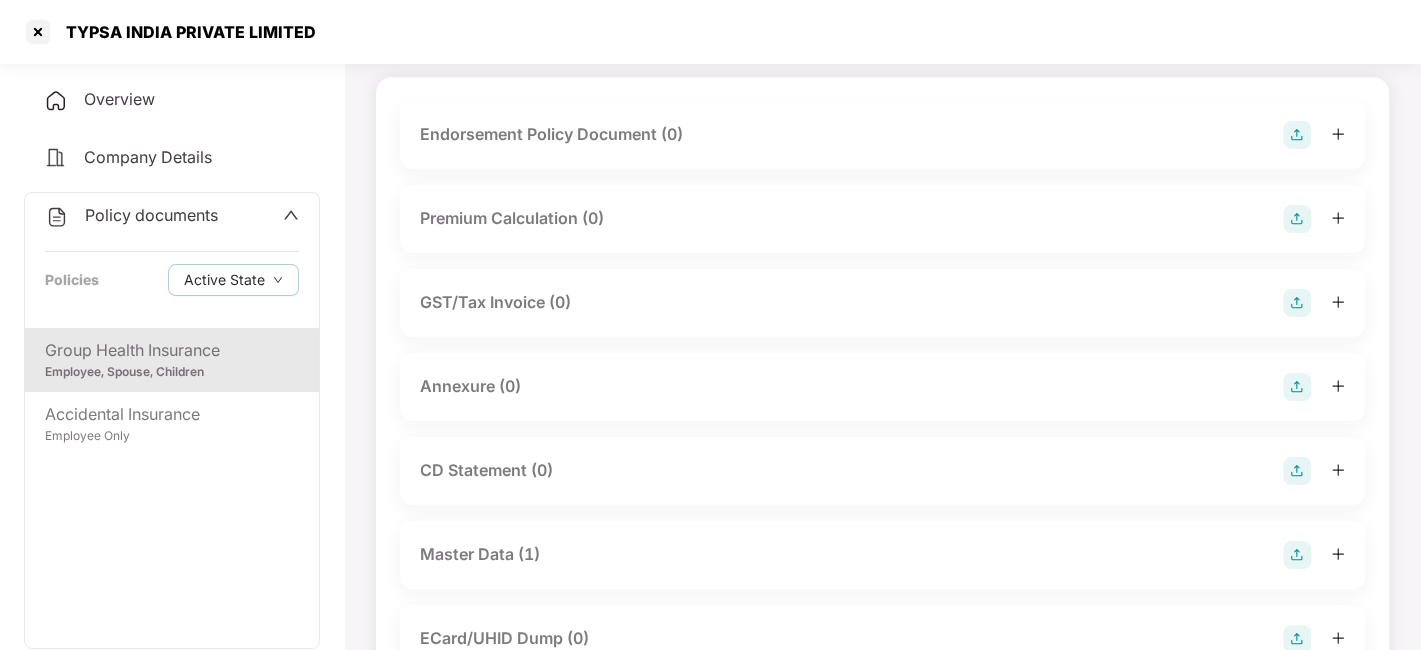 scroll, scrollTop: 0, scrollLeft: 0, axis: both 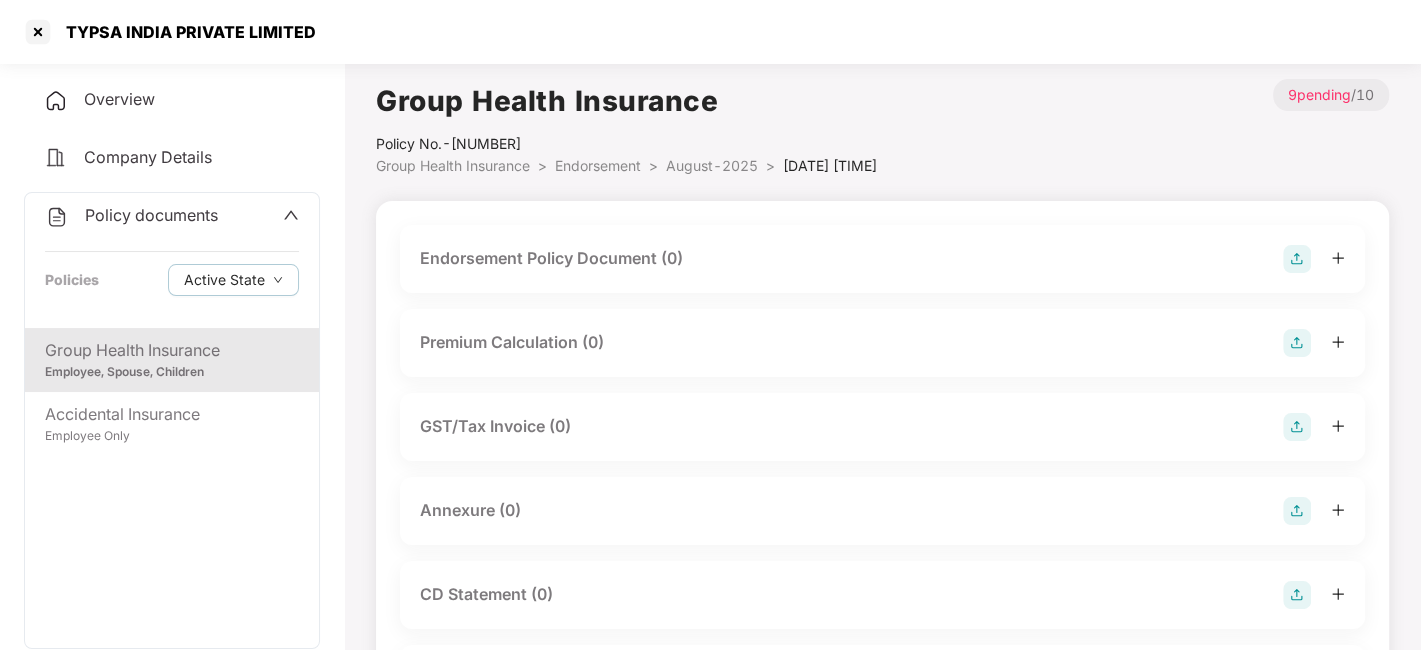 click at bounding box center [1297, 259] 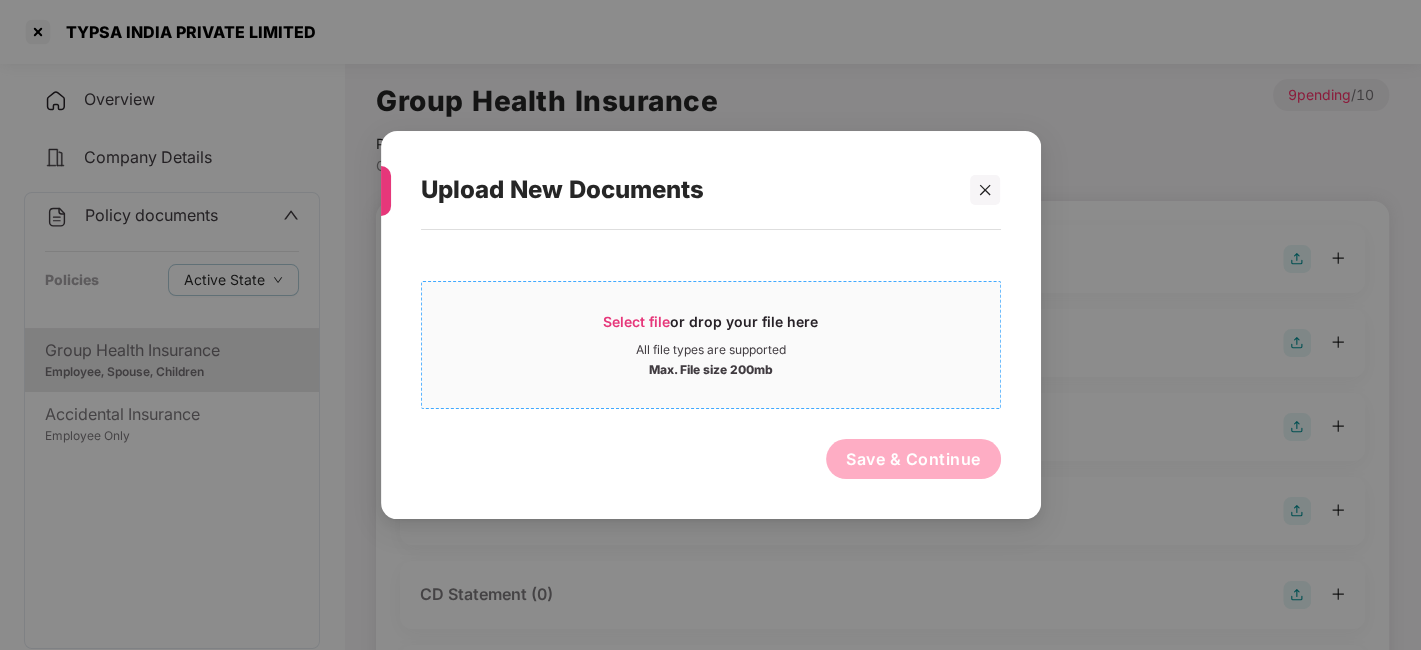 click on "Select file  or drop your file here" at bounding box center [711, 327] 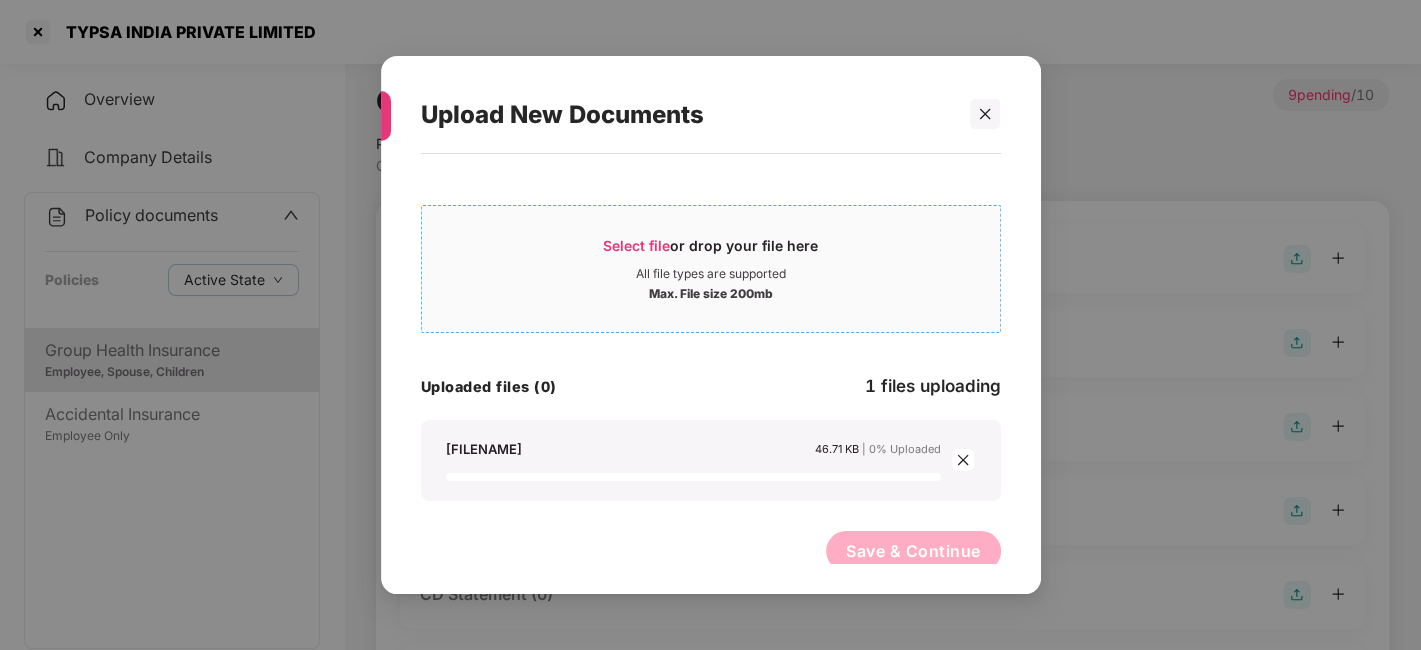 click on "Select file" at bounding box center (636, 245) 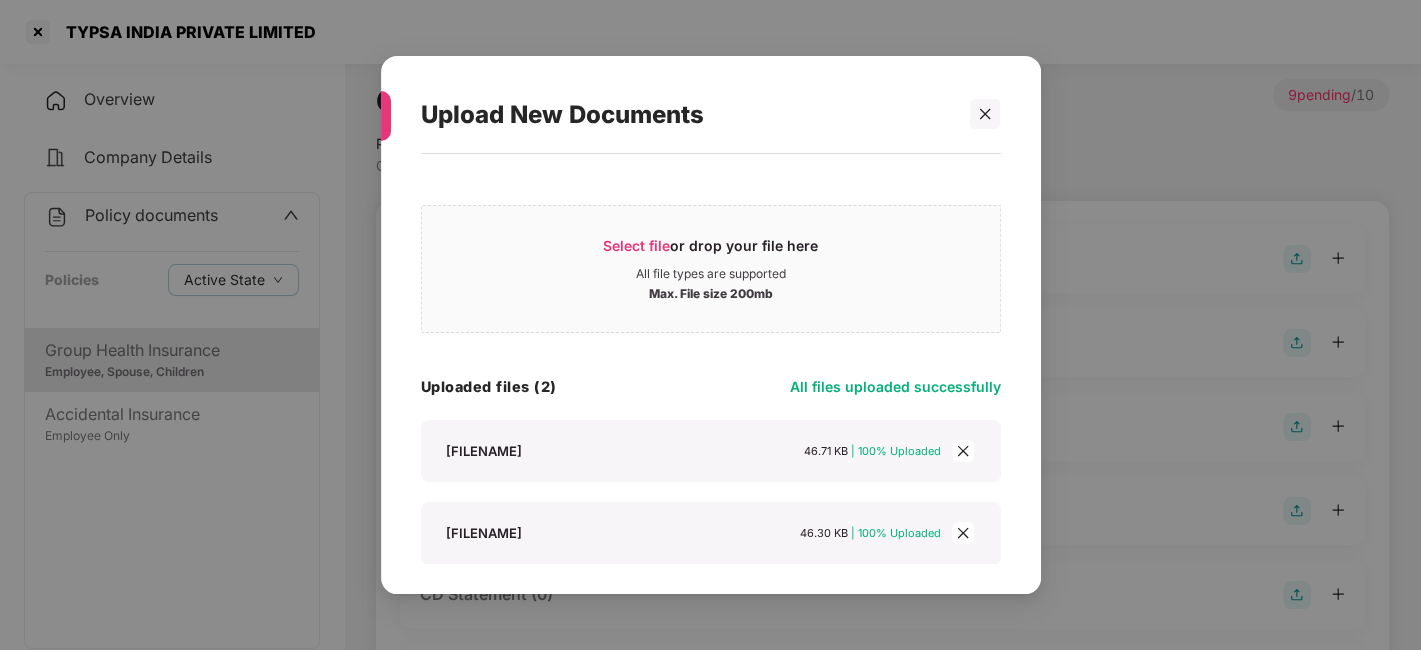 scroll, scrollTop: 79, scrollLeft: 0, axis: vertical 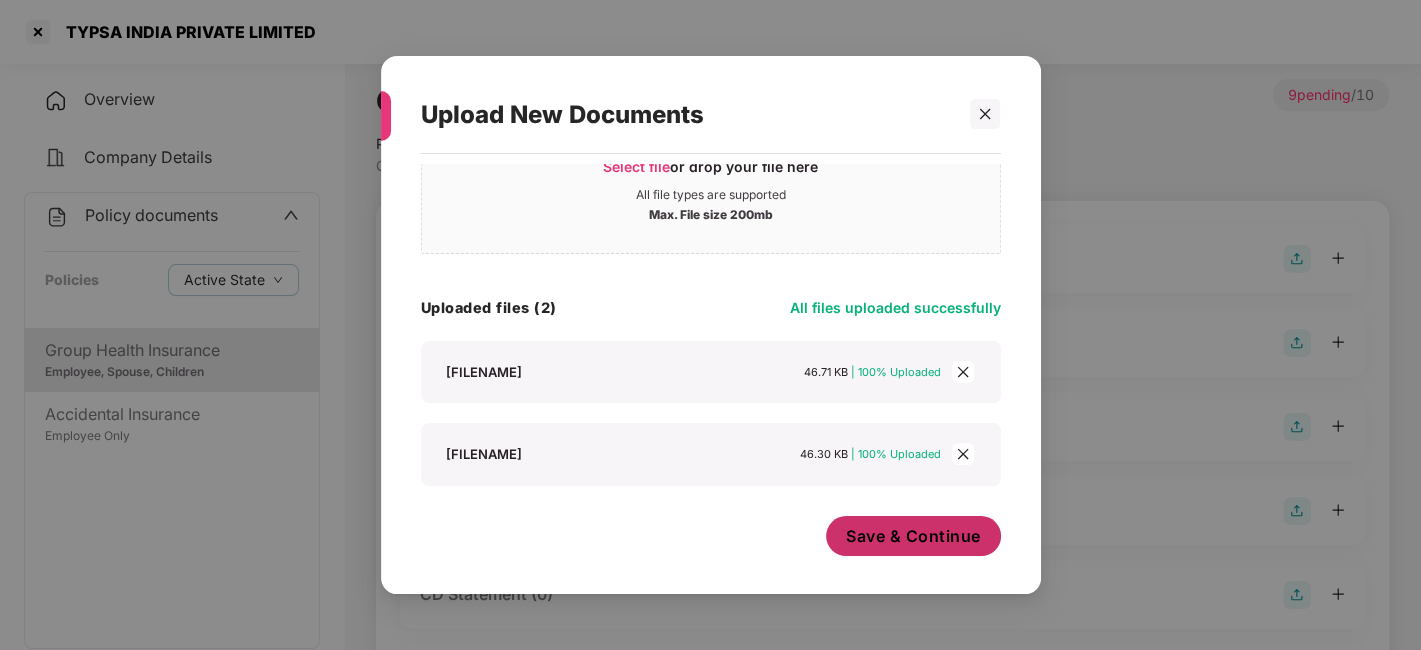 click on "Save & Continue" at bounding box center [913, 536] 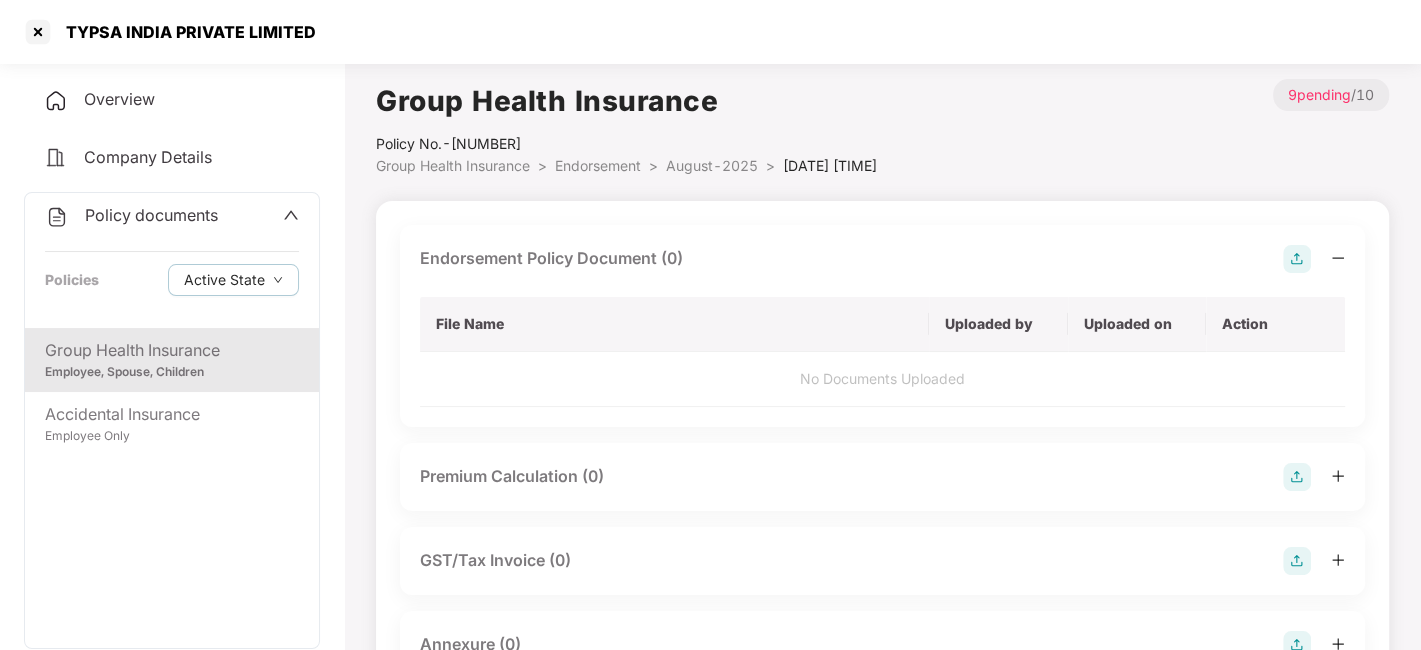 scroll, scrollTop: 0, scrollLeft: 0, axis: both 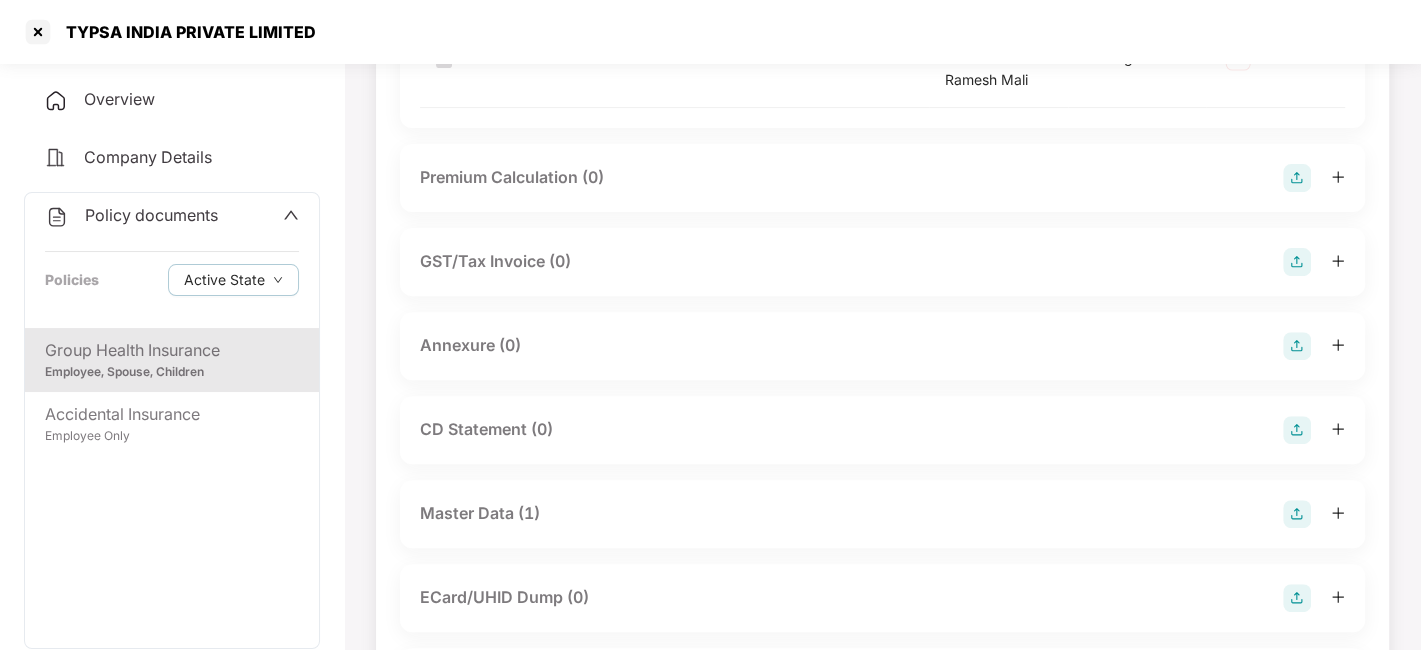 click at bounding box center [1297, 346] 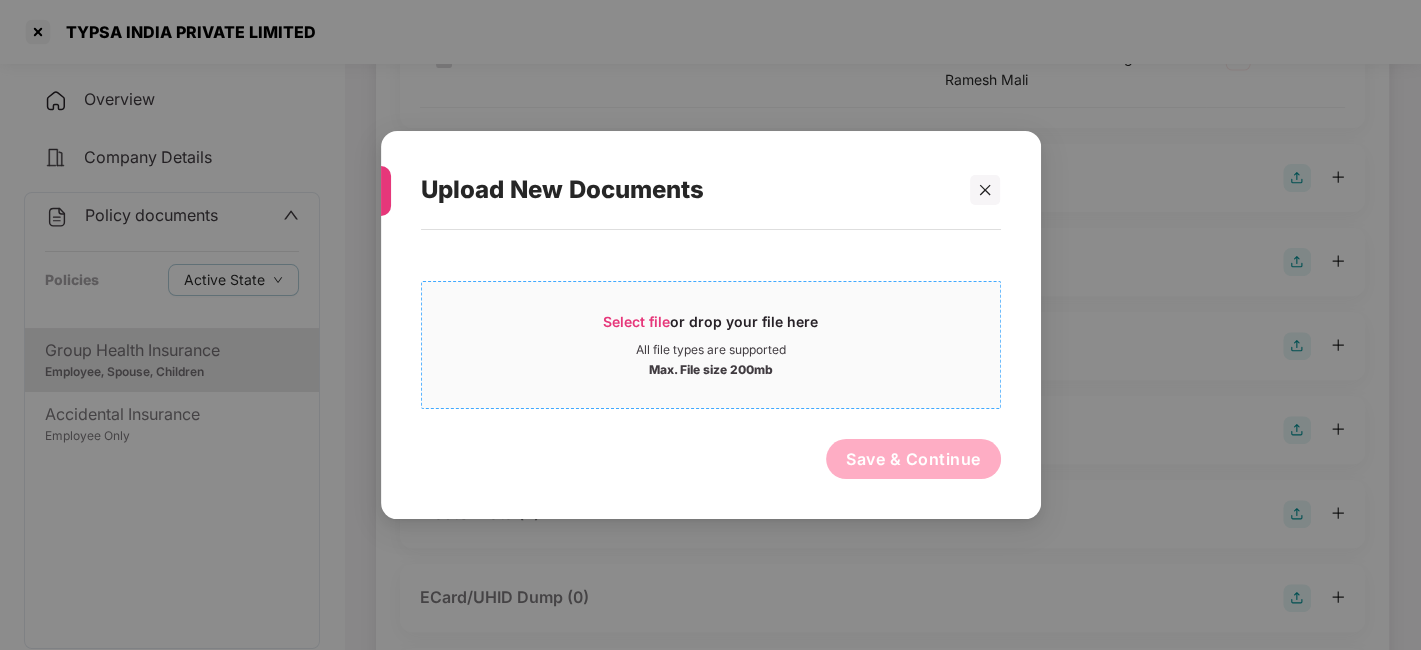 click on "Select file  or drop your file here" at bounding box center [711, 327] 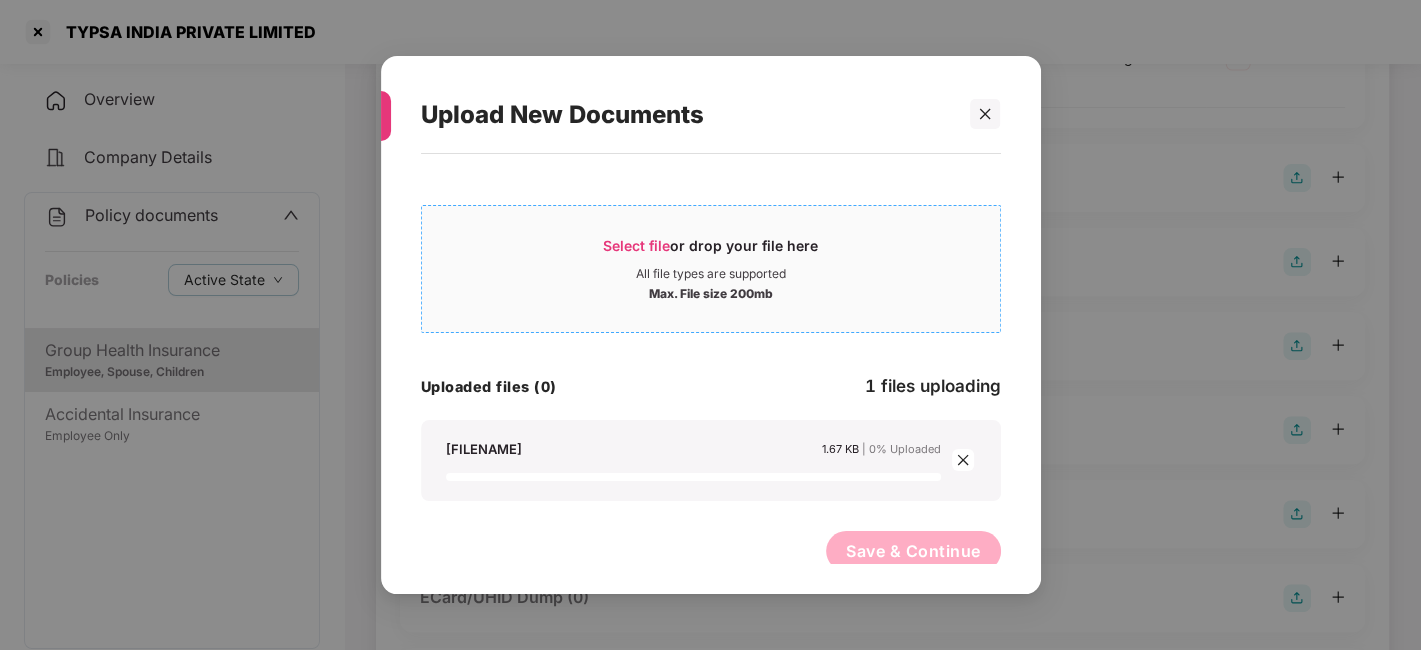 click on "Select file" at bounding box center (636, 245) 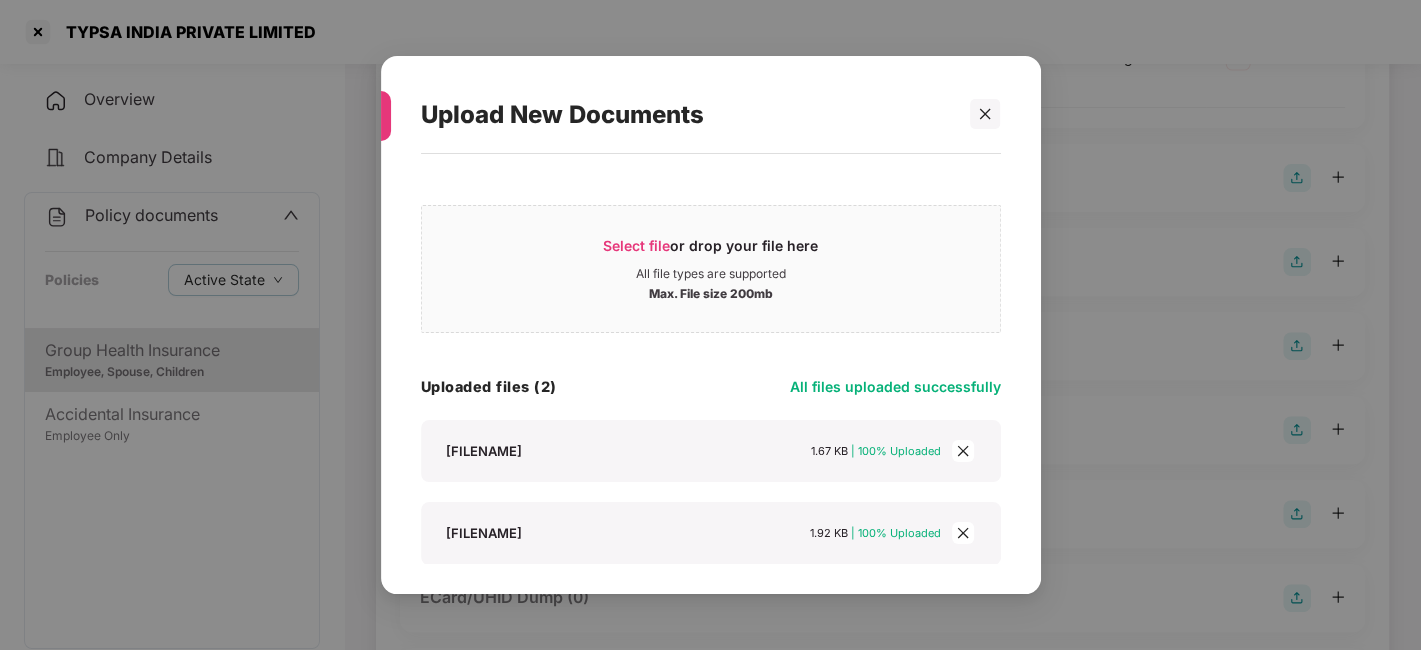 scroll, scrollTop: 79, scrollLeft: 0, axis: vertical 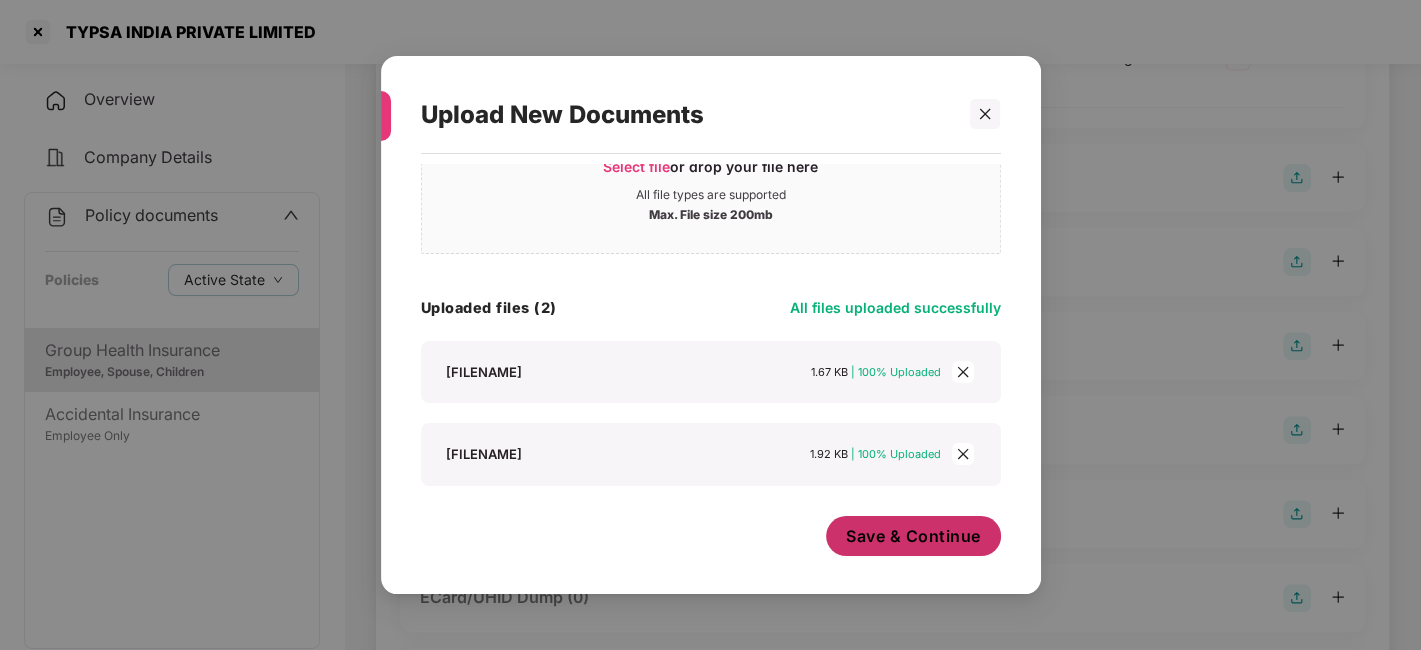 click on "Save & Continue" at bounding box center (913, 536) 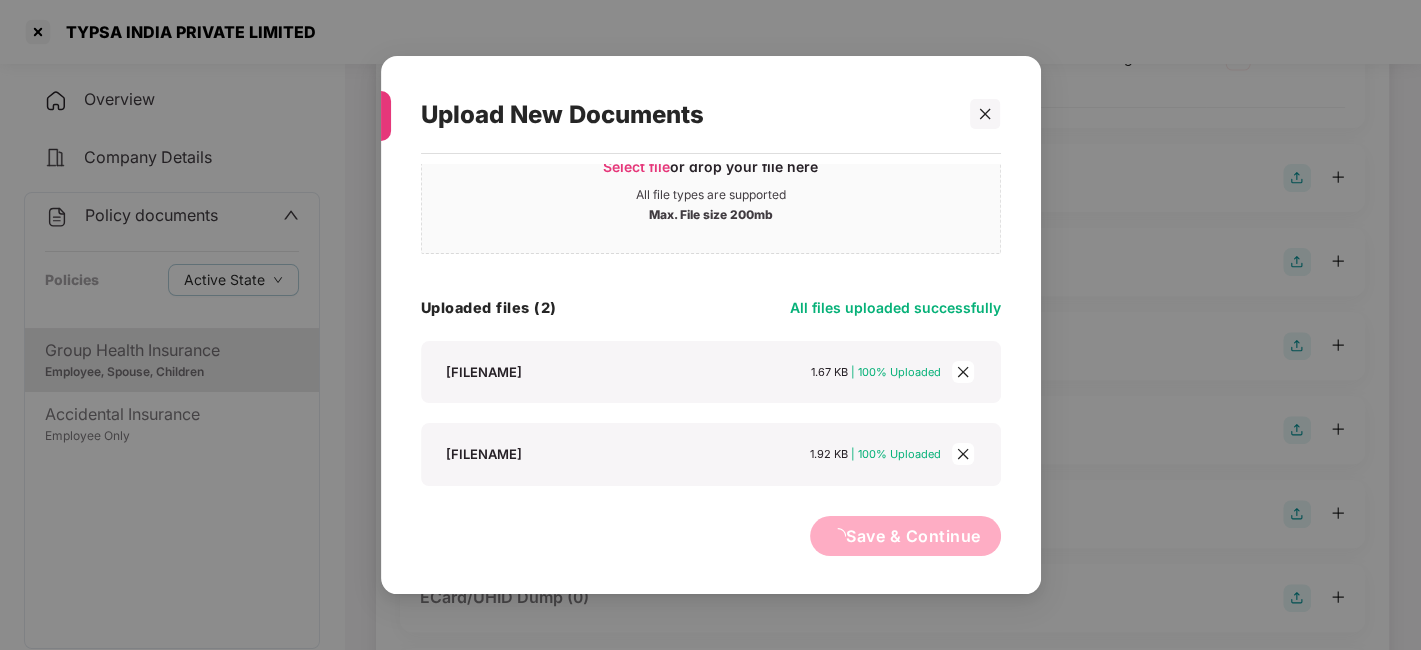scroll, scrollTop: 0, scrollLeft: 0, axis: both 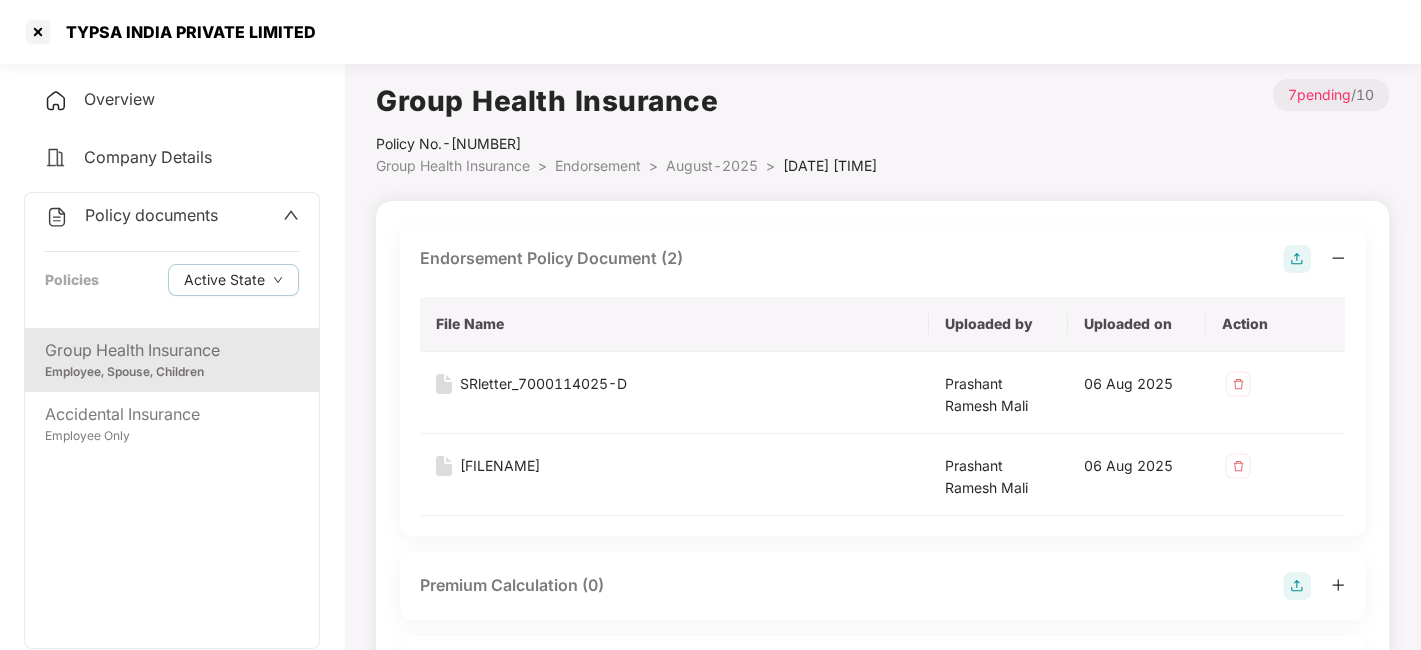 click on "August-2025" at bounding box center (712, 165) 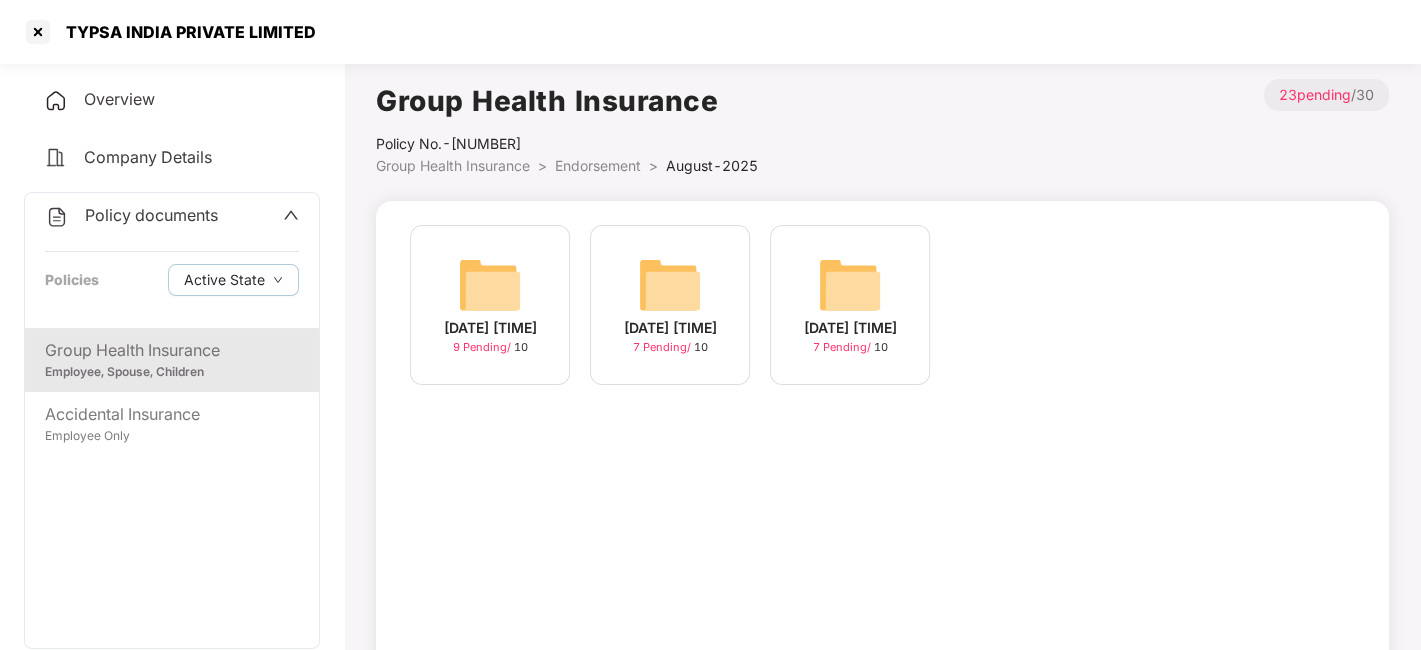 scroll, scrollTop: 124, scrollLeft: 0, axis: vertical 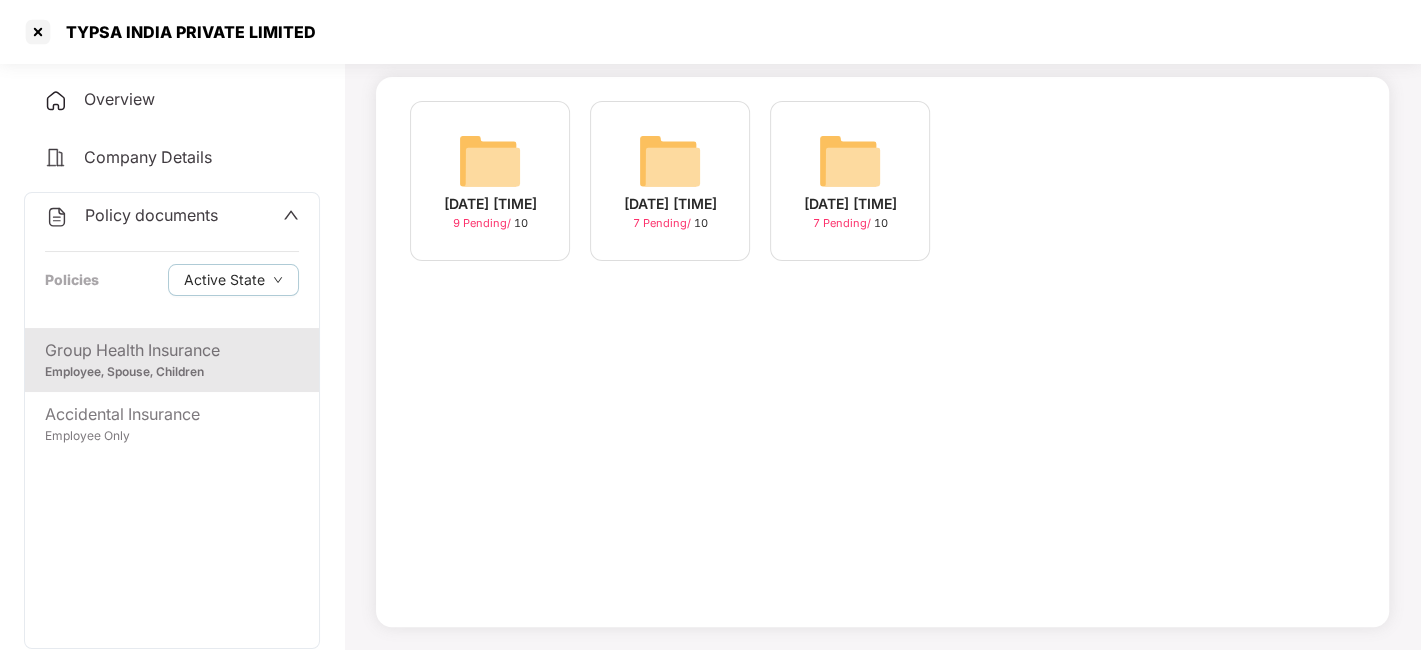 click at bounding box center [490, 161] 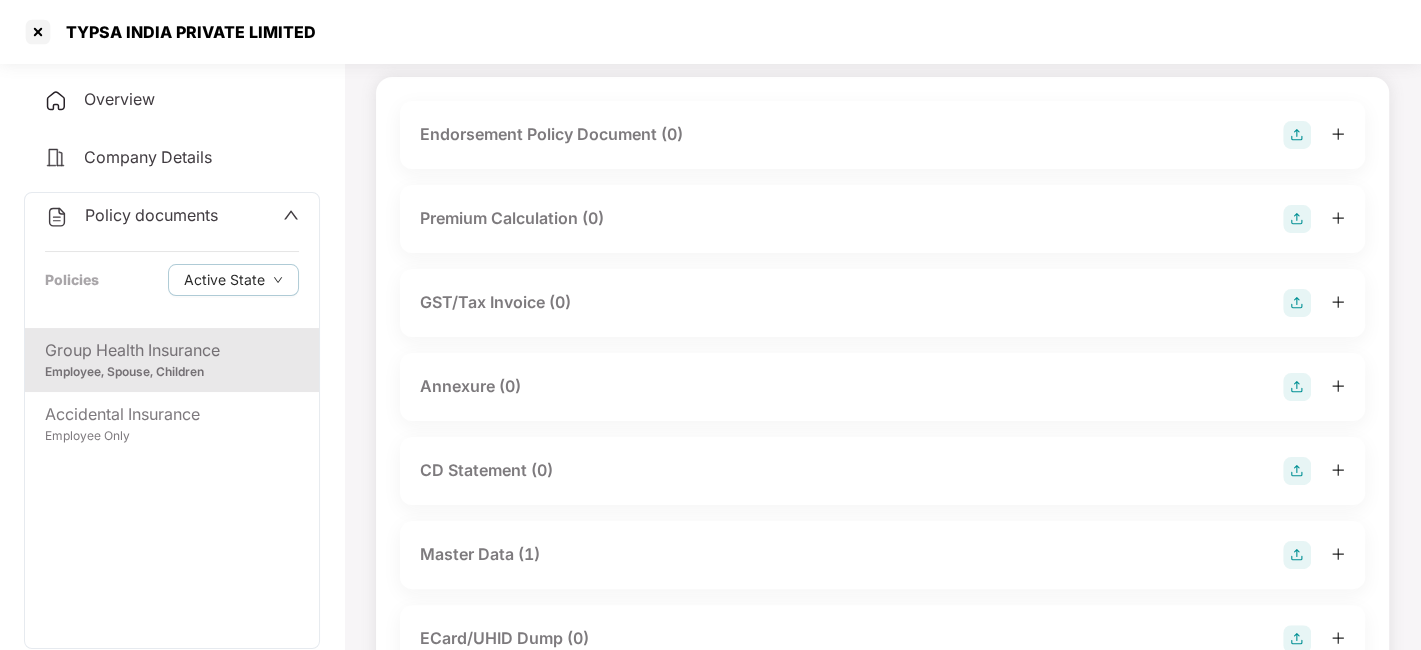 scroll, scrollTop: 0, scrollLeft: 0, axis: both 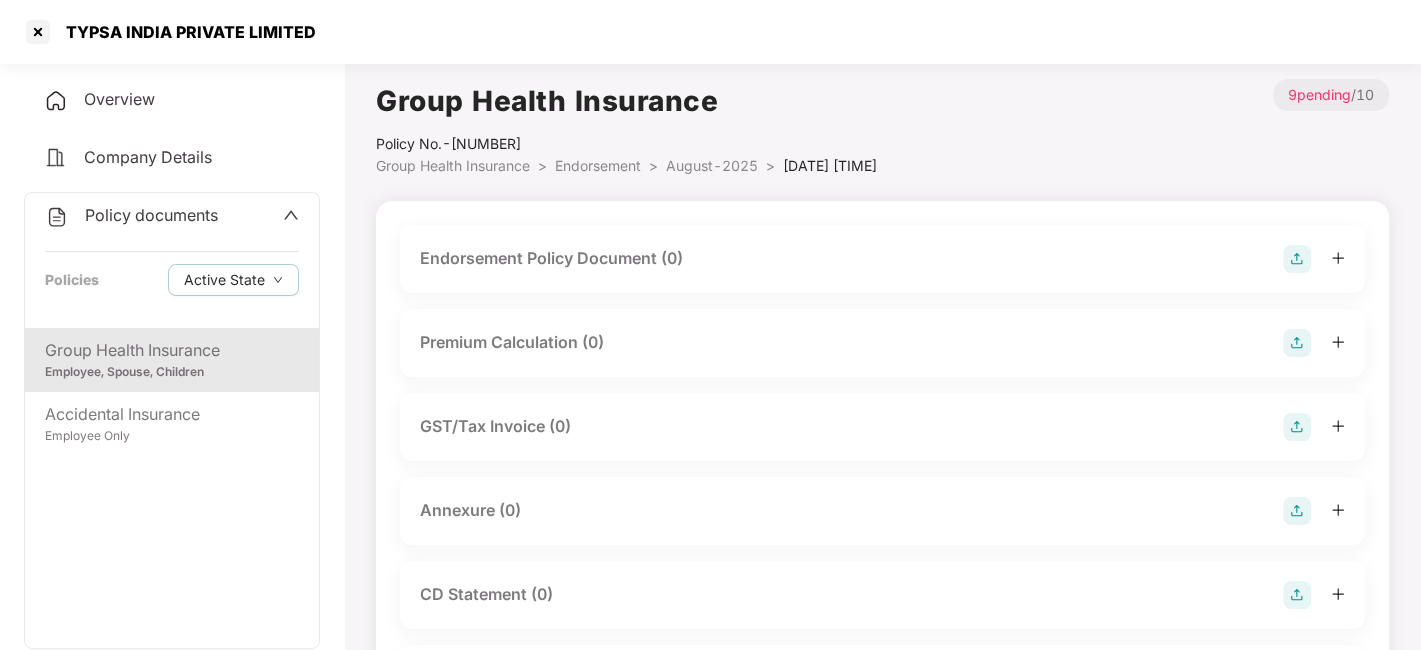 click at bounding box center (1297, 259) 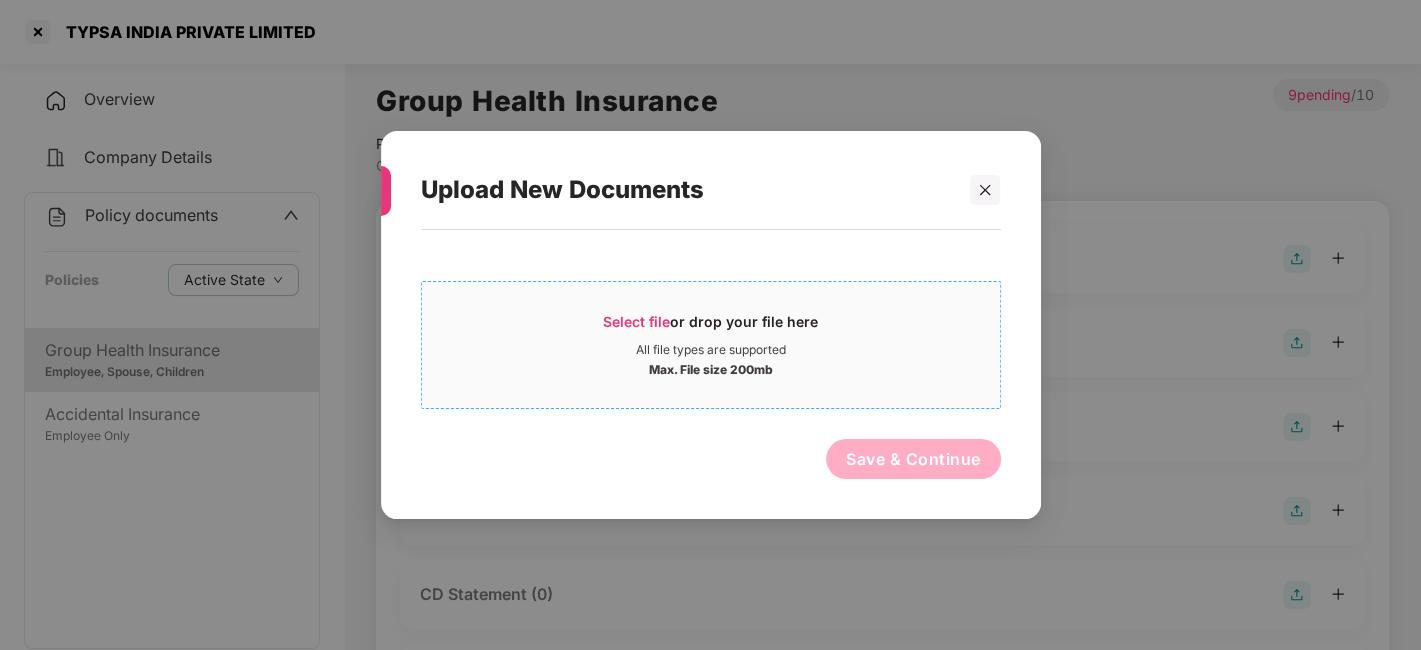 click on "All file types are supported" at bounding box center [711, 350] 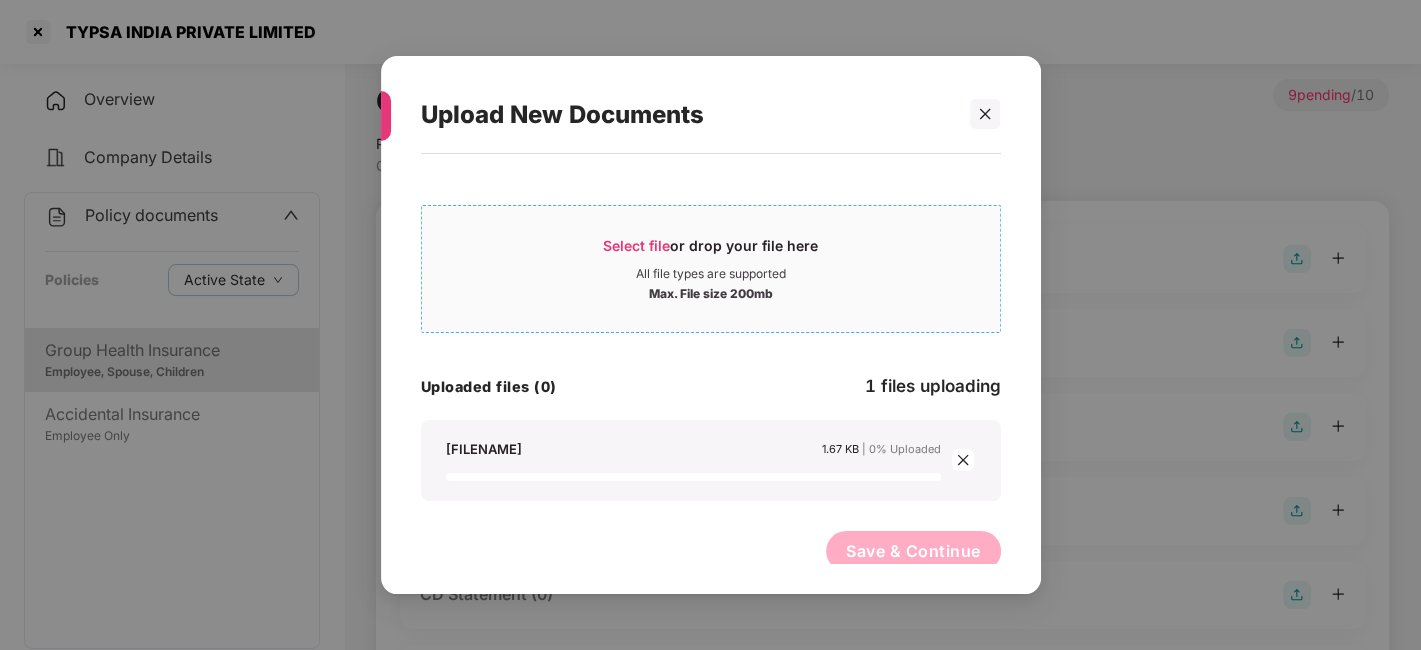 click on "Select file  or drop your file here All file types are supported Max. File size 200mb" at bounding box center [711, 269] 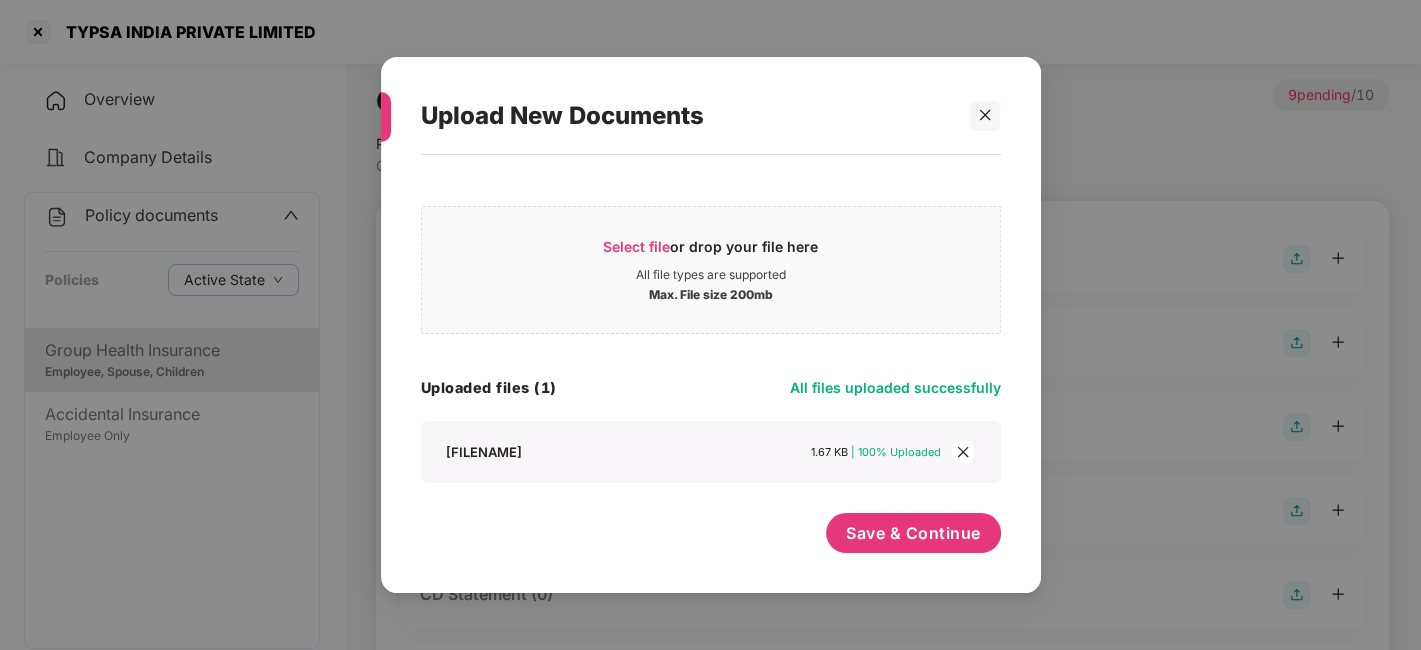click at bounding box center (963, 452) 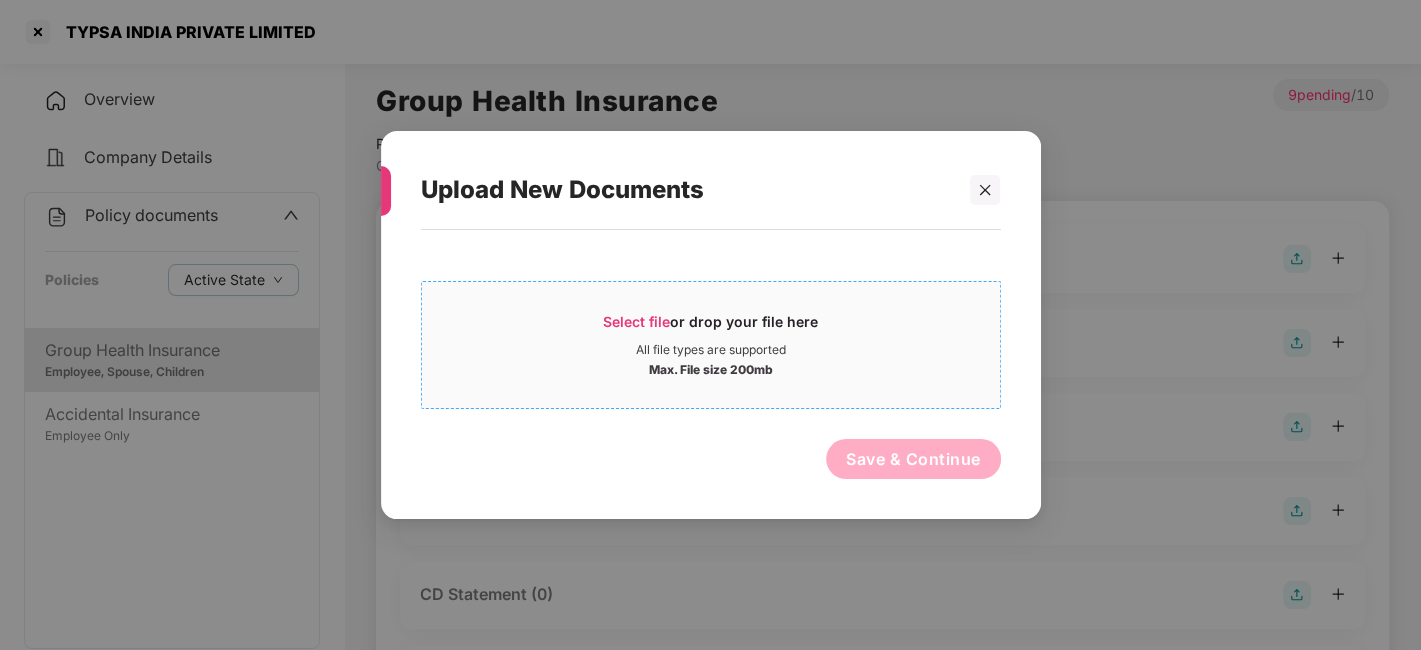 click on "Select file  or drop your file here" at bounding box center [710, 327] 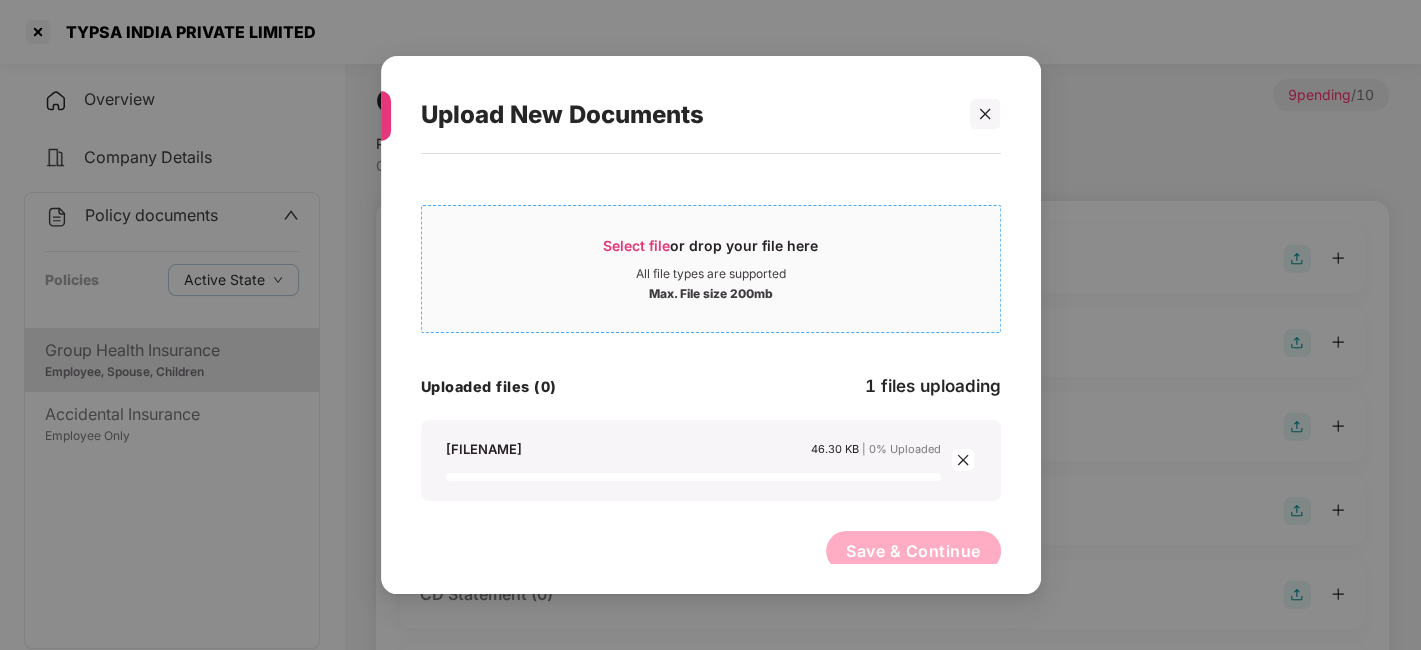 click on "All file types are supported" at bounding box center (711, 274) 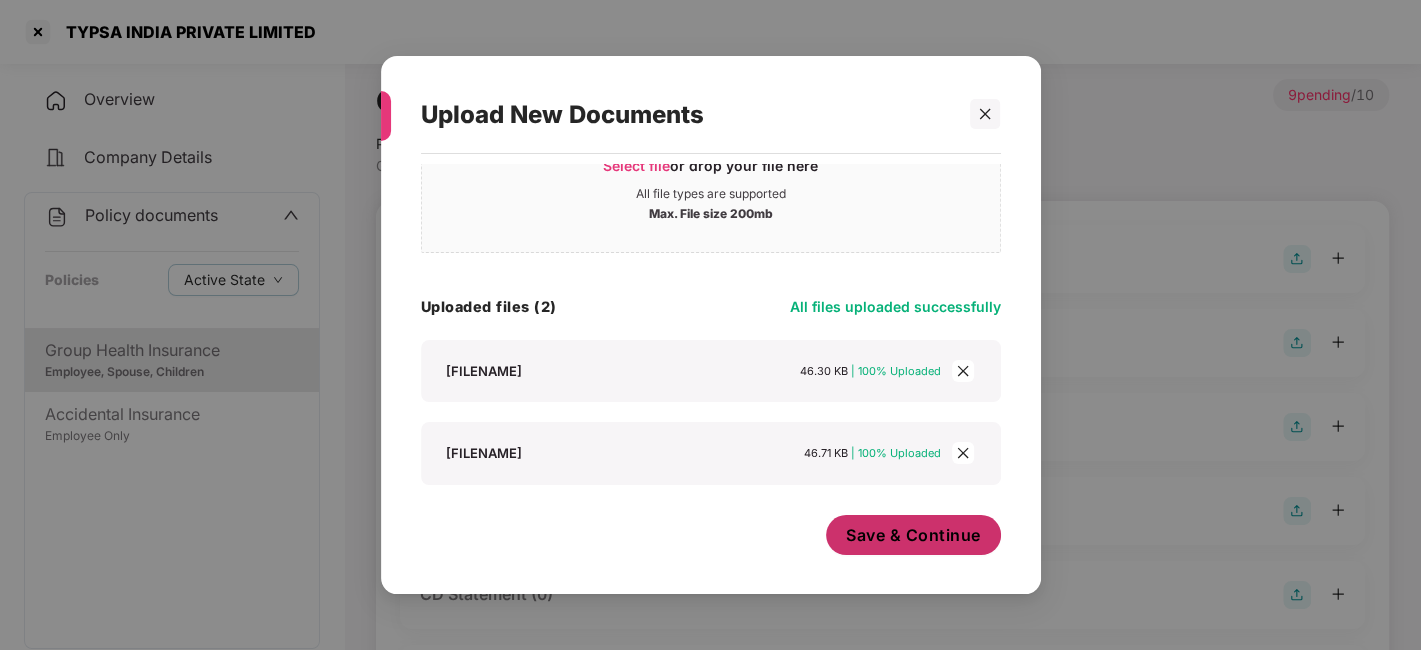 scroll, scrollTop: 79, scrollLeft: 0, axis: vertical 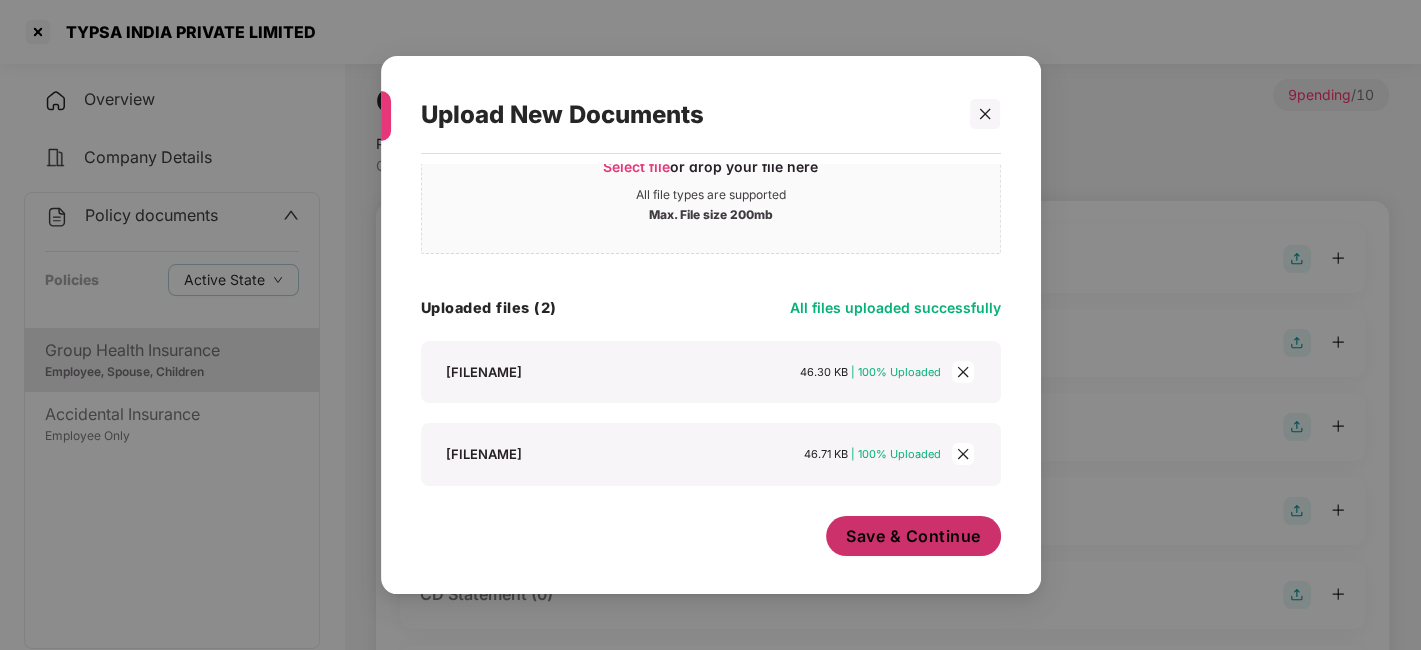 click on "Save & Continue" at bounding box center (913, 536) 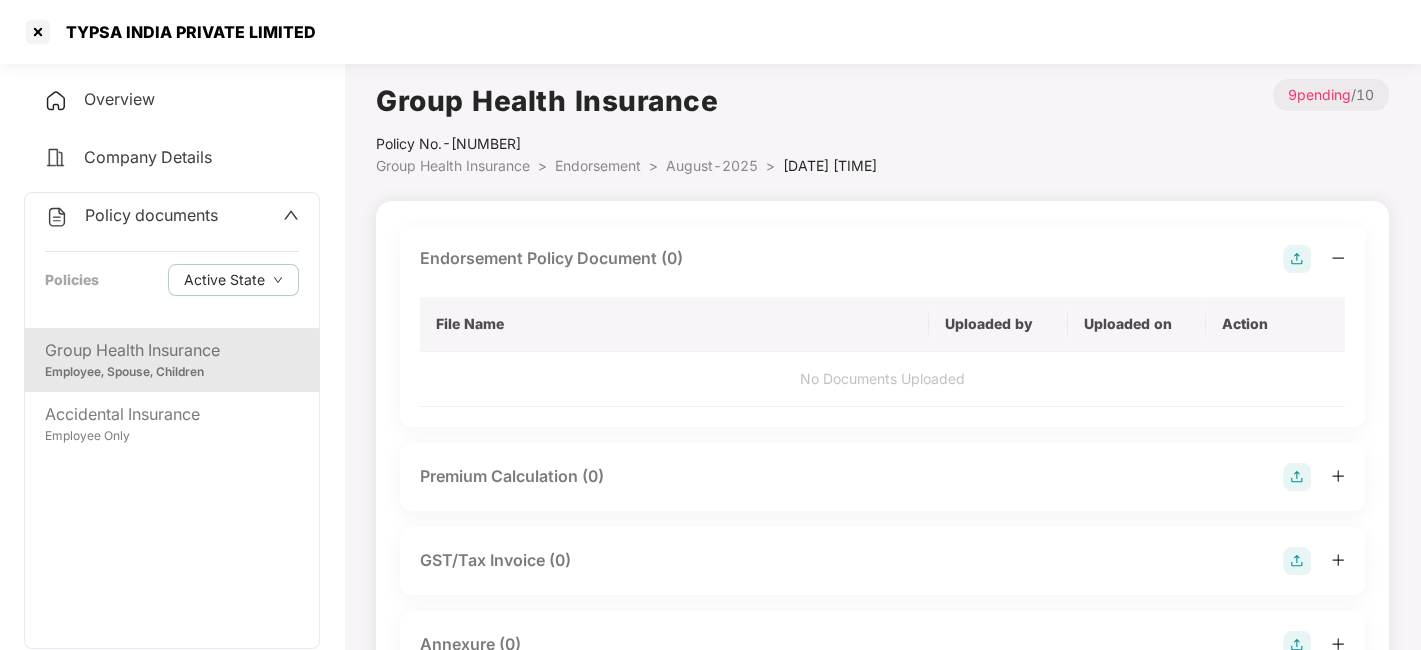 scroll, scrollTop: 0, scrollLeft: 0, axis: both 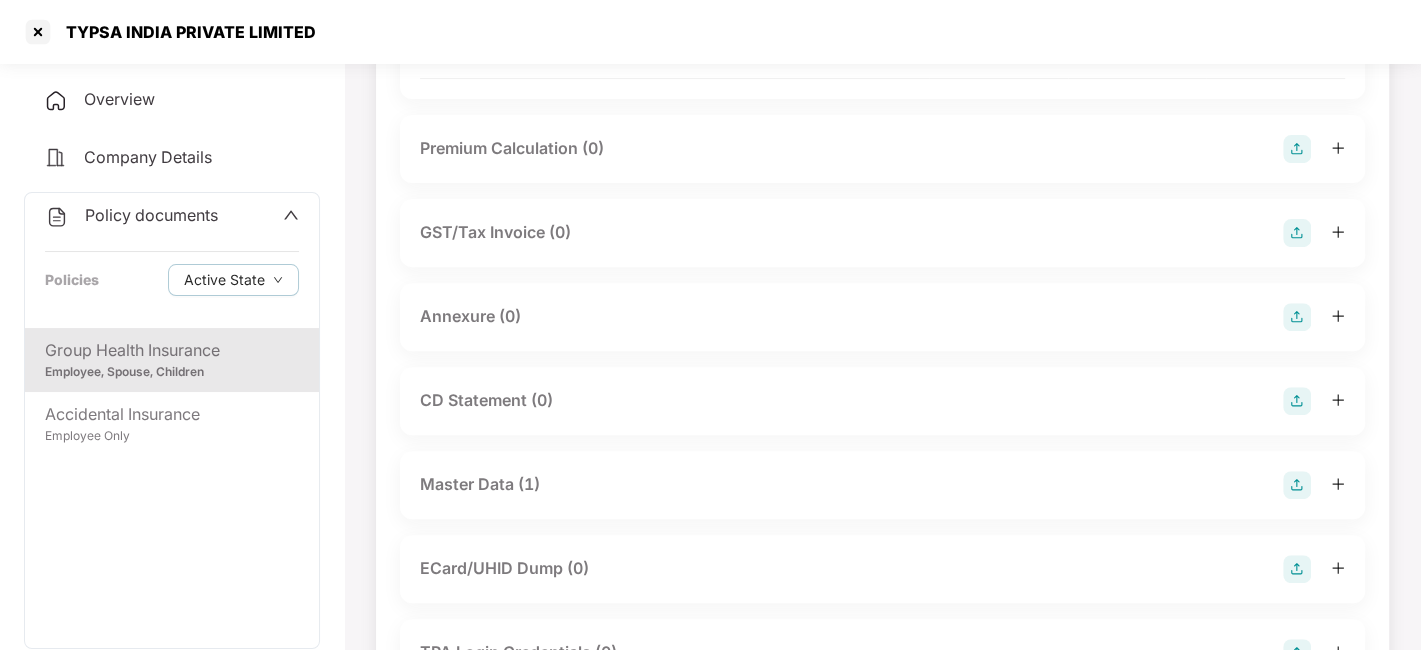 click at bounding box center (1297, 317) 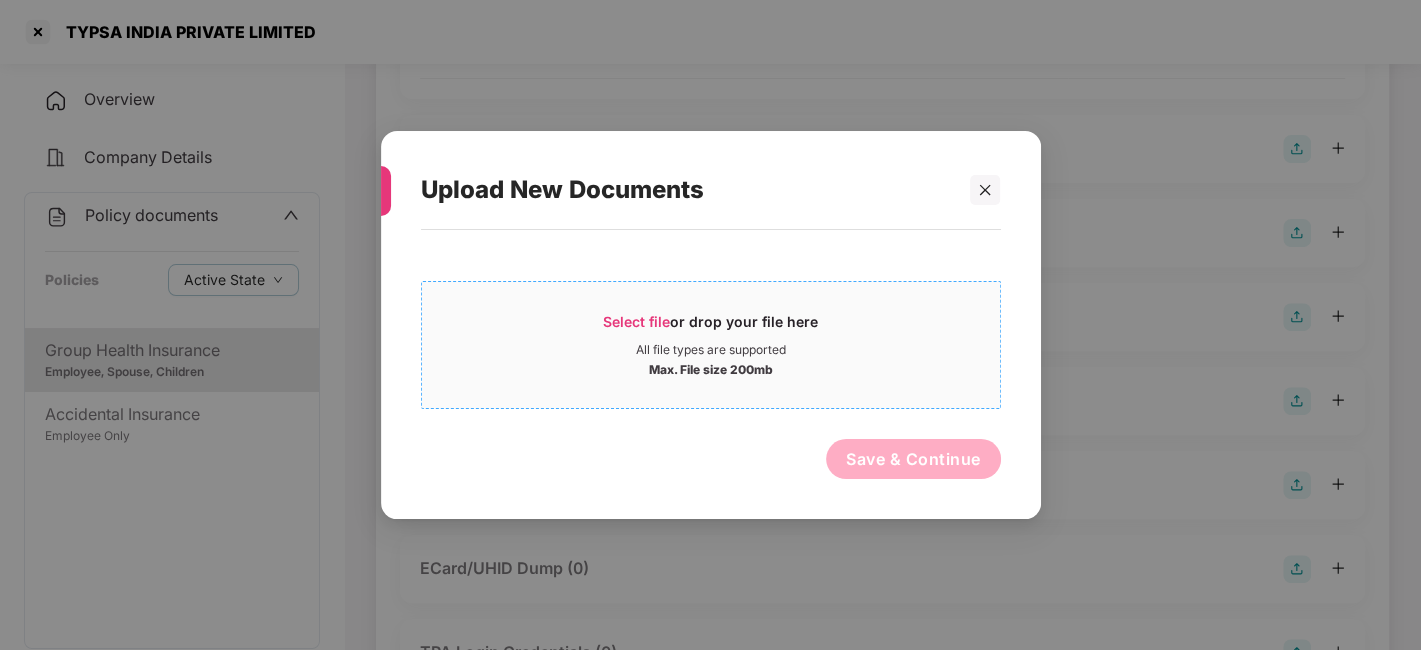 click on "All file types are supported" at bounding box center (711, 350) 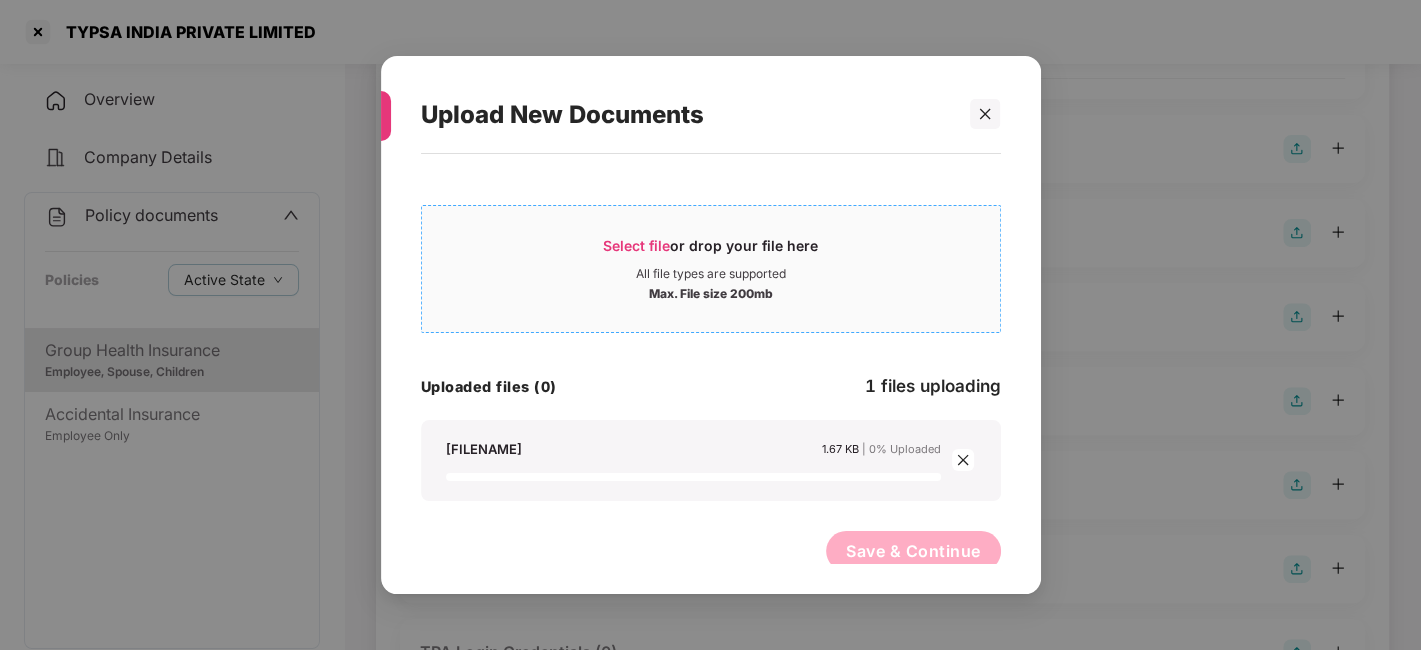 click on "All file types are supported" at bounding box center (711, 274) 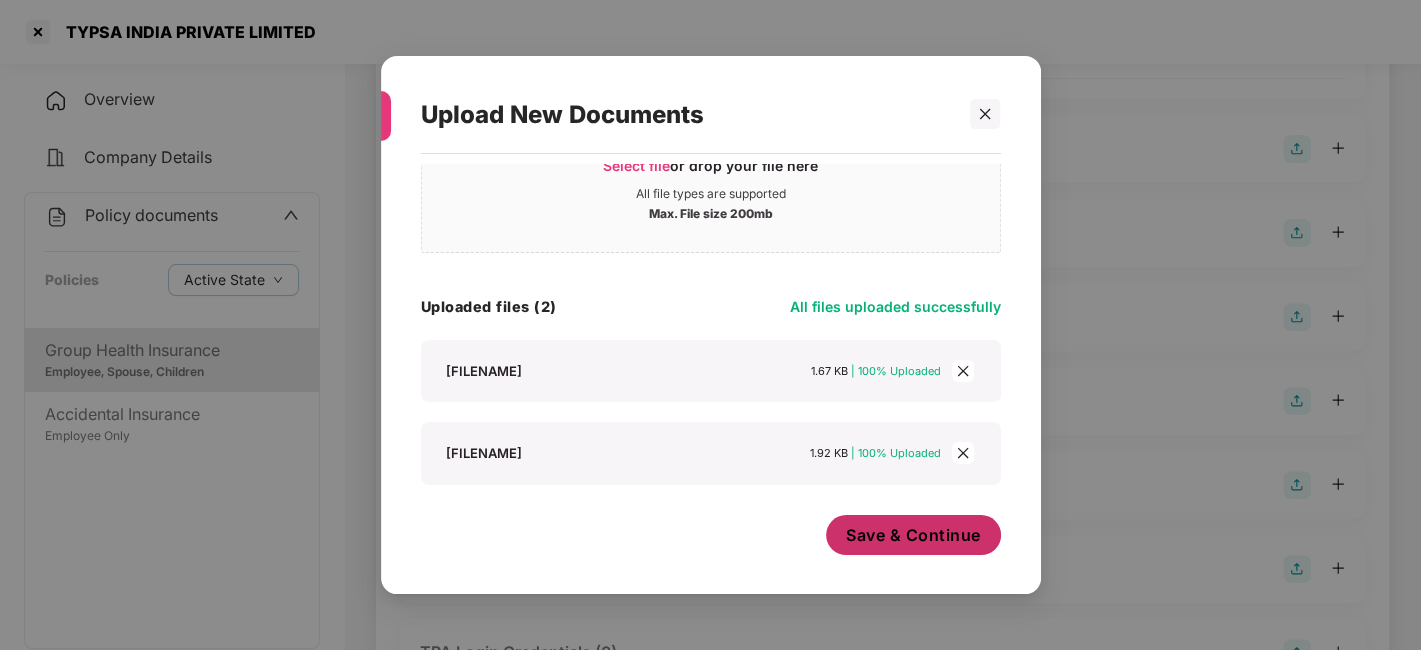 scroll, scrollTop: 79, scrollLeft: 0, axis: vertical 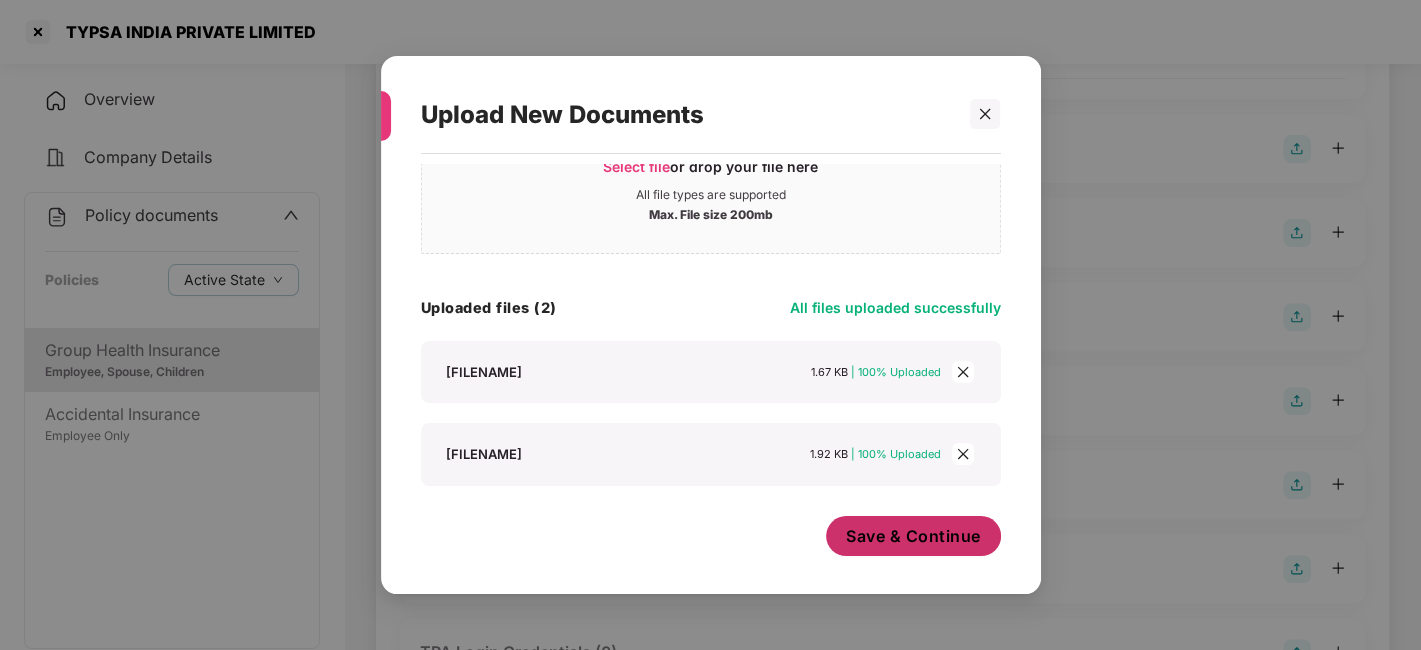 click on "Save & Continue" at bounding box center (913, 536) 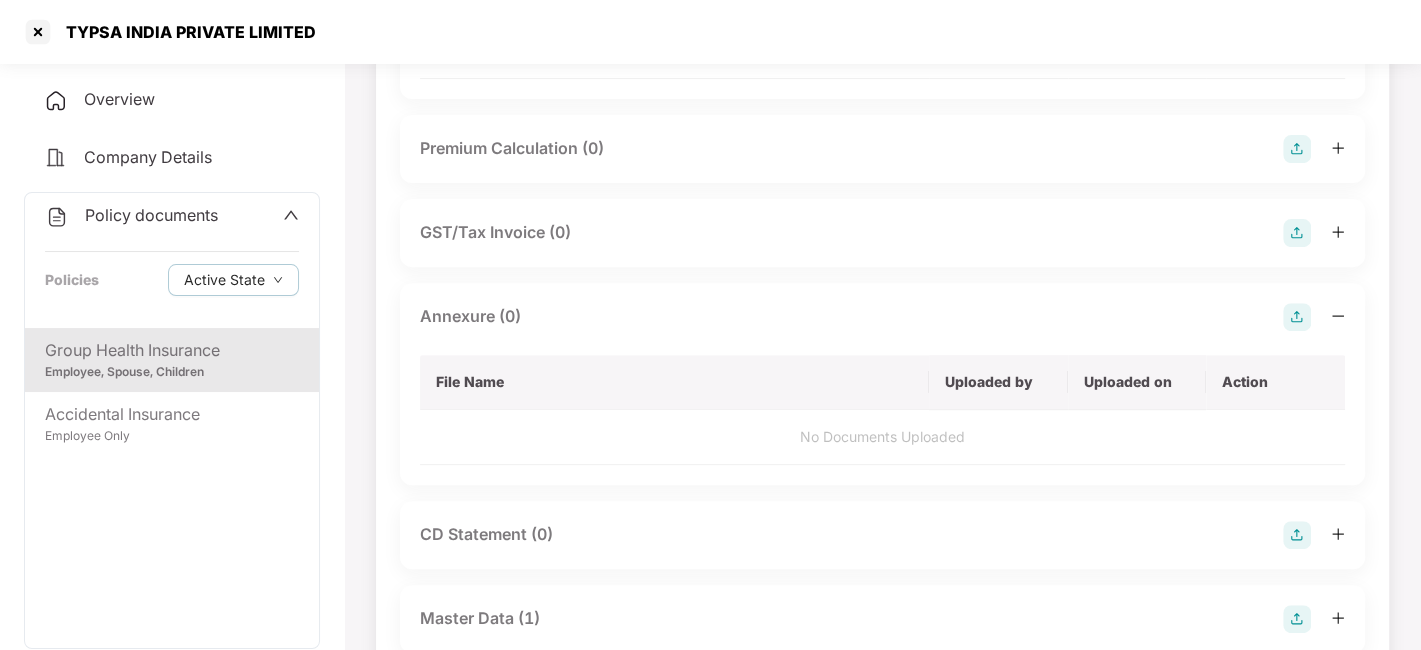 scroll, scrollTop: 0, scrollLeft: 0, axis: both 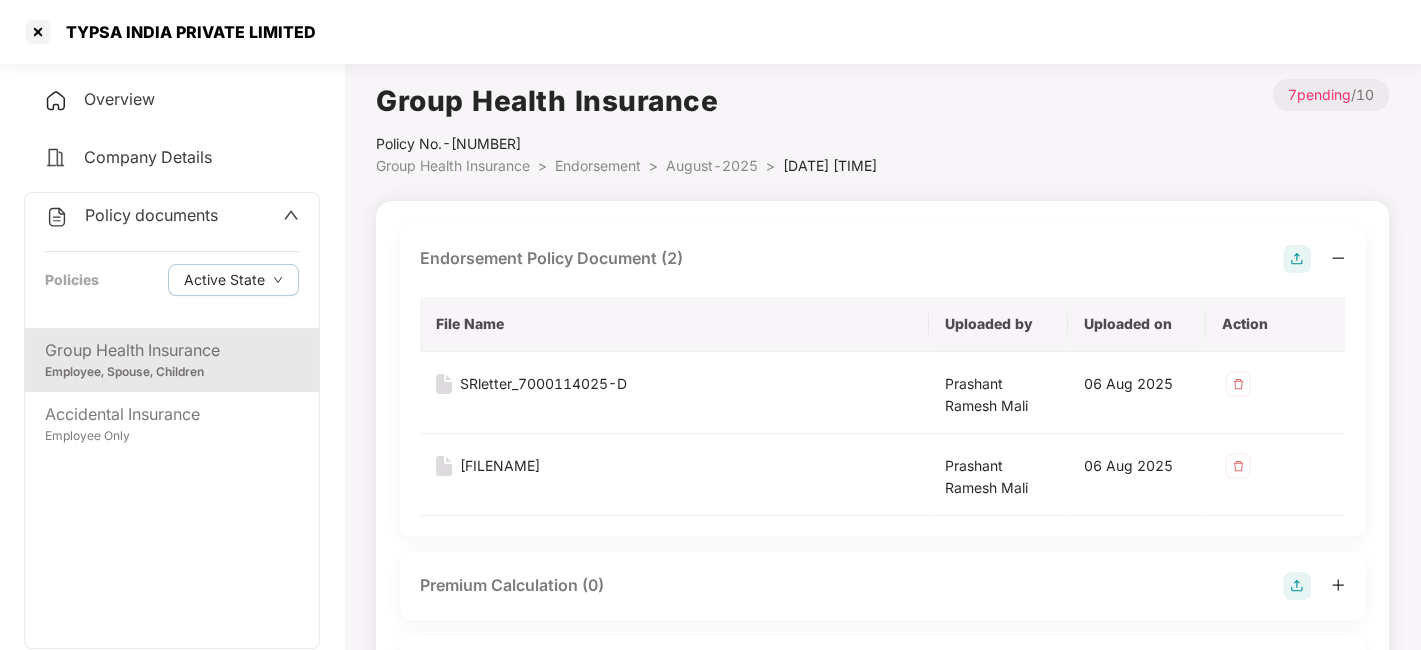 click on "August-2025" at bounding box center (712, 165) 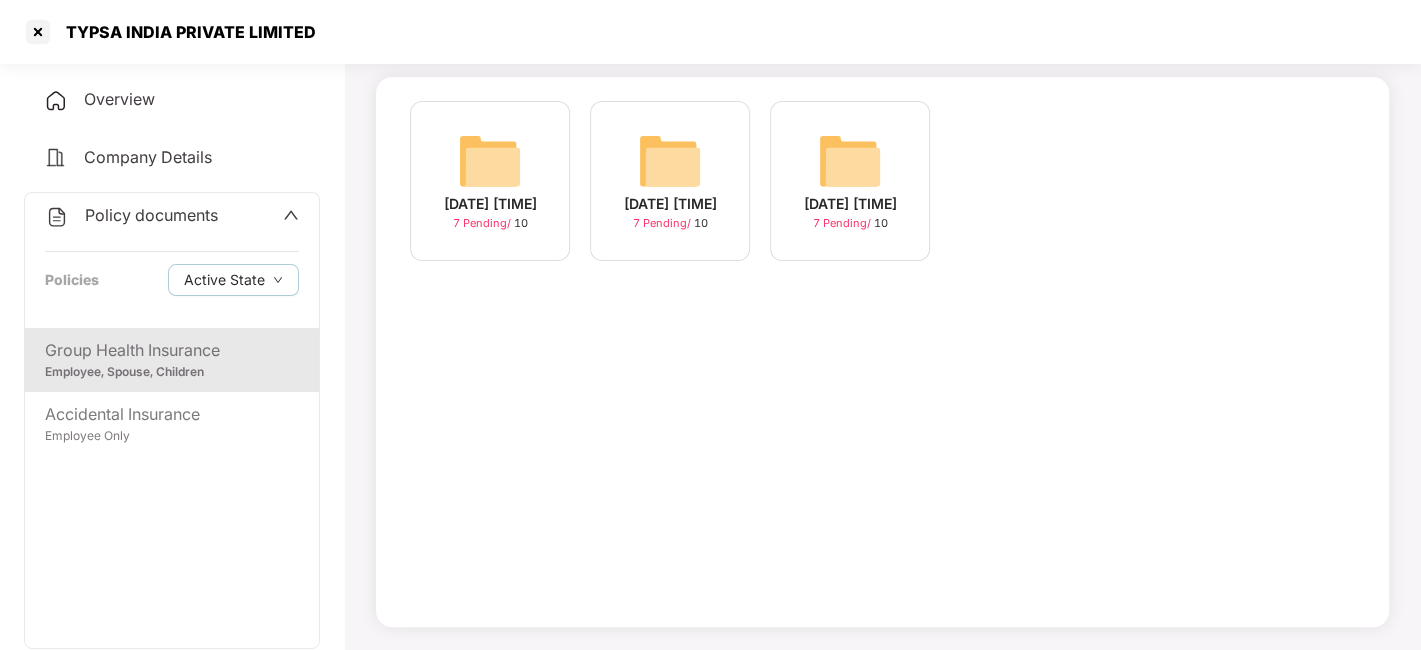 scroll, scrollTop: 0, scrollLeft: 0, axis: both 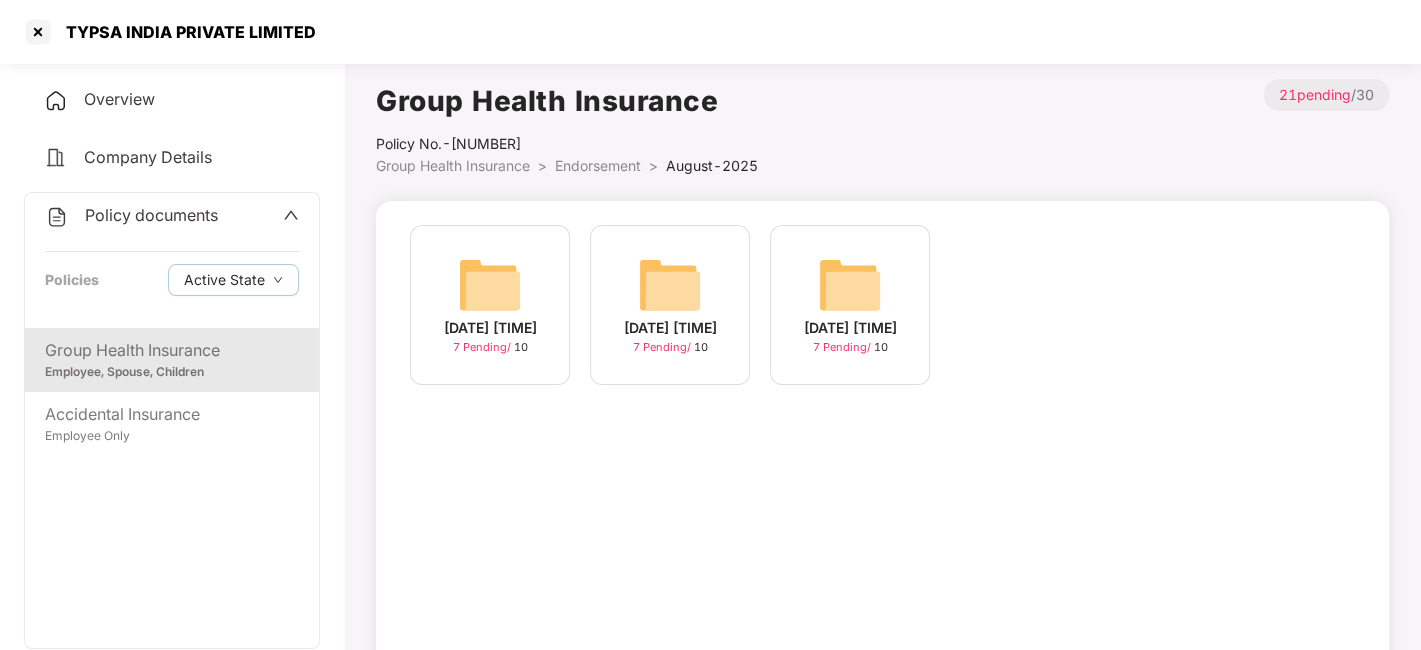 click on "Endorsement" at bounding box center (598, 165) 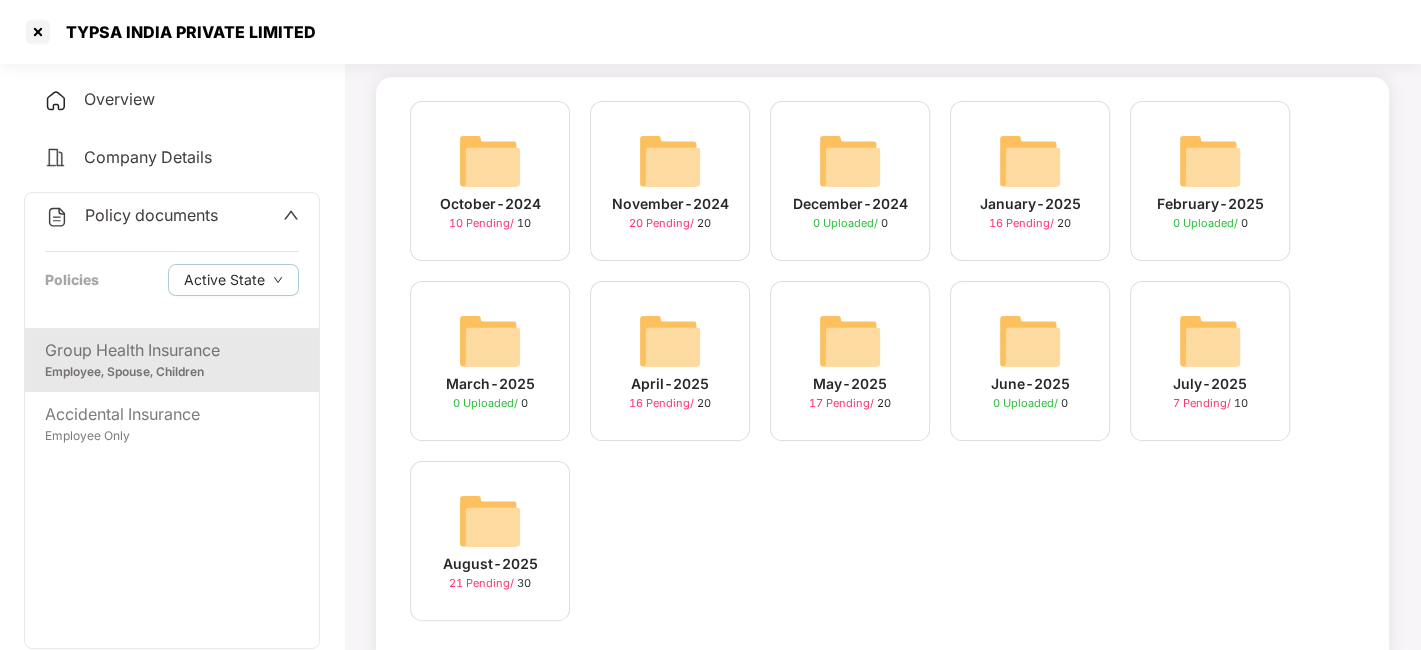 click on "Policy documents" at bounding box center (151, 215) 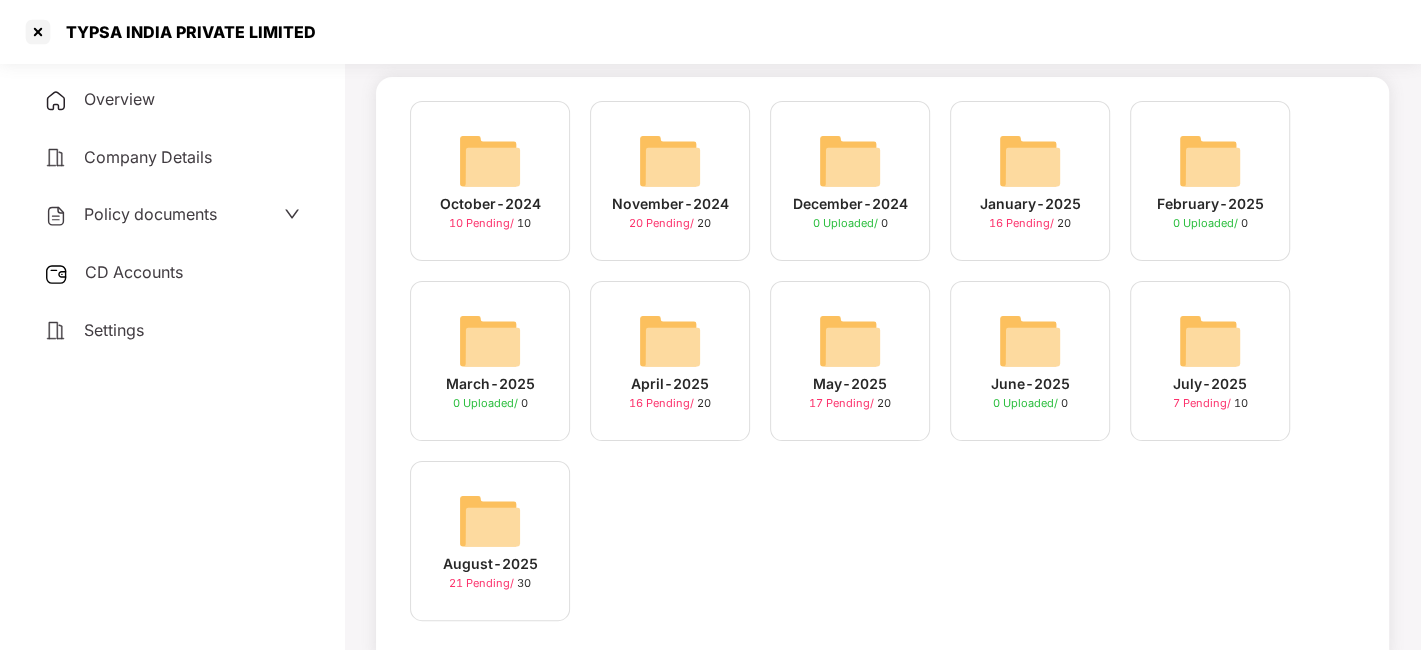 click on "CD Accounts" at bounding box center [134, 272] 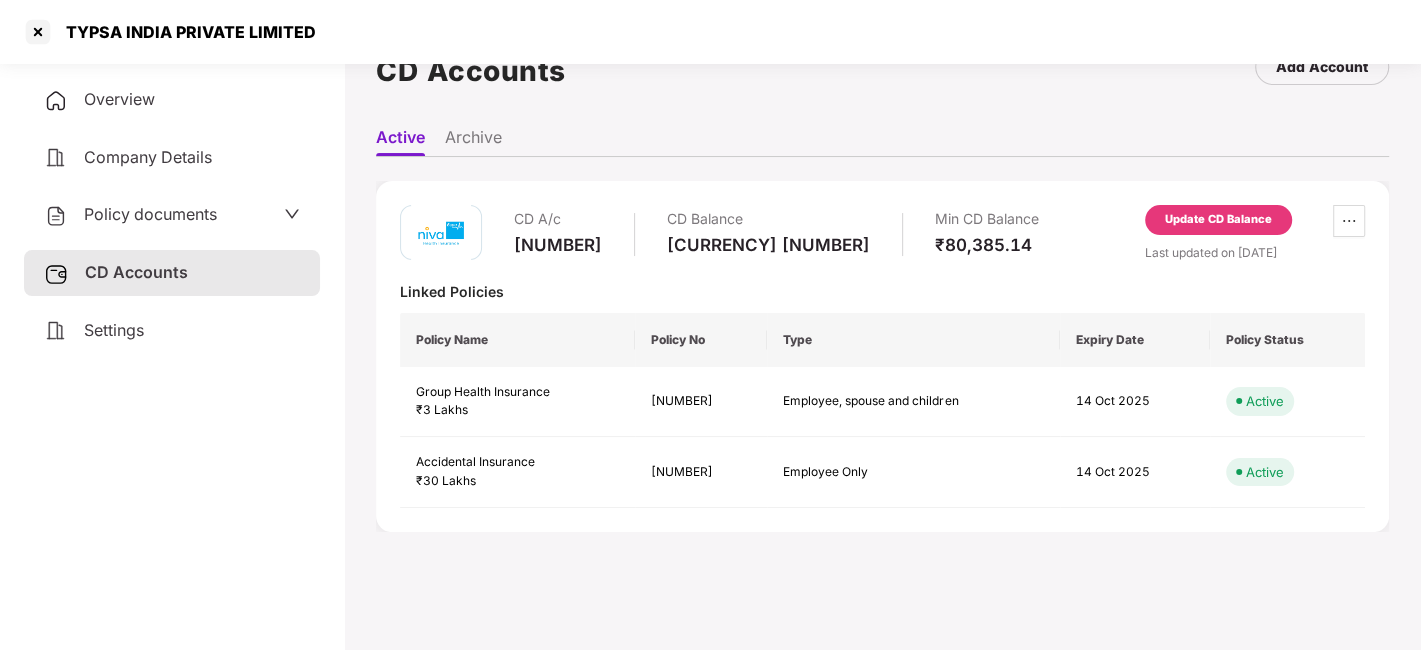click on "Update CD Balance" at bounding box center [1218, 220] 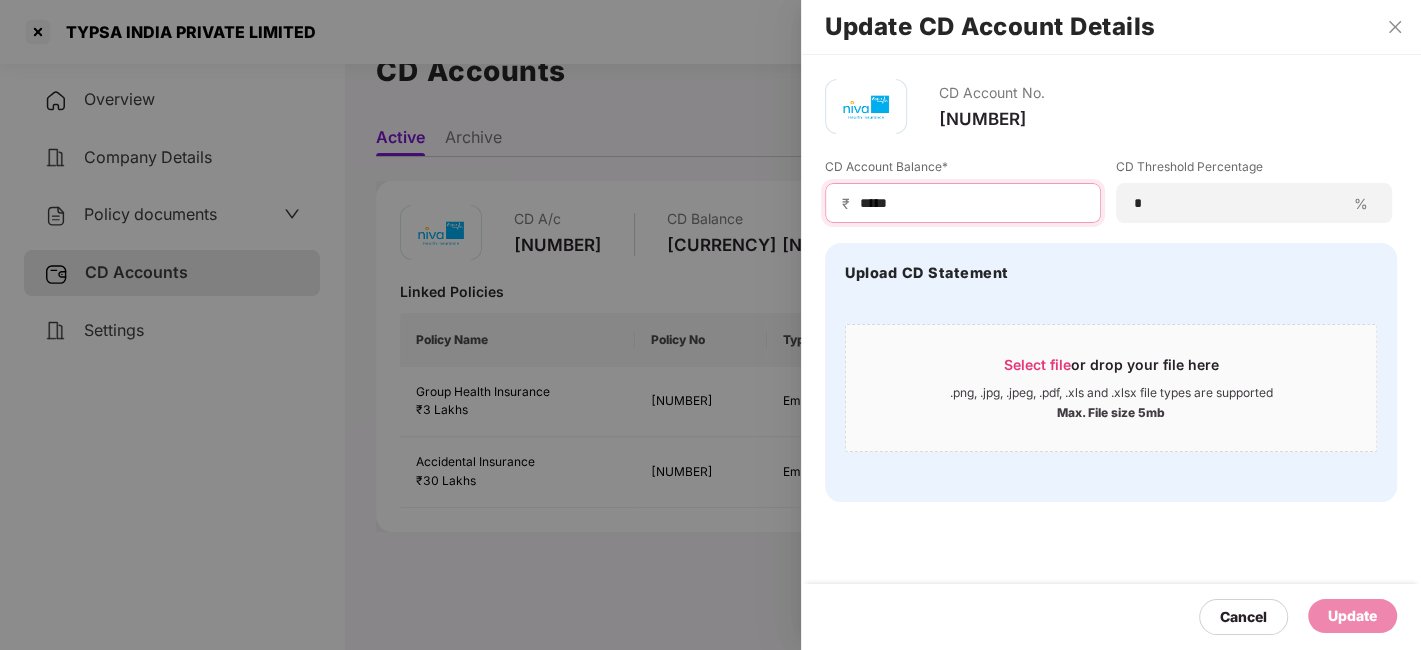 click on "*****" at bounding box center (971, 203) 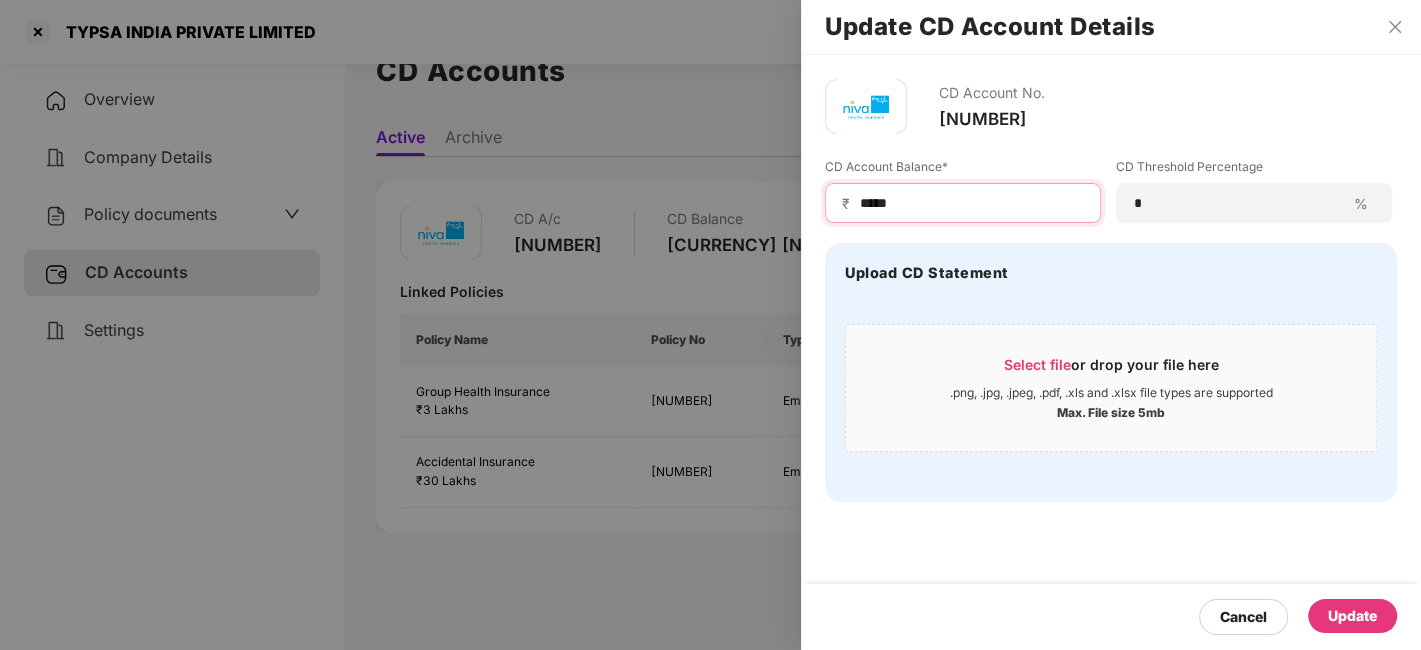 type on "*****" 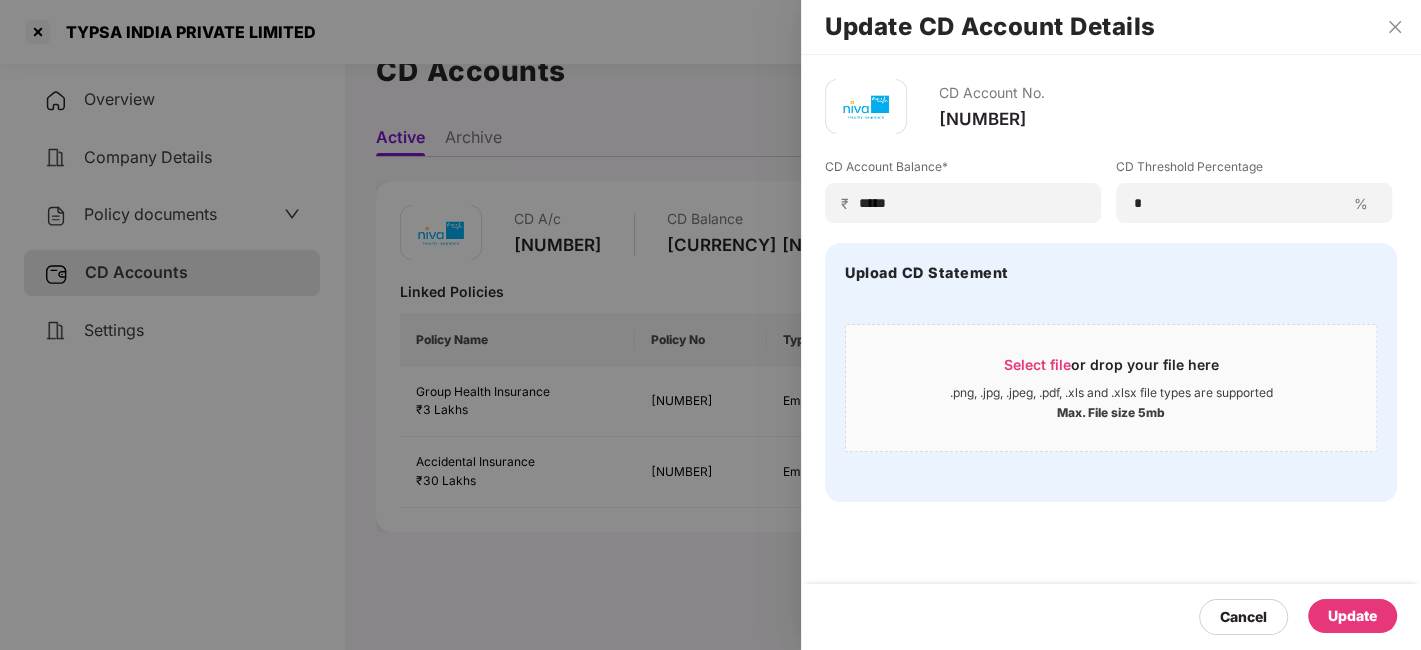 click on "Cancel Update" at bounding box center [1111, 617] 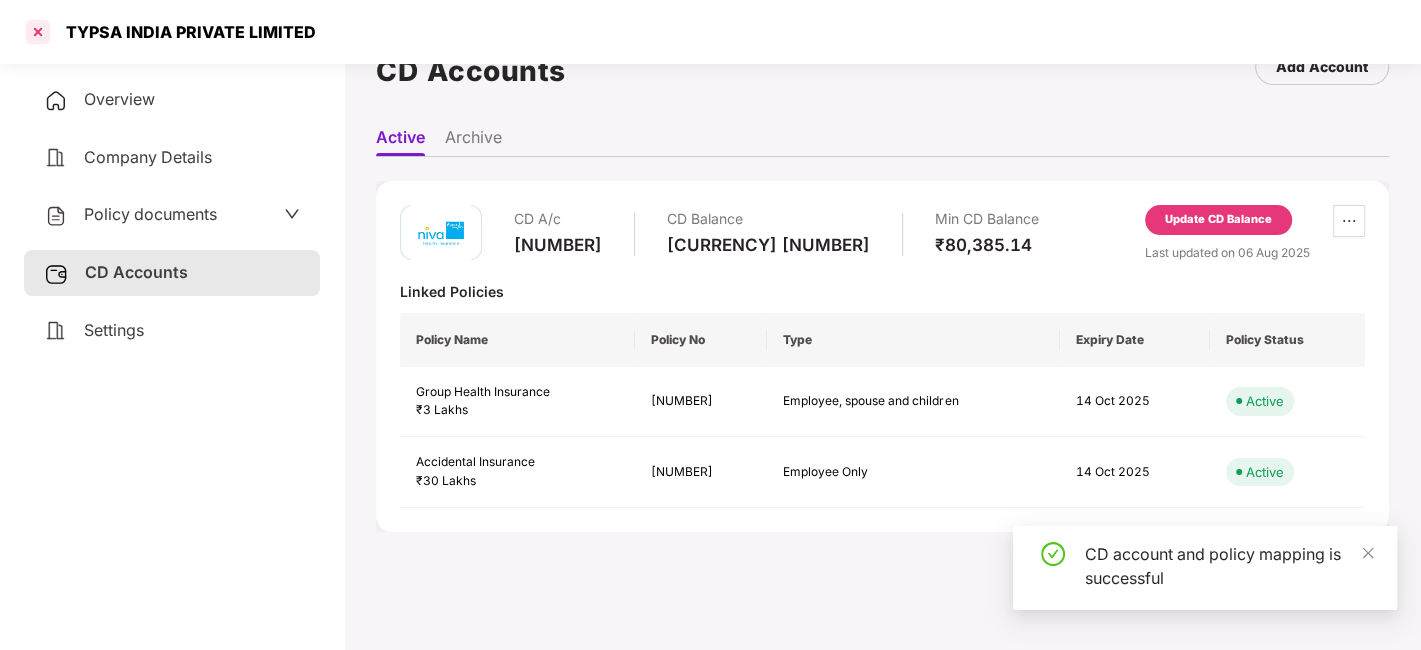 click at bounding box center (38, 32) 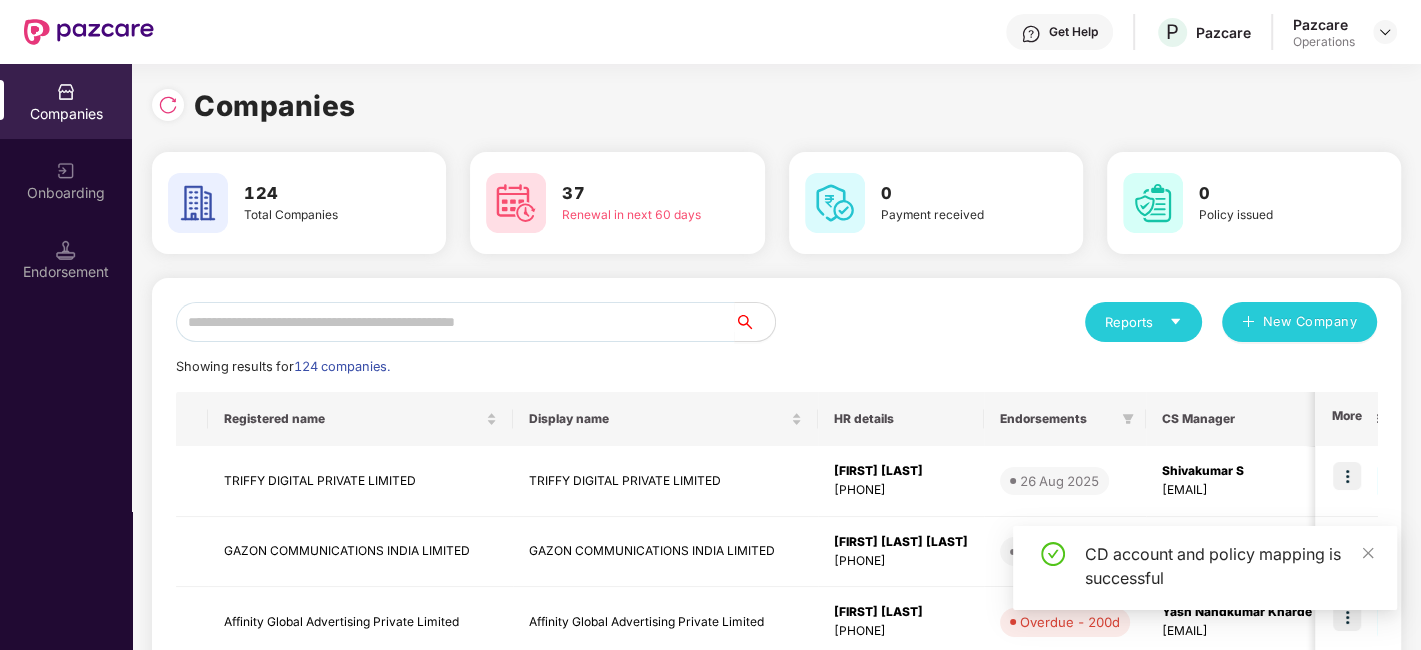 scroll, scrollTop: 0, scrollLeft: 0, axis: both 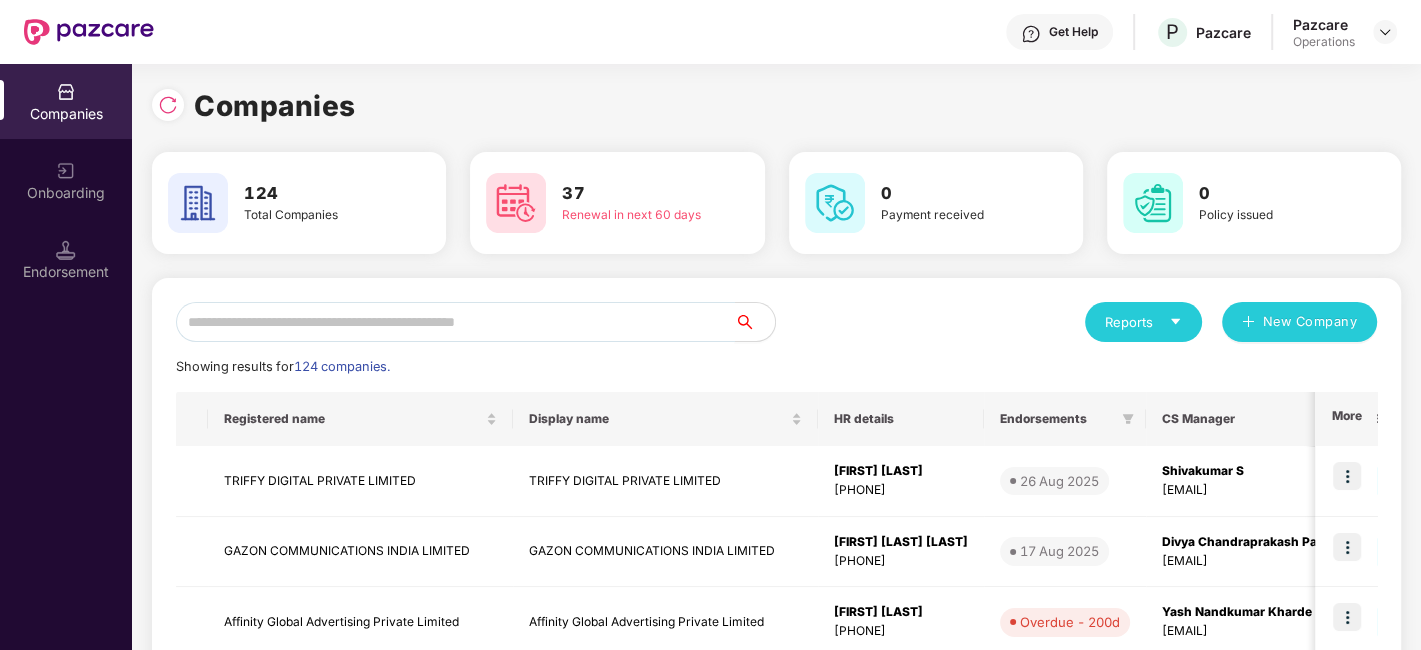 click at bounding box center (455, 322) 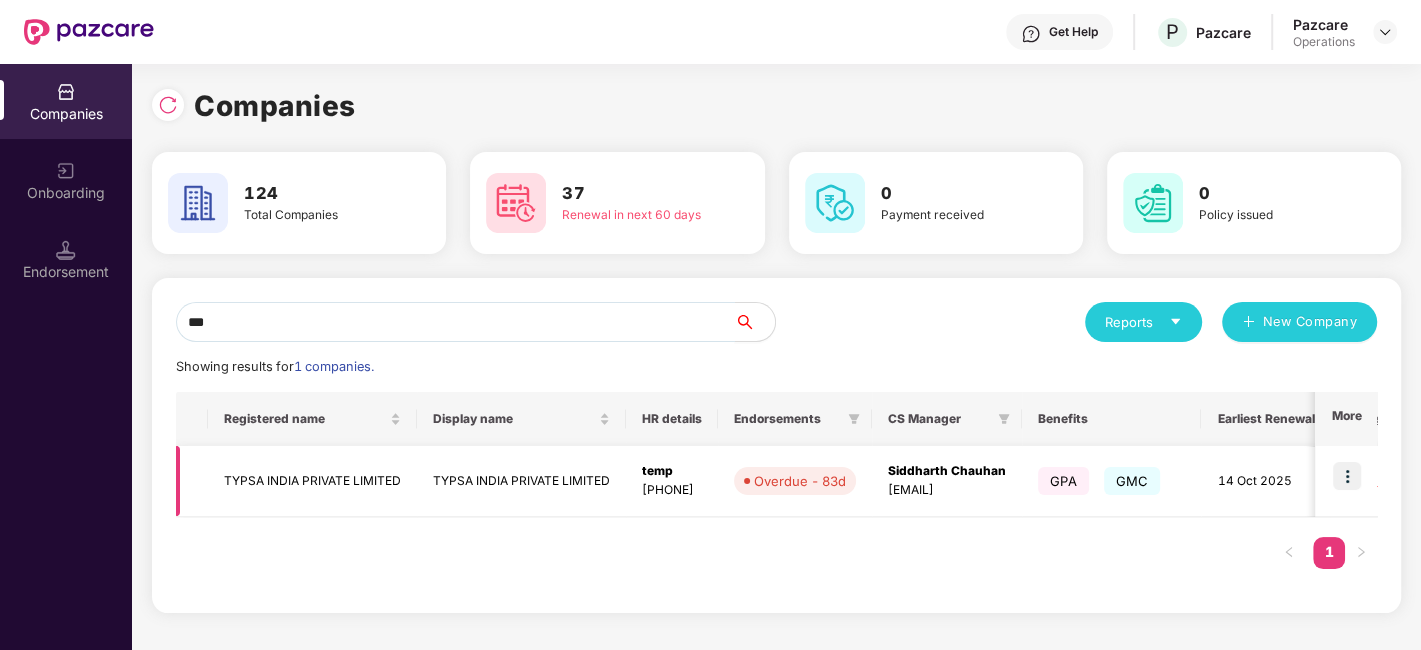 type on "***" 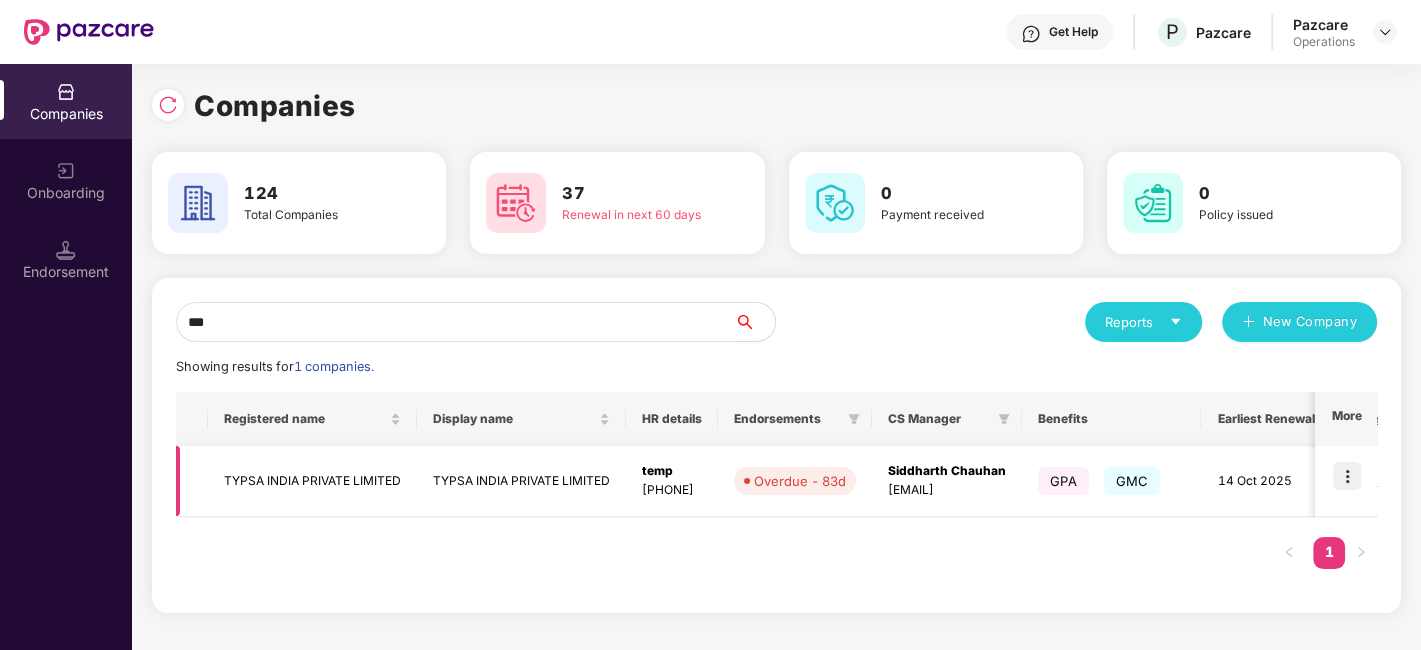 click at bounding box center (1347, 476) 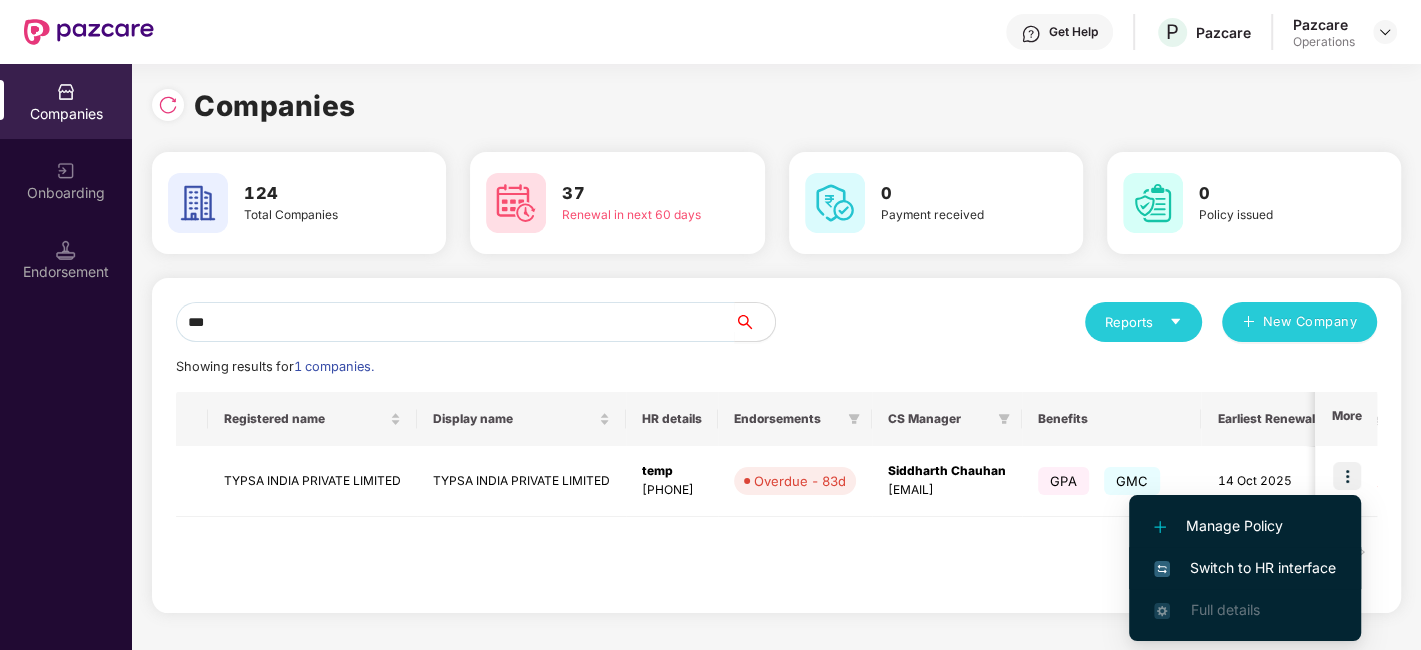 click on "Switch to HR interface" at bounding box center [1245, 568] 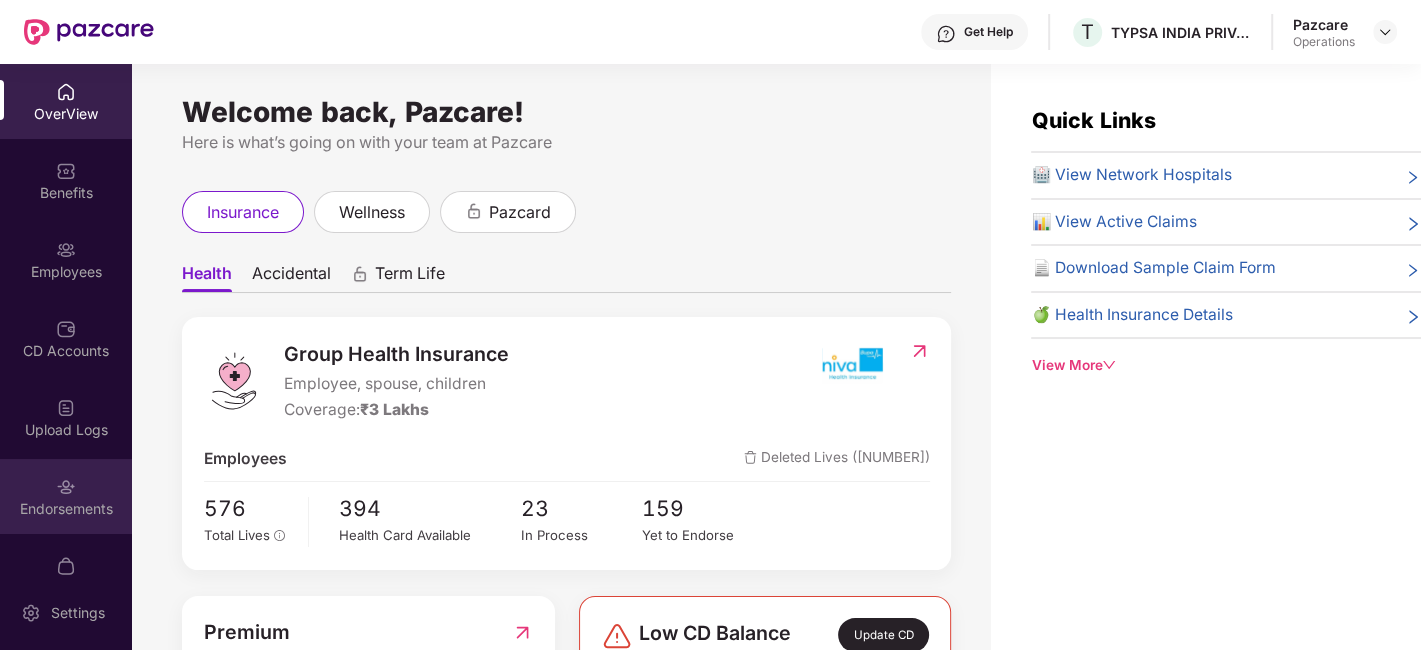 click on "Endorsements" at bounding box center [66, 496] 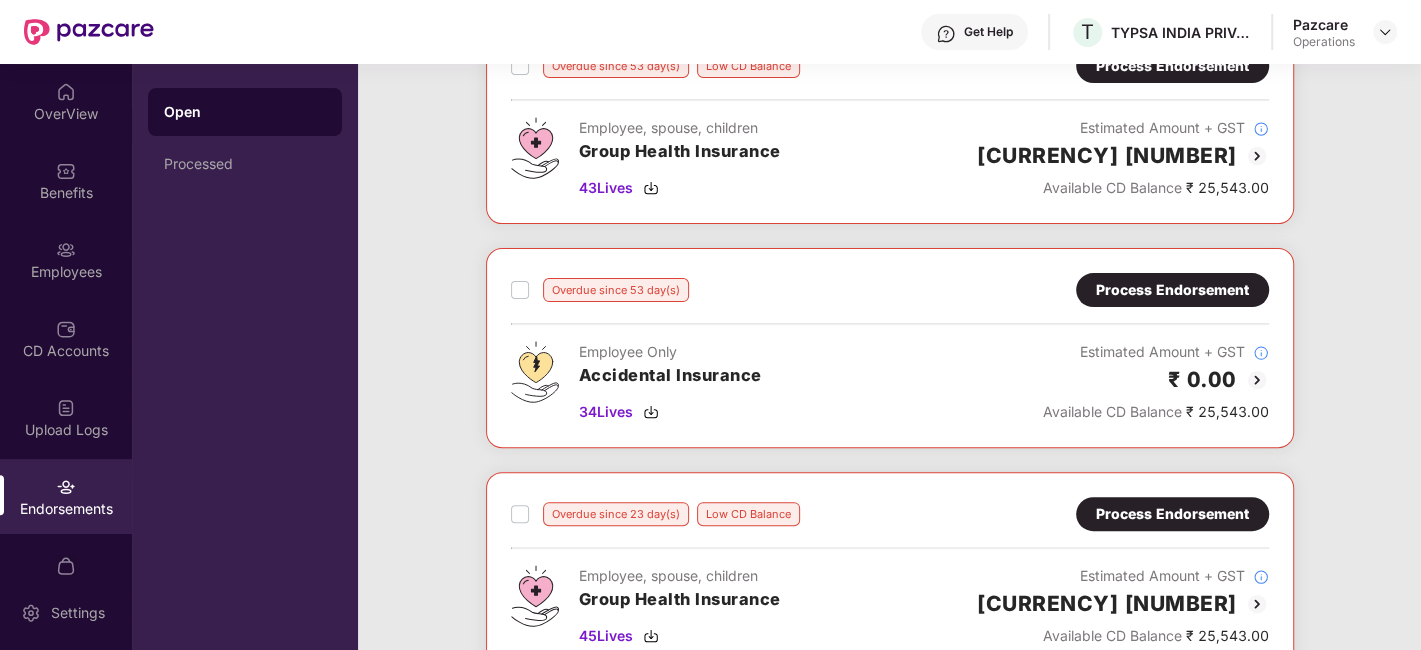 scroll, scrollTop: 0, scrollLeft: 0, axis: both 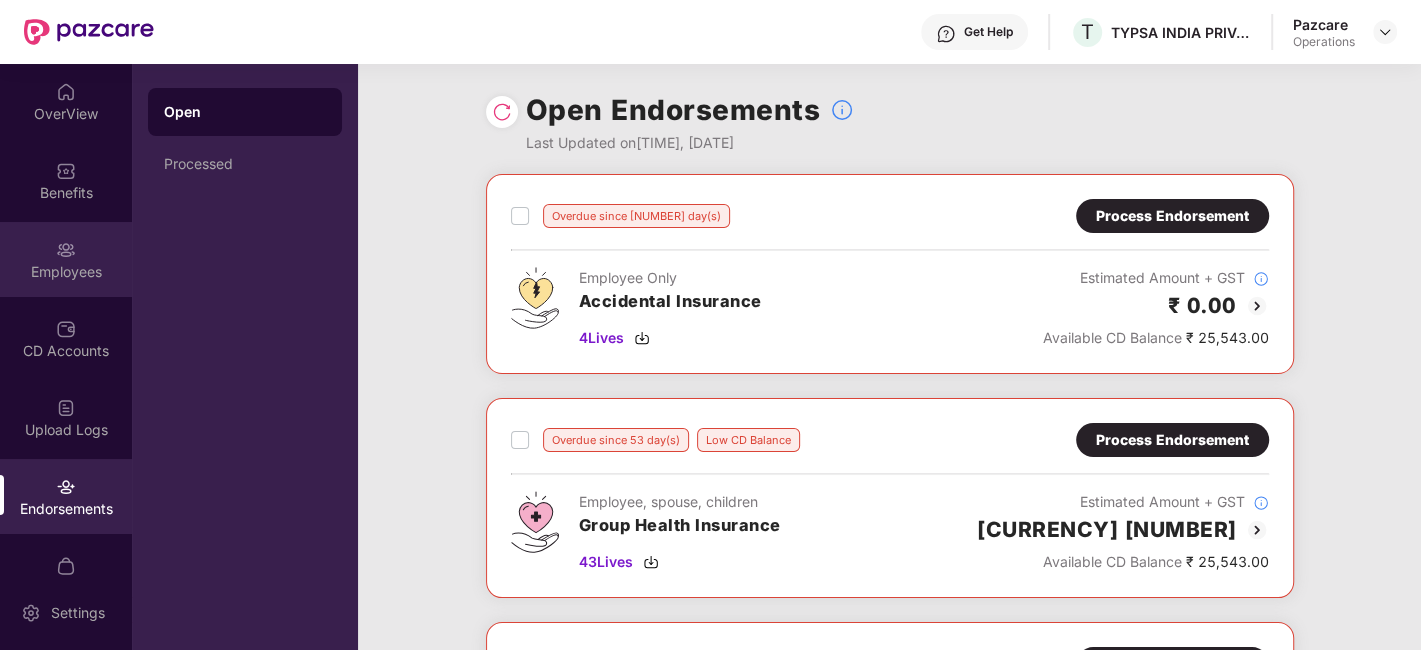 click on "Employees" at bounding box center (66, 272) 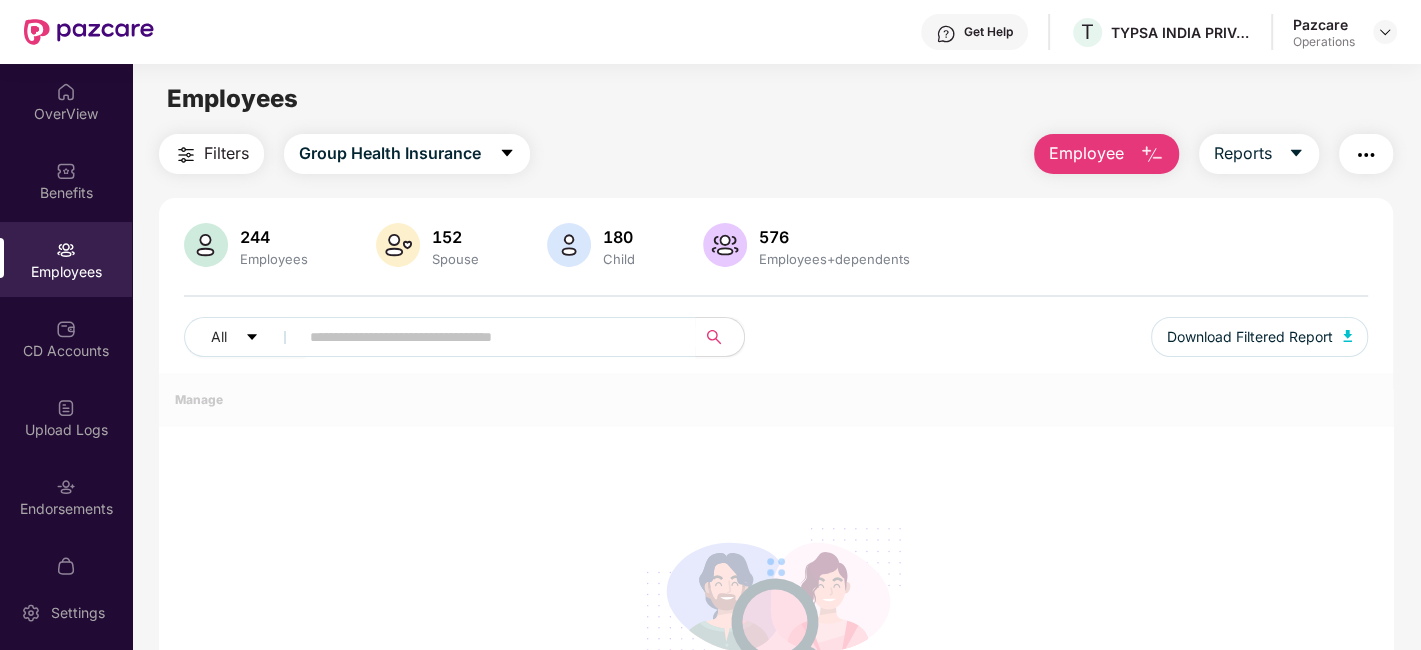 click at bounding box center (1366, 155) 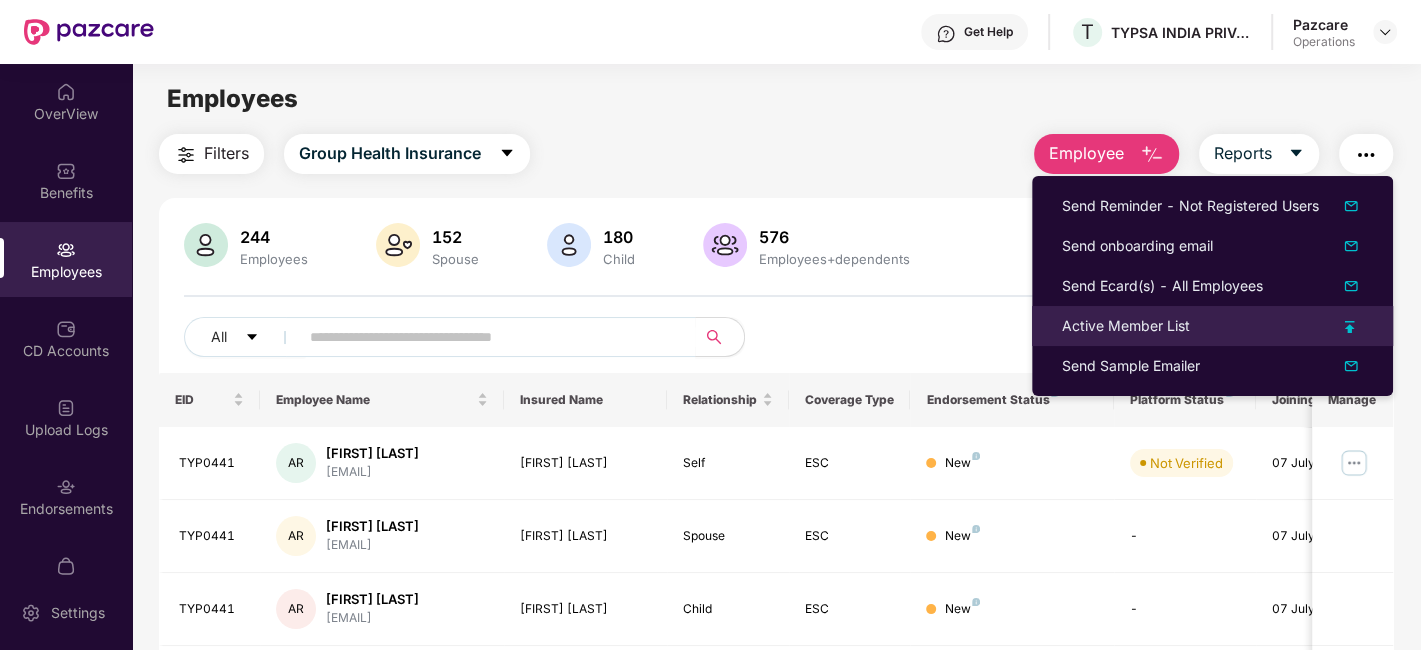 click on "Active Member List" at bounding box center [1126, 326] 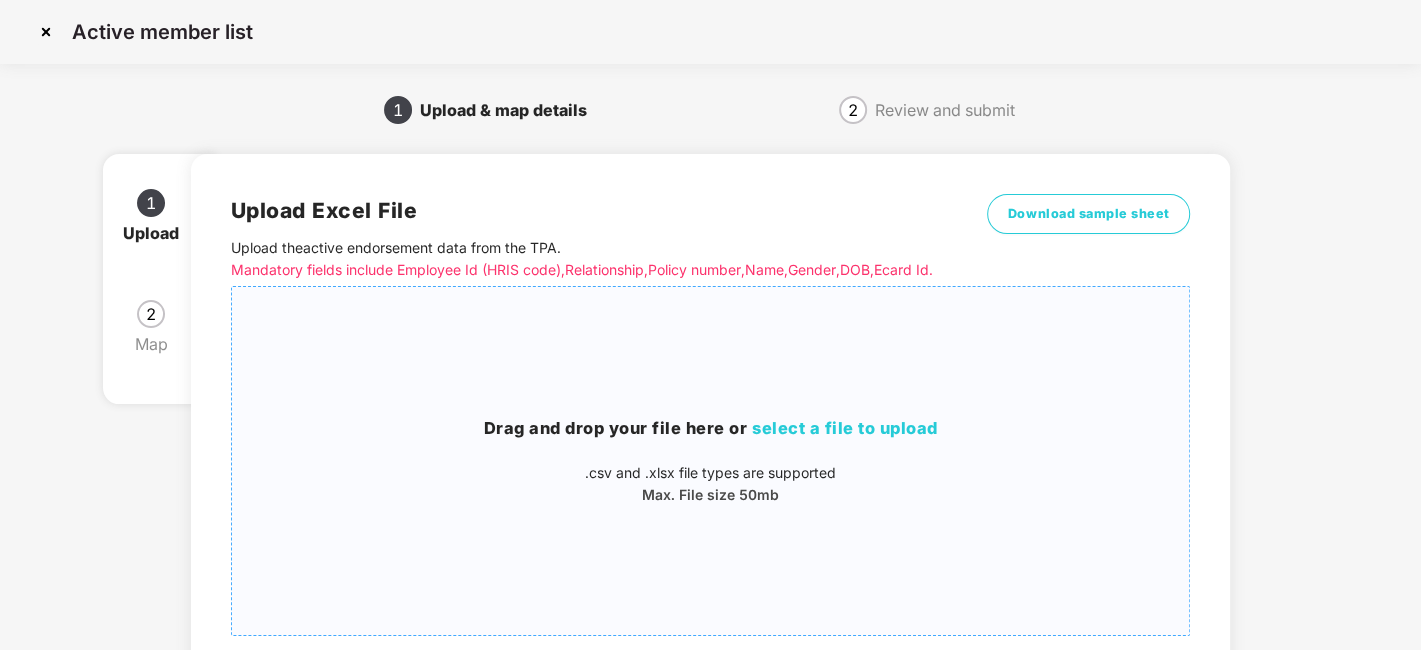 click on "Drag and drop your file here or  select a file to upload .csv and .xlsx file types are supported Max. File size 50mb" at bounding box center [711, 461] 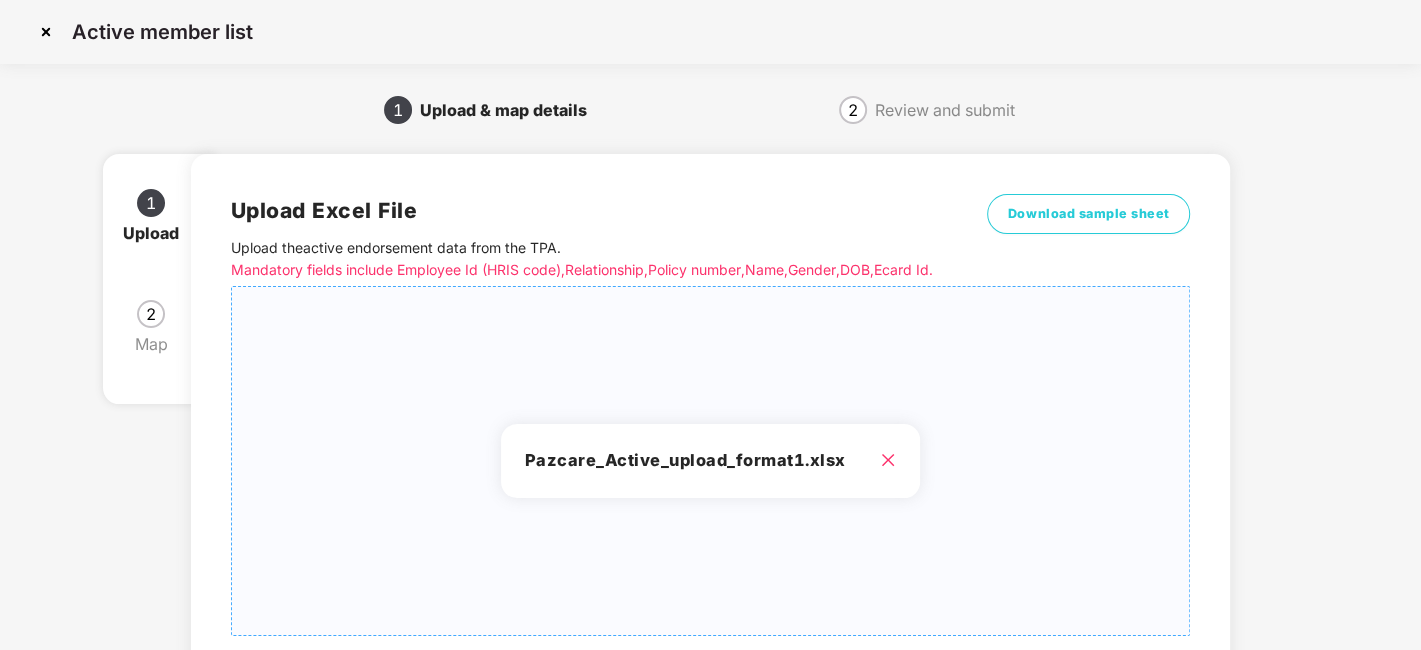 scroll, scrollTop: 214, scrollLeft: 0, axis: vertical 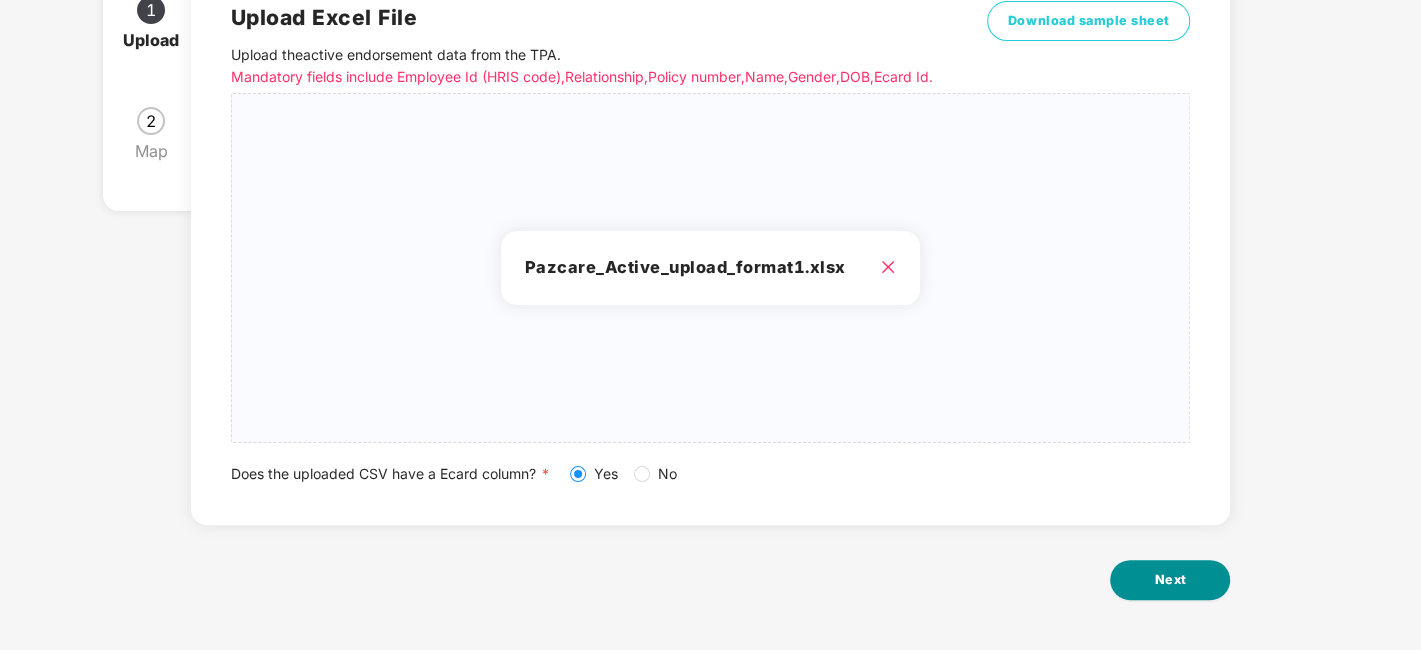 click on "Next" at bounding box center (1170, 580) 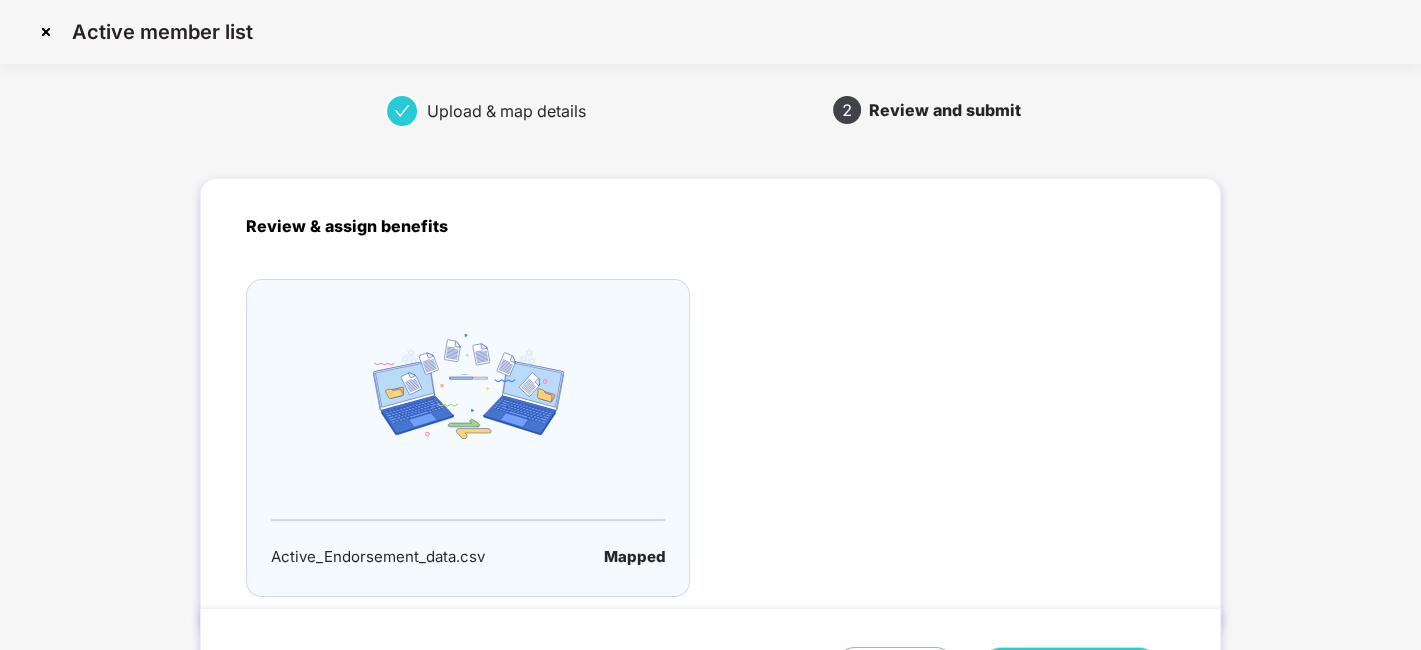 scroll, scrollTop: 132, scrollLeft: 0, axis: vertical 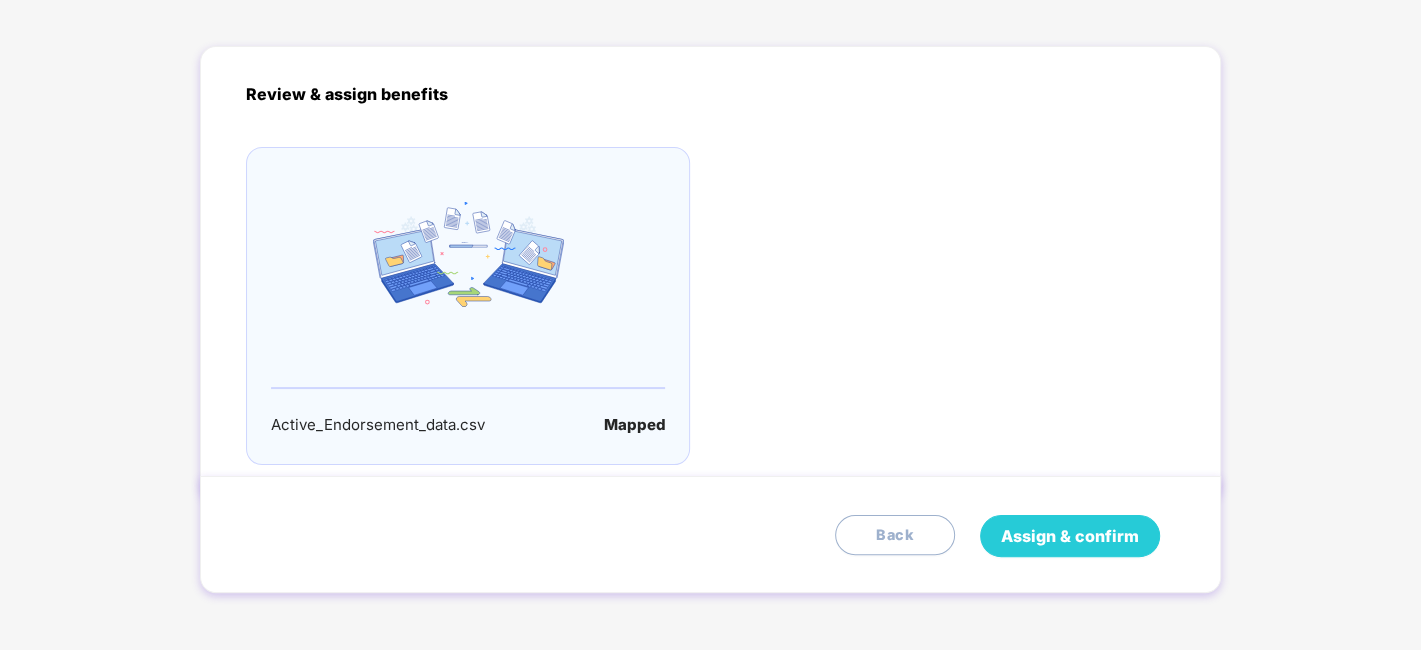 click on "Assign & confirm" at bounding box center [1070, 536] 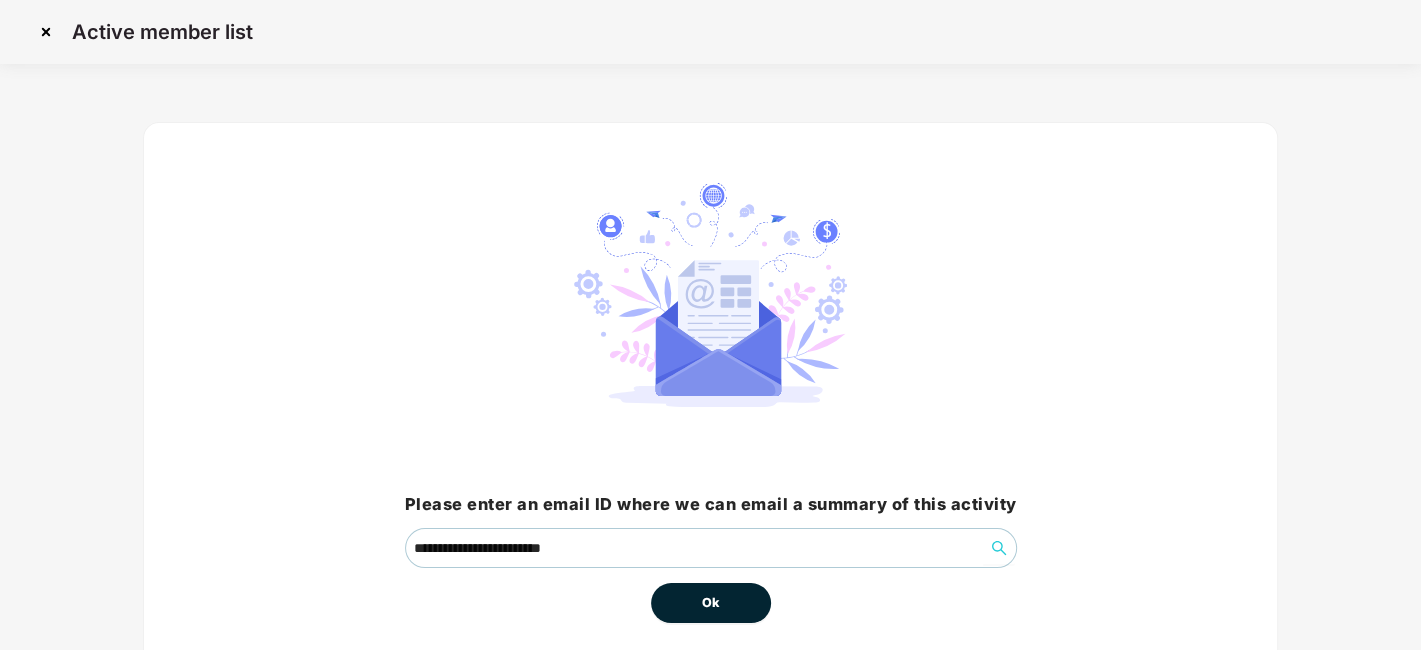 scroll, scrollTop: 86, scrollLeft: 0, axis: vertical 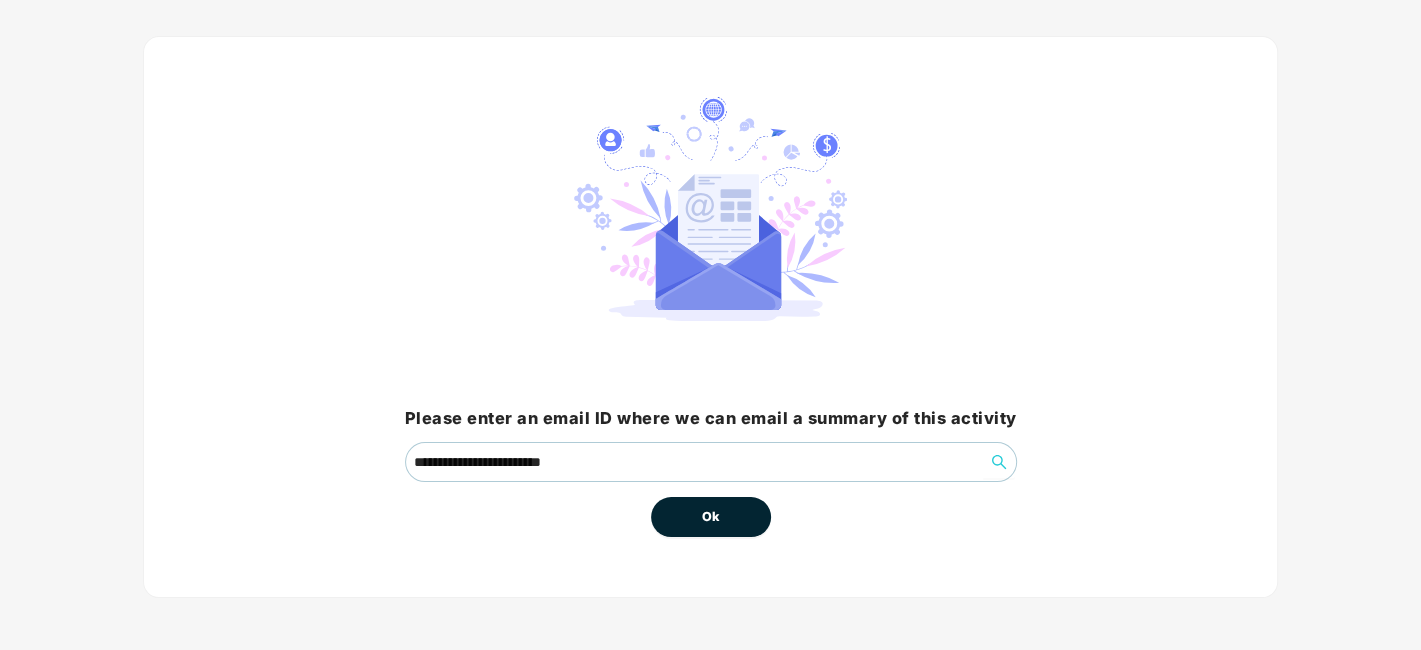click on "Ok" at bounding box center (711, 517) 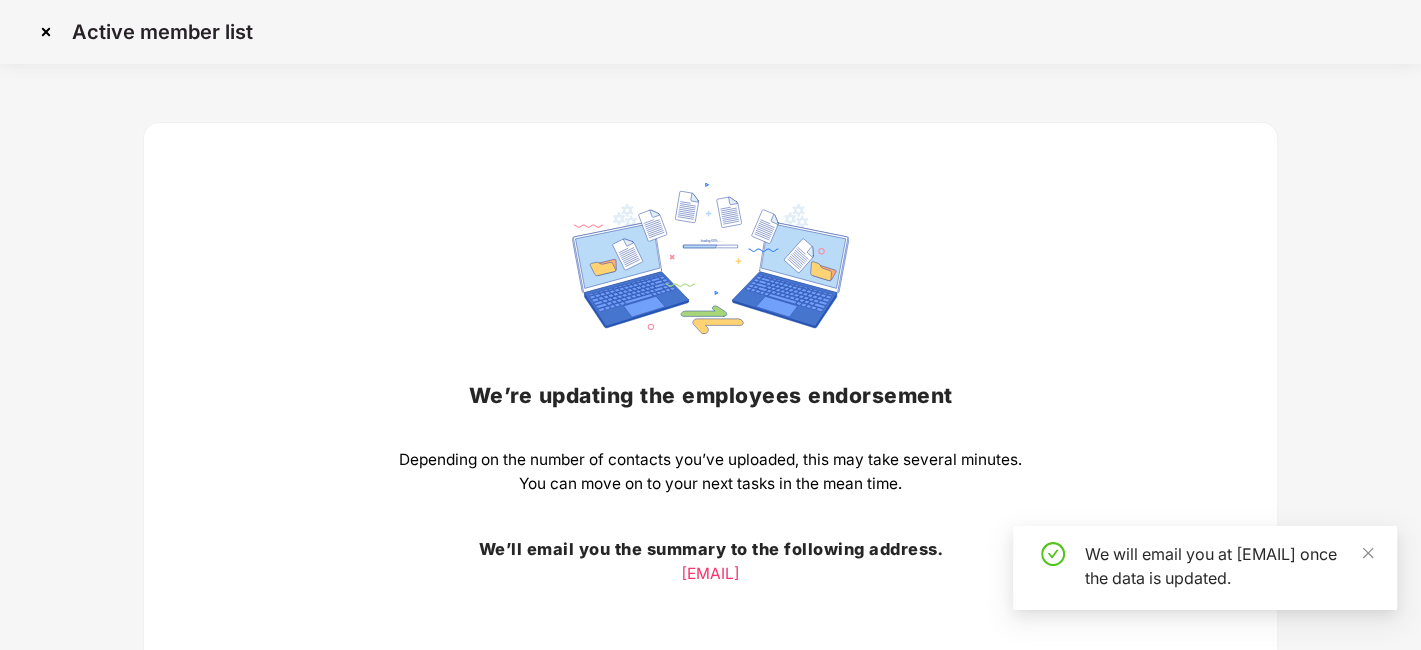 scroll, scrollTop: 156, scrollLeft: 0, axis: vertical 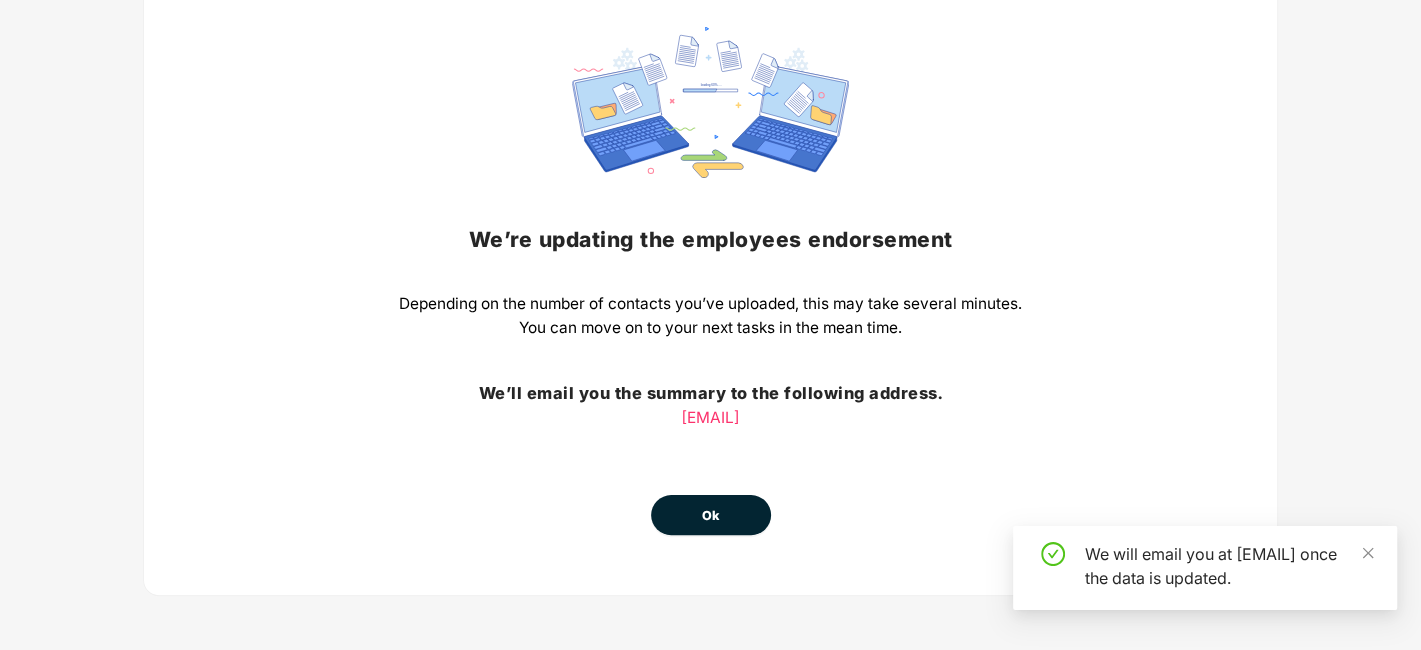 click on "Ok" at bounding box center (711, 516) 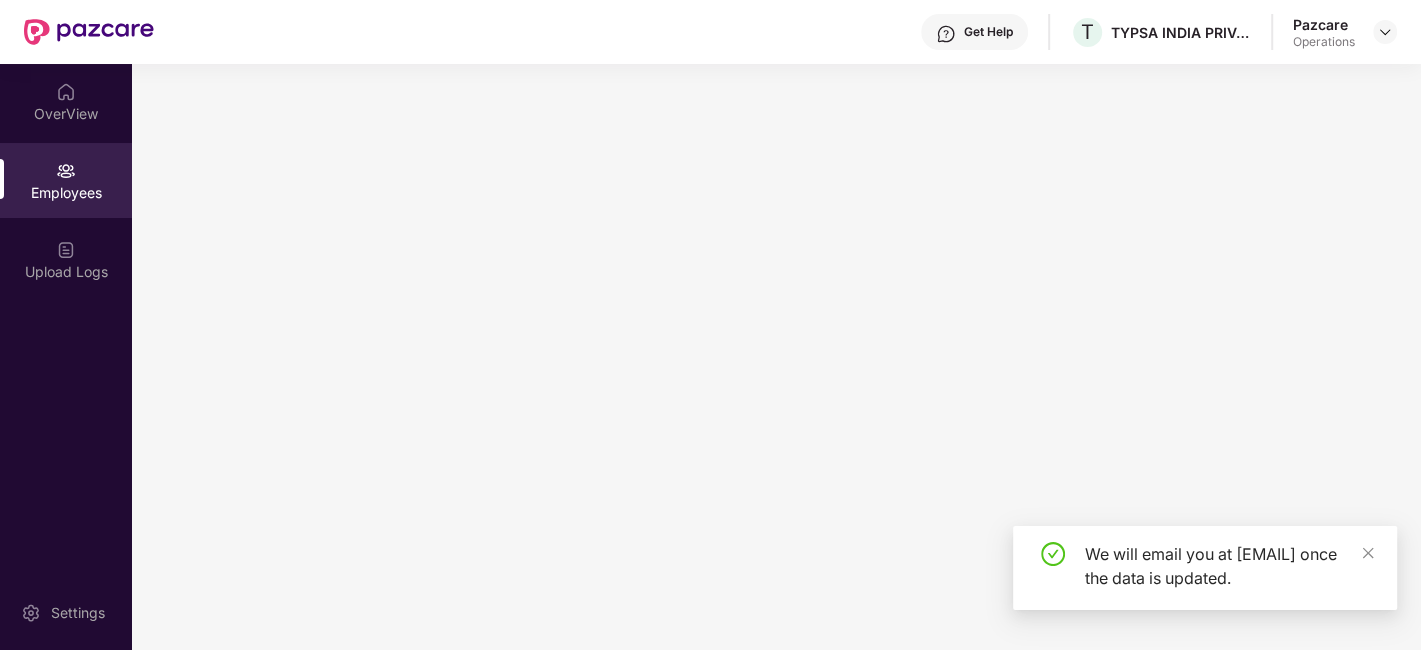 scroll, scrollTop: 0, scrollLeft: 0, axis: both 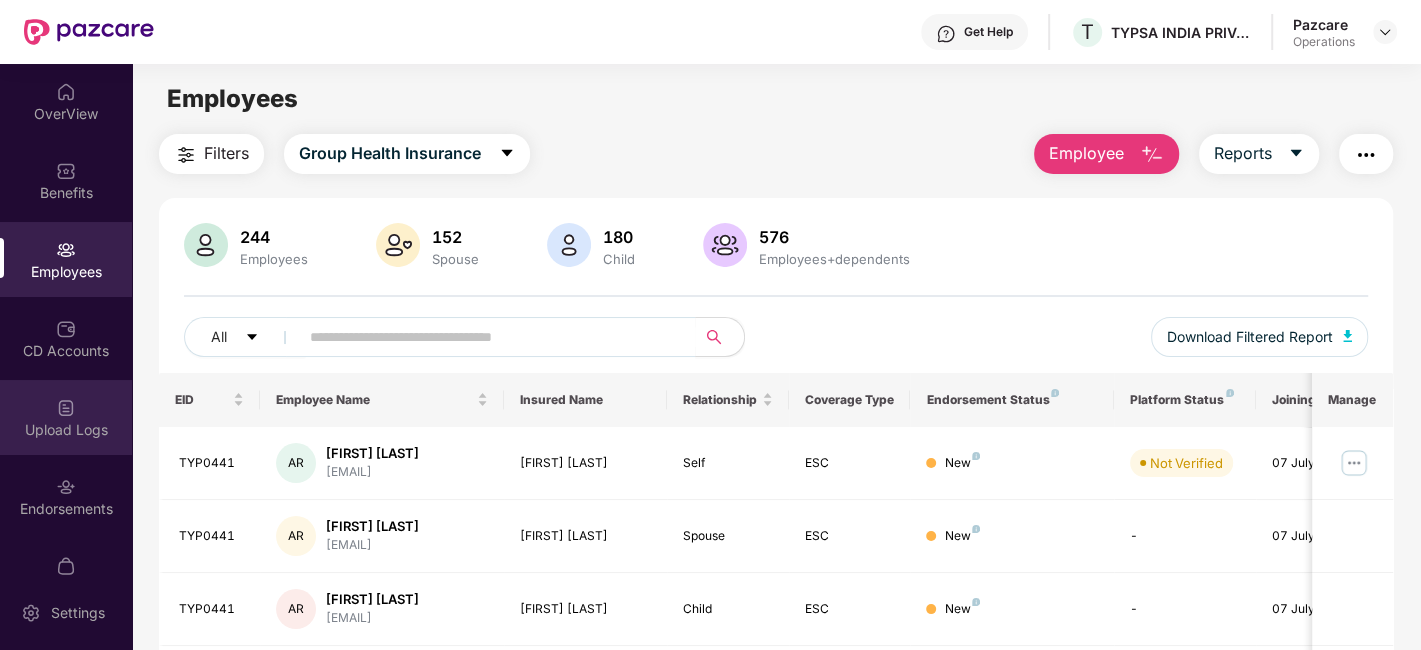 click on "Upload Logs" at bounding box center [66, 430] 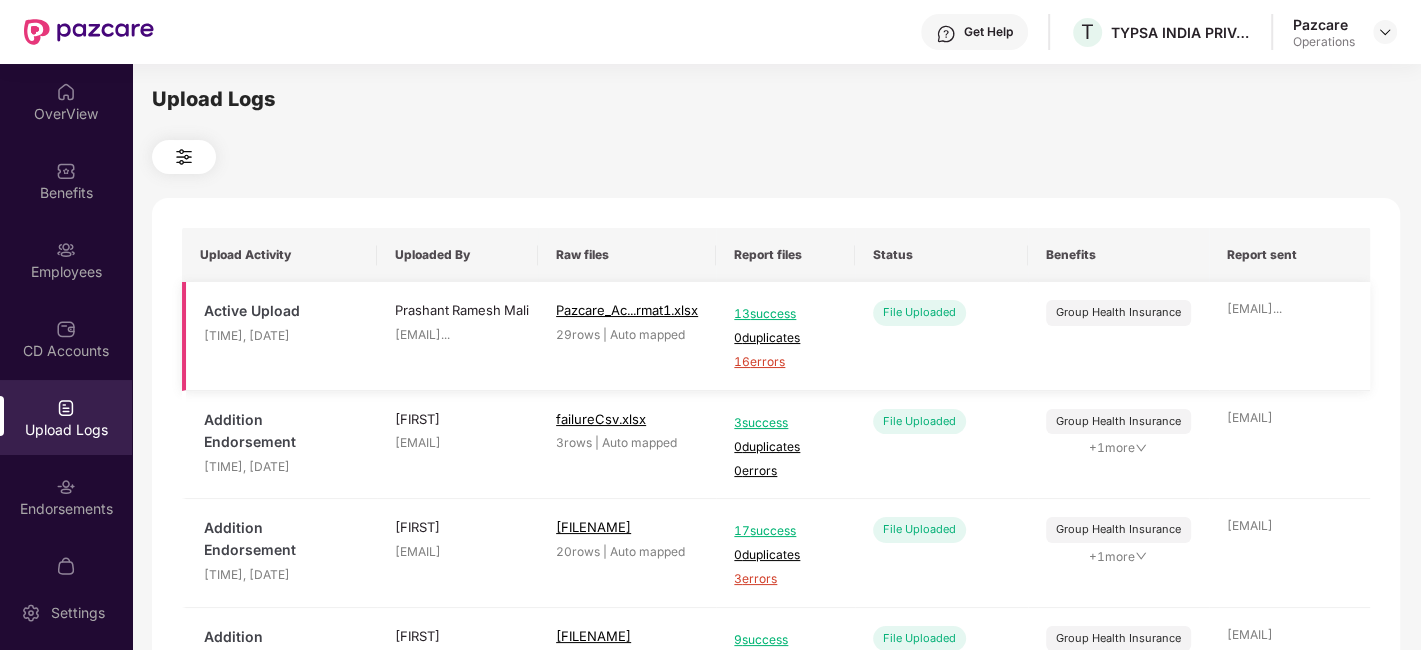 click on "16  errors" at bounding box center [785, 362] 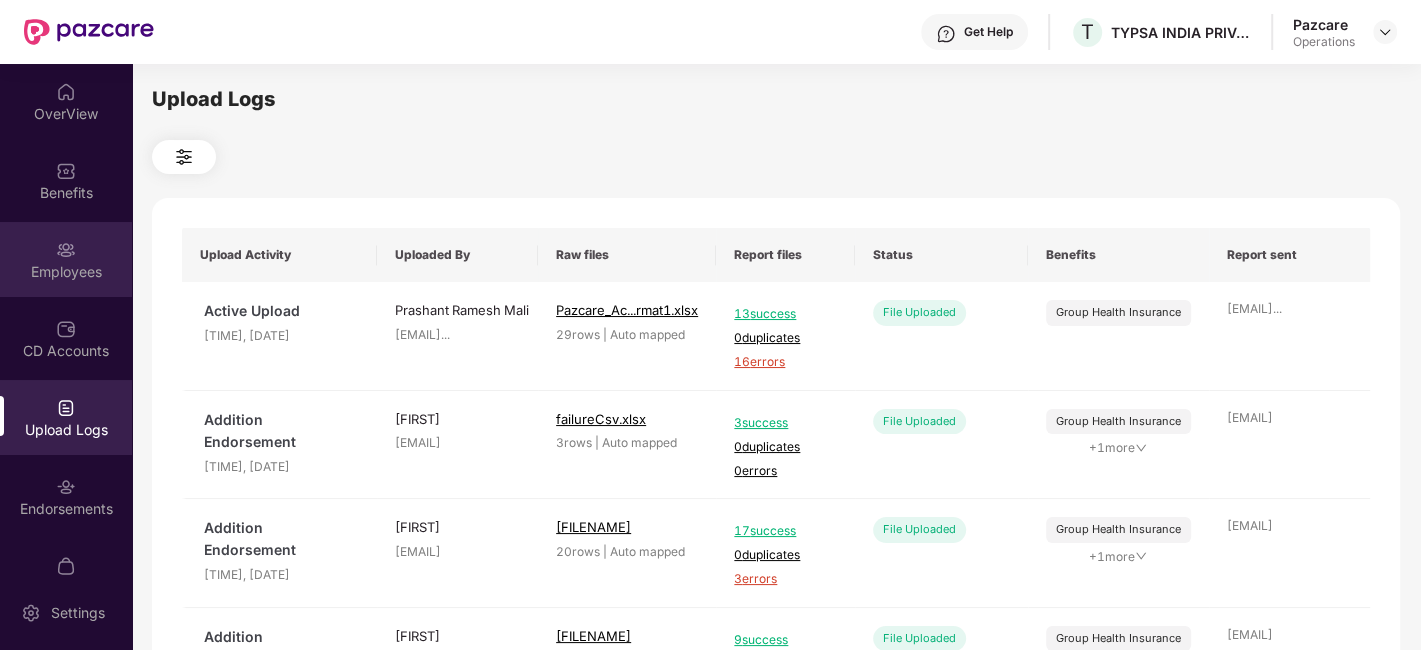 click on "Employees" at bounding box center (66, 272) 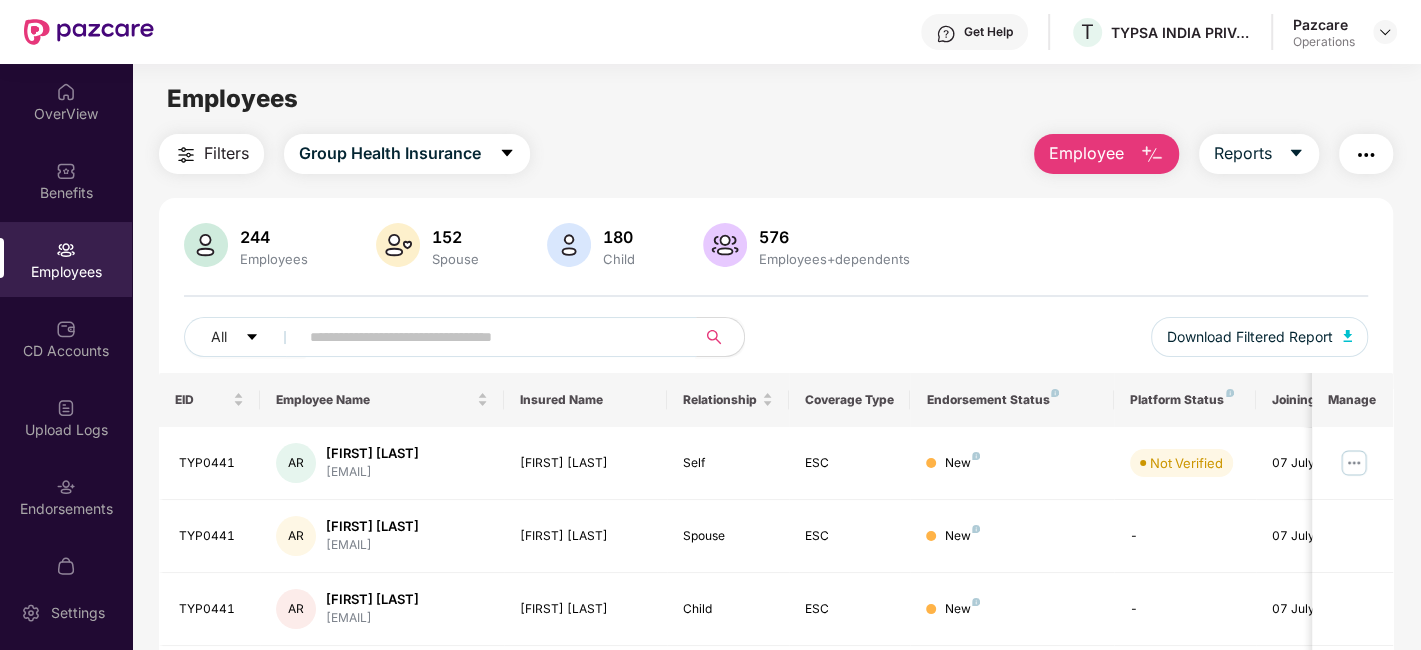 paste on "*******" 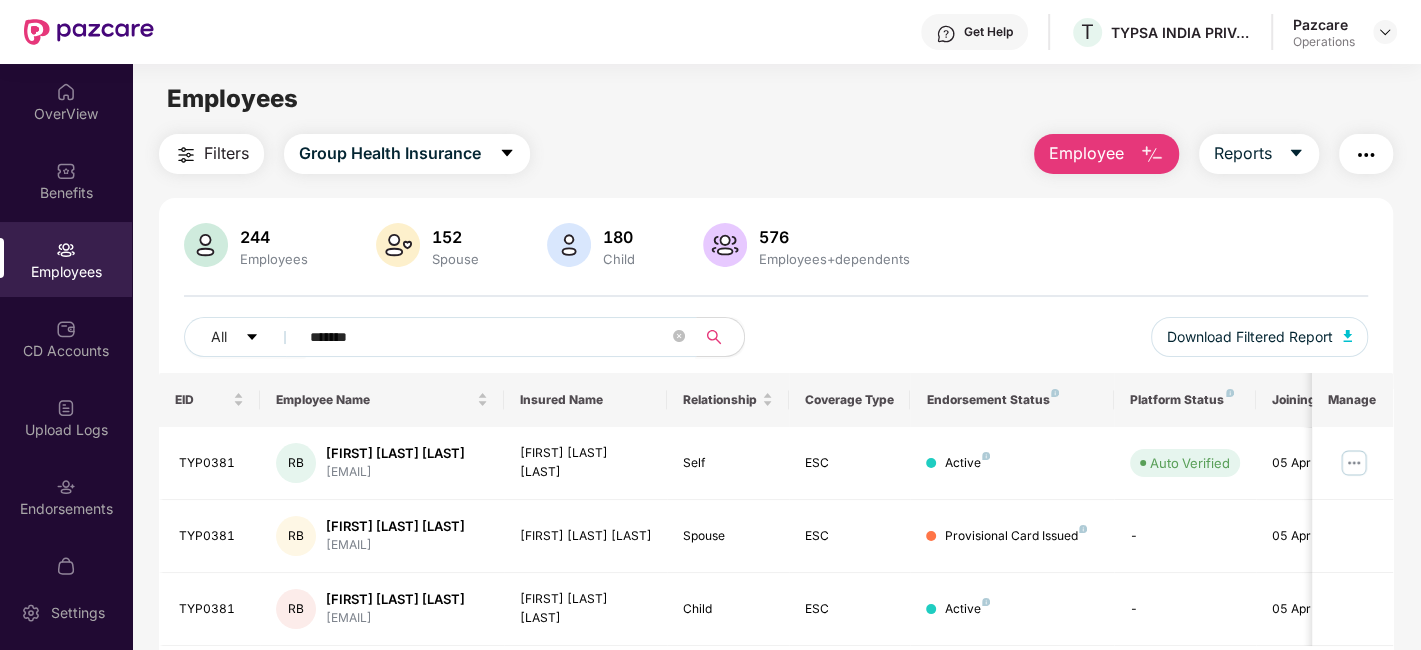 scroll, scrollTop: 65, scrollLeft: 0, axis: vertical 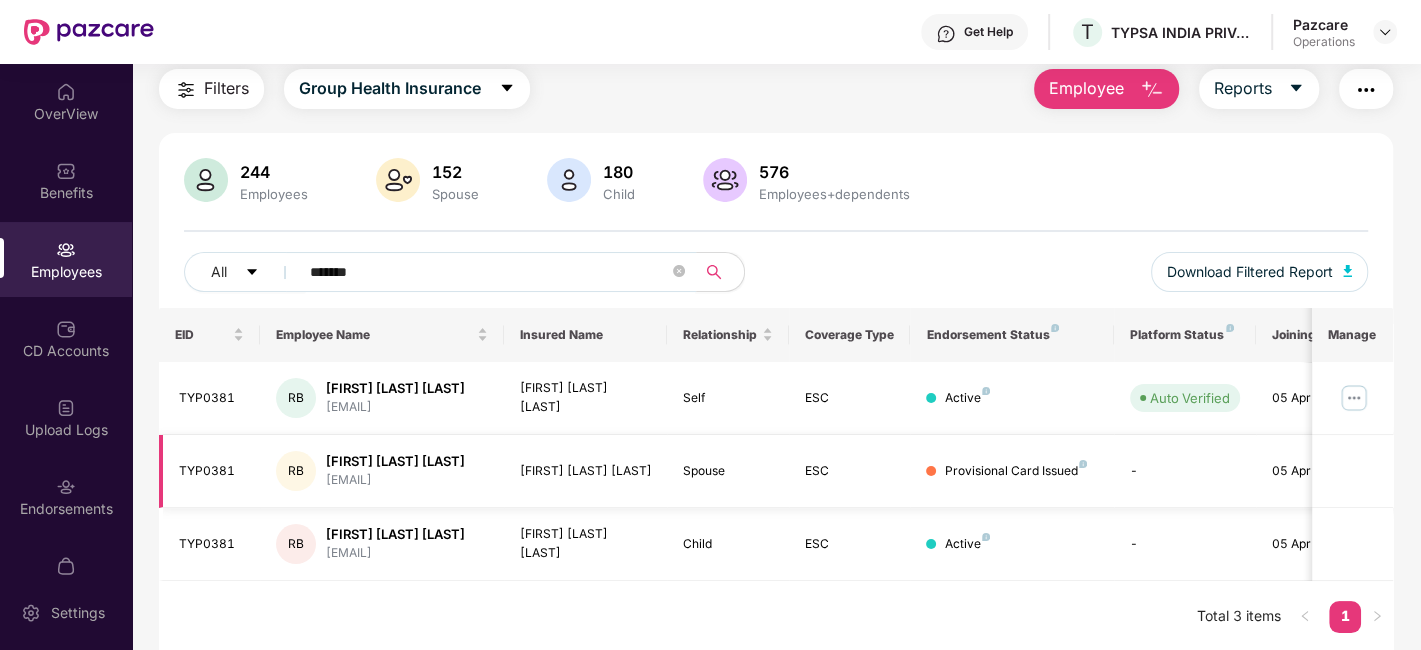 click on "[FIRST] [LAST] [LAST]" at bounding box center [585, 471] 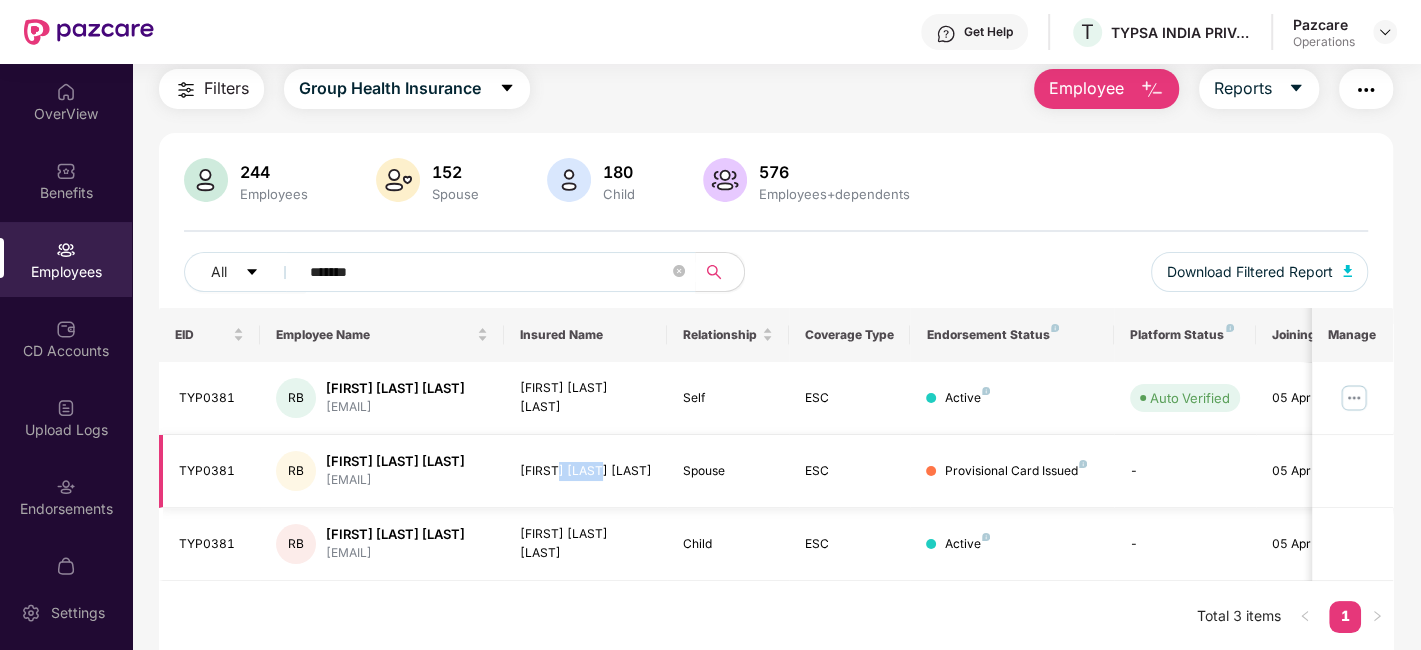 click on "[FIRST] [LAST] [LAST]" at bounding box center (585, 471) 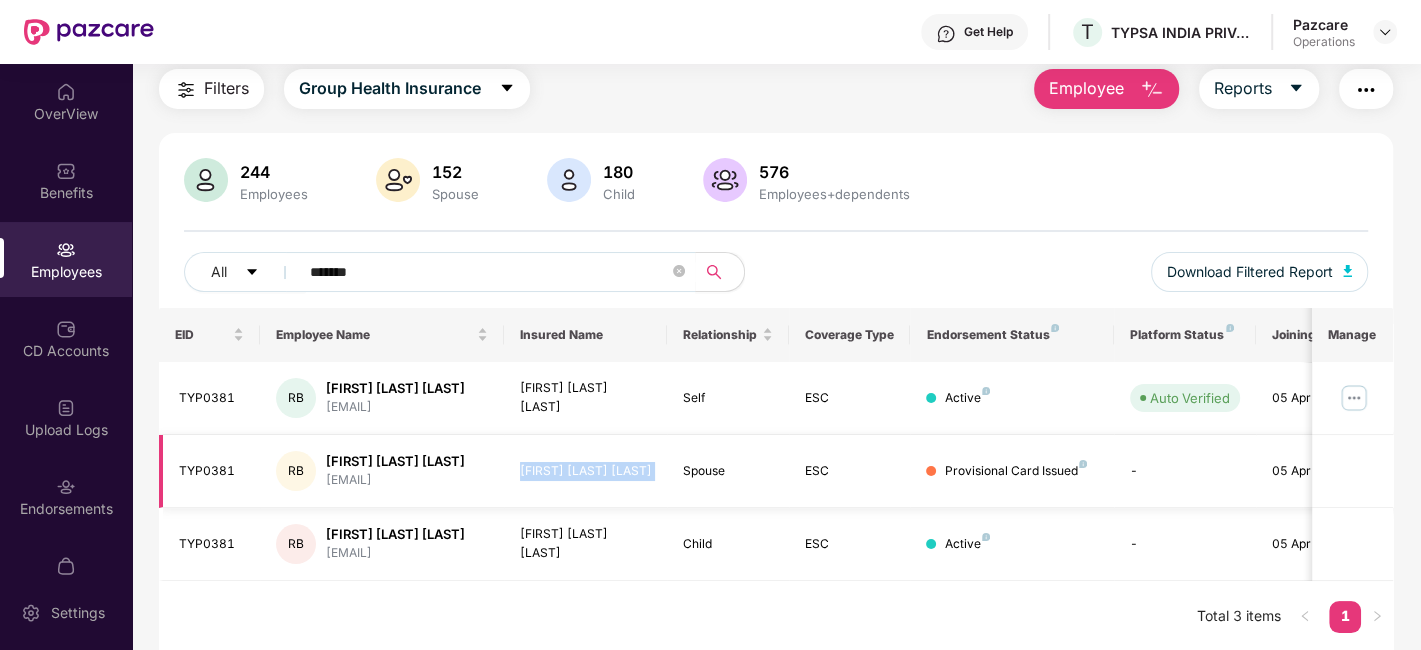 click on "[FIRST] [LAST] [LAST]" at bounding box center [585, 471] 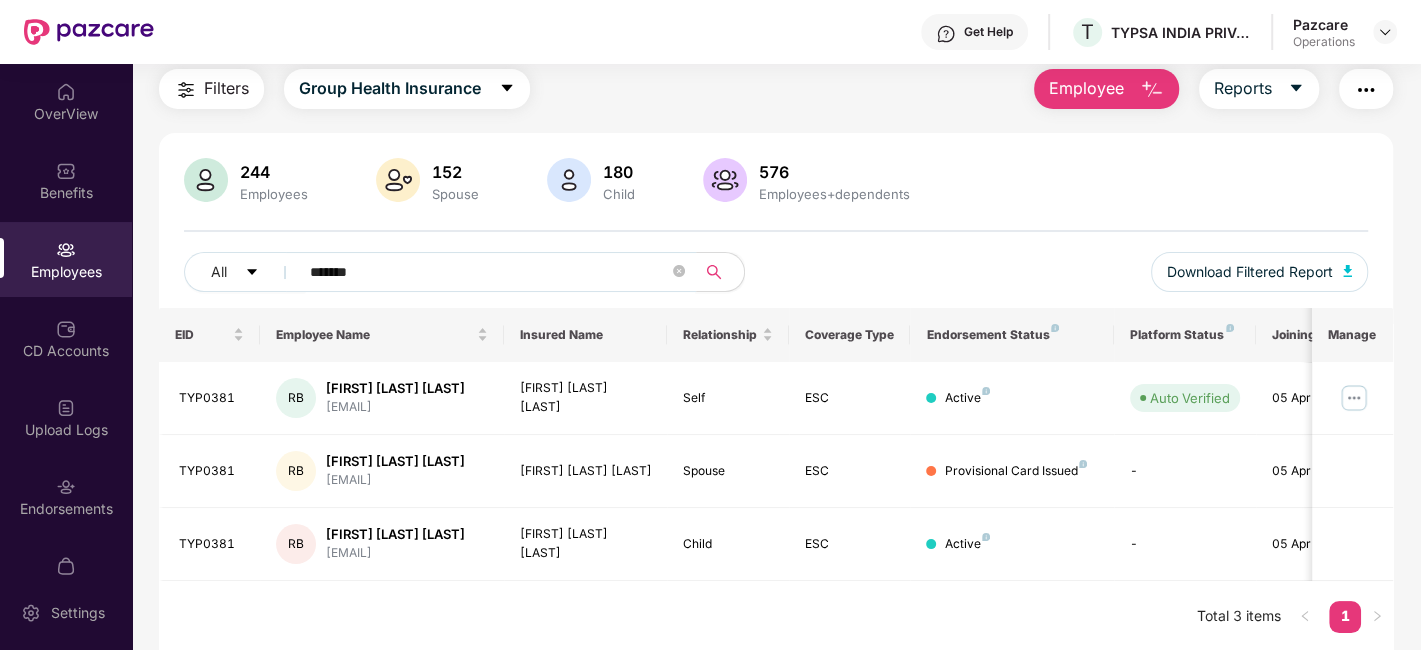 click on "*******" at bounding box center [489, 272] 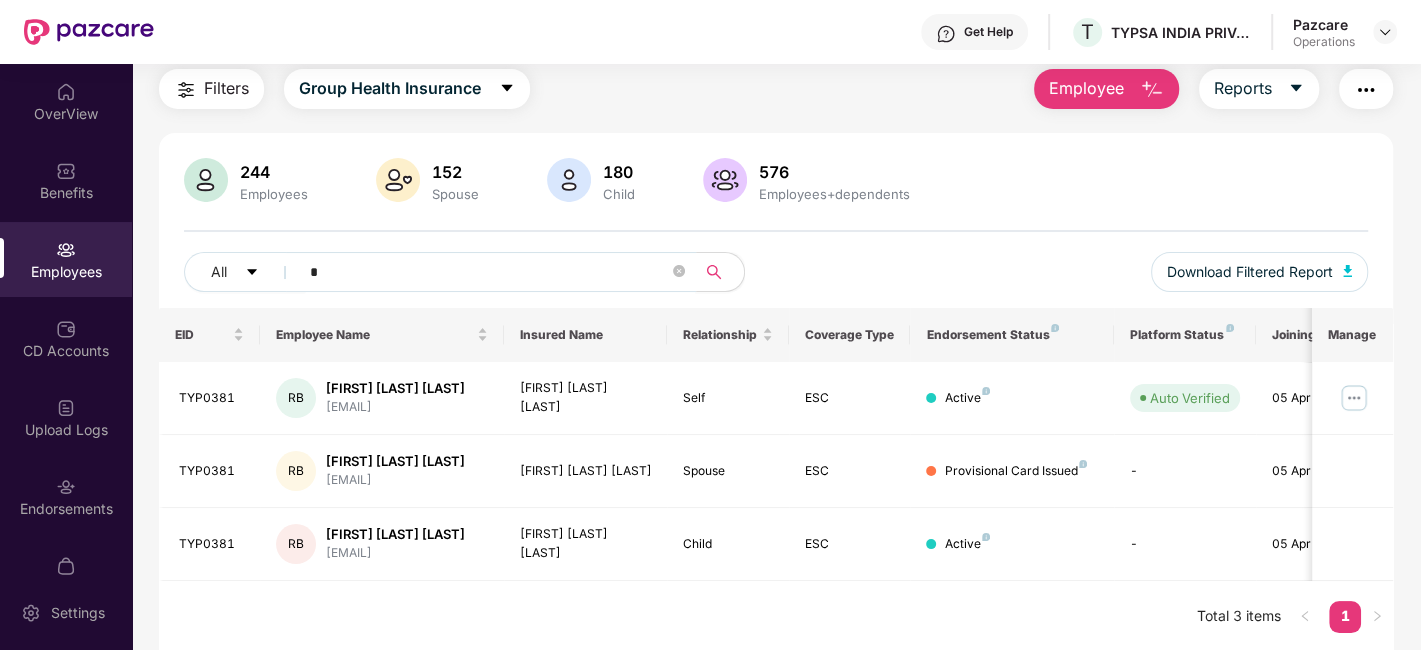 paste on "*******" 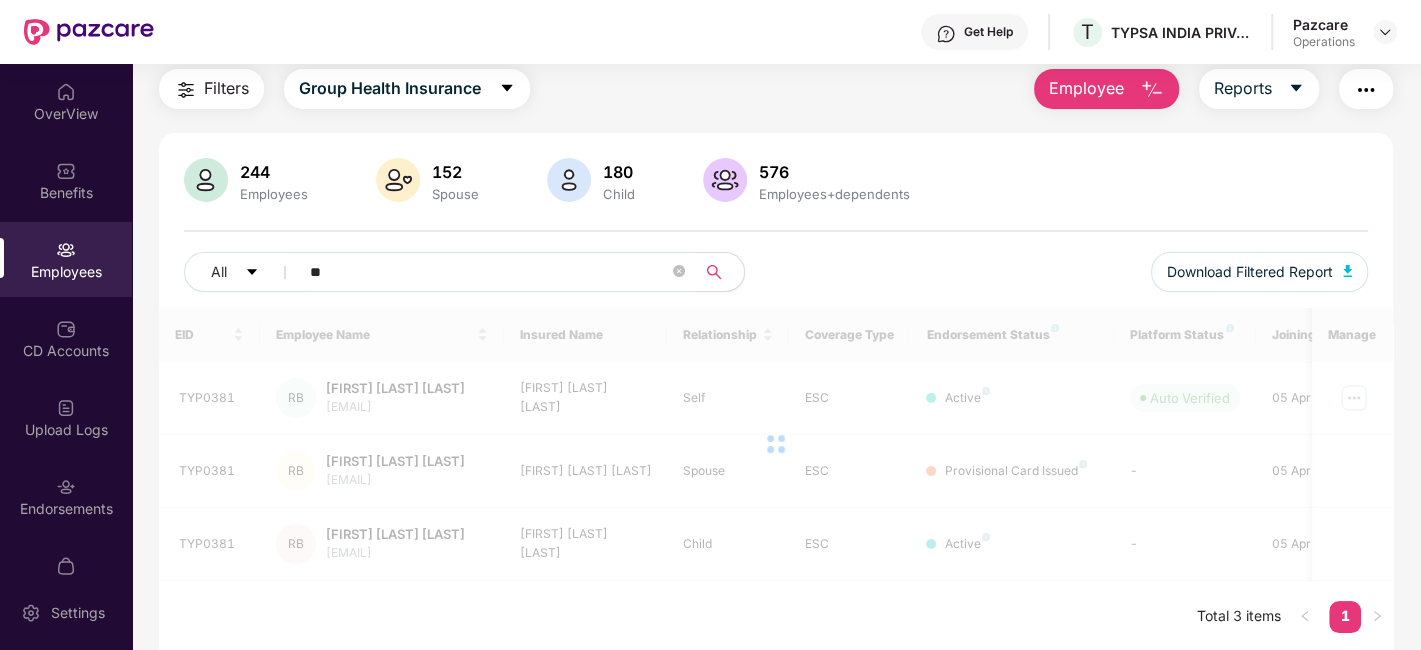 type on "*" 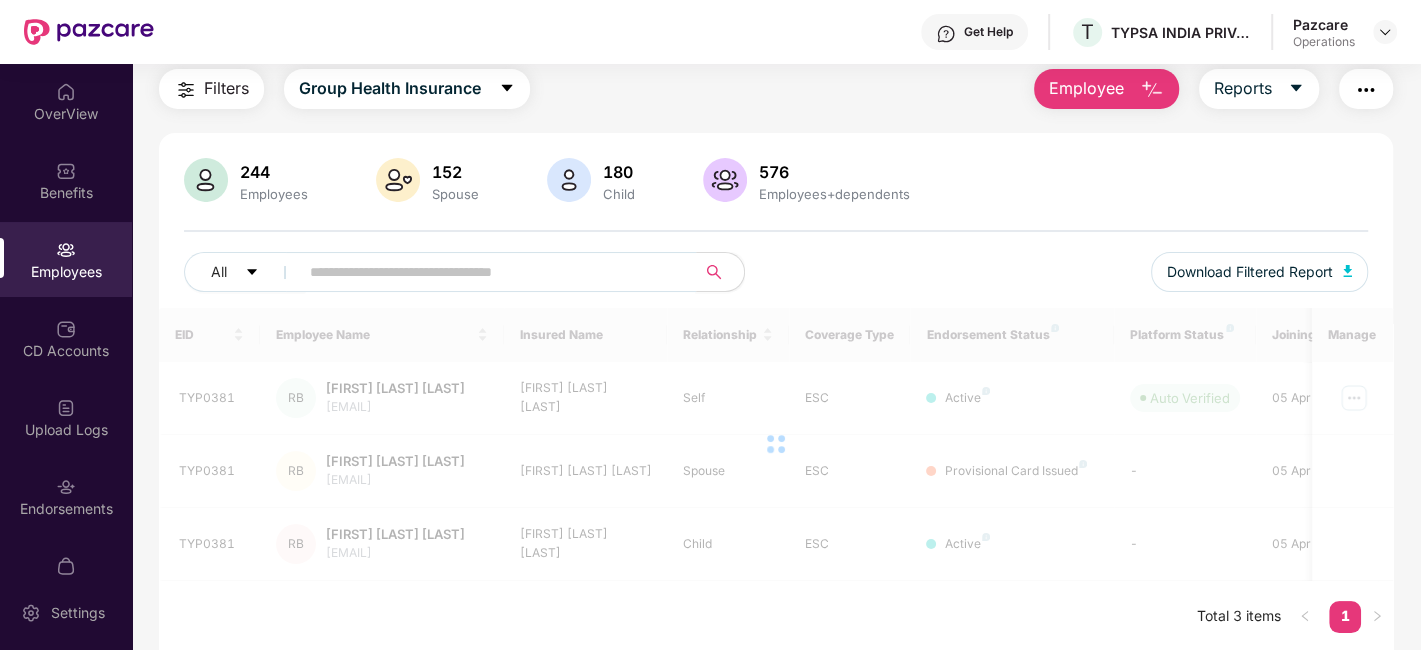 paste on "*******" 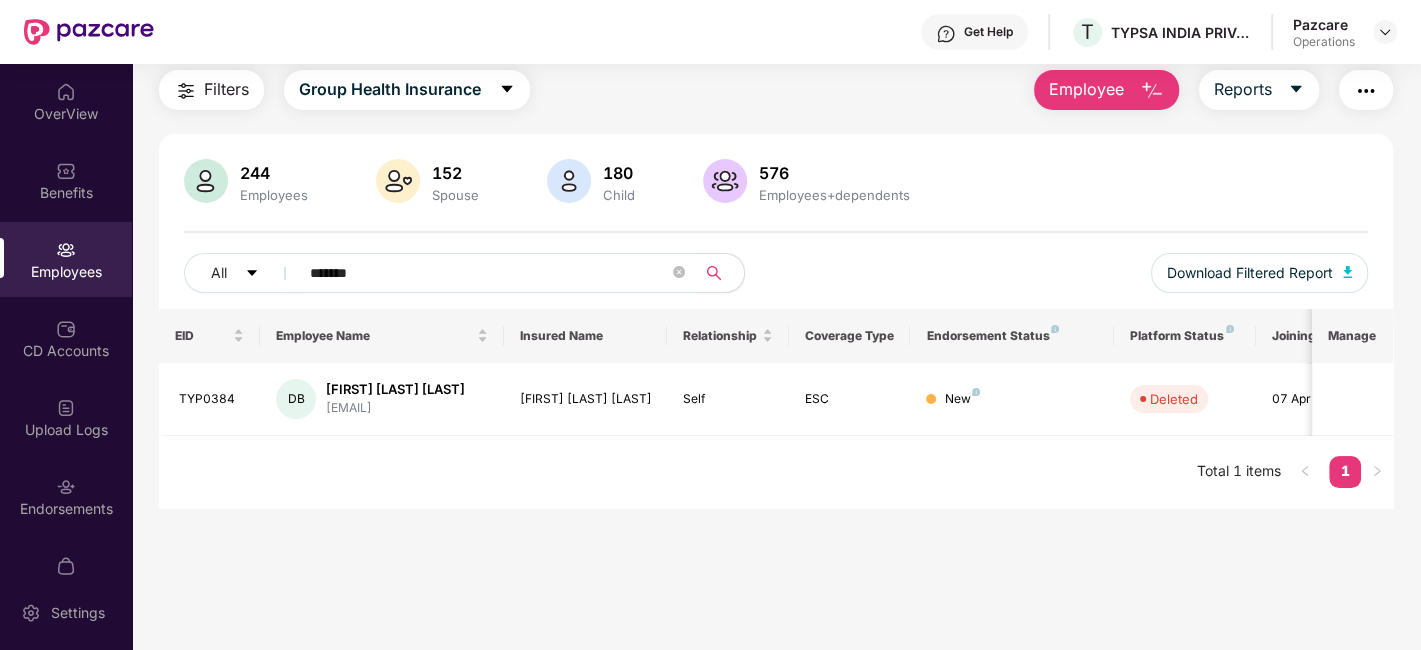 scroll, scrollTop: 63, scrollLeft: 0, axis: vertical 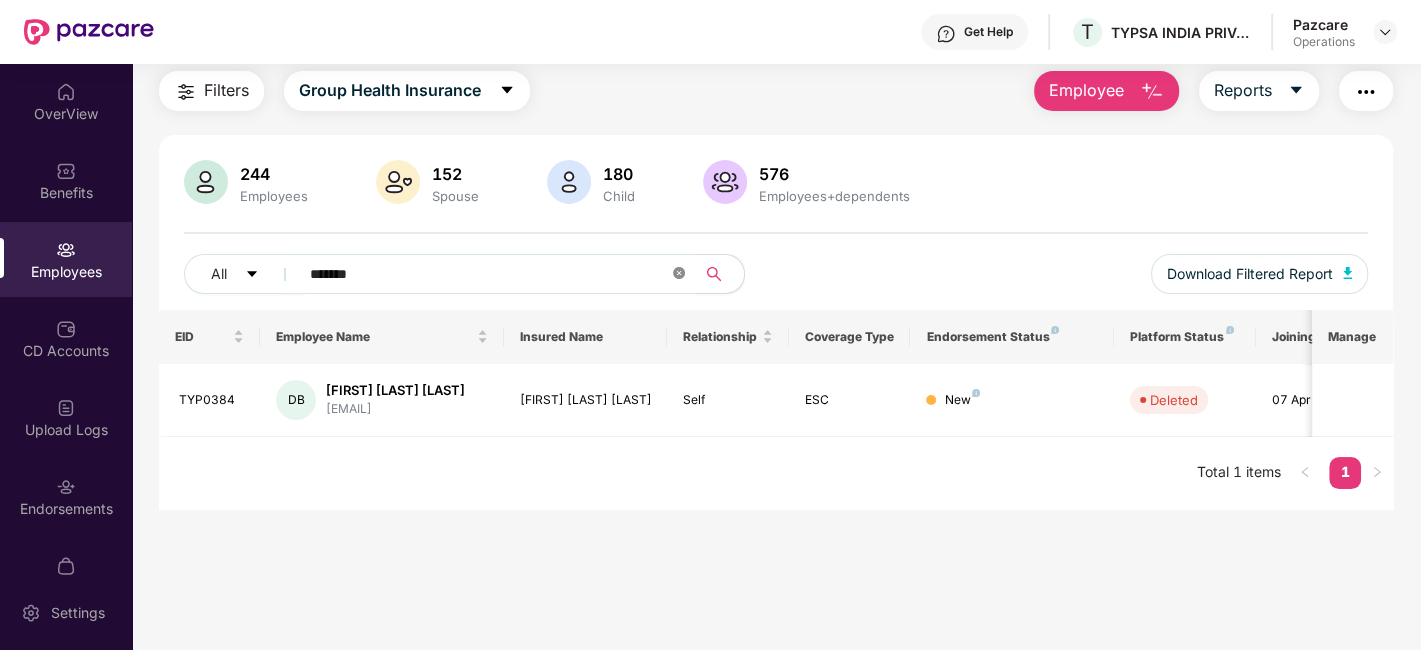 click 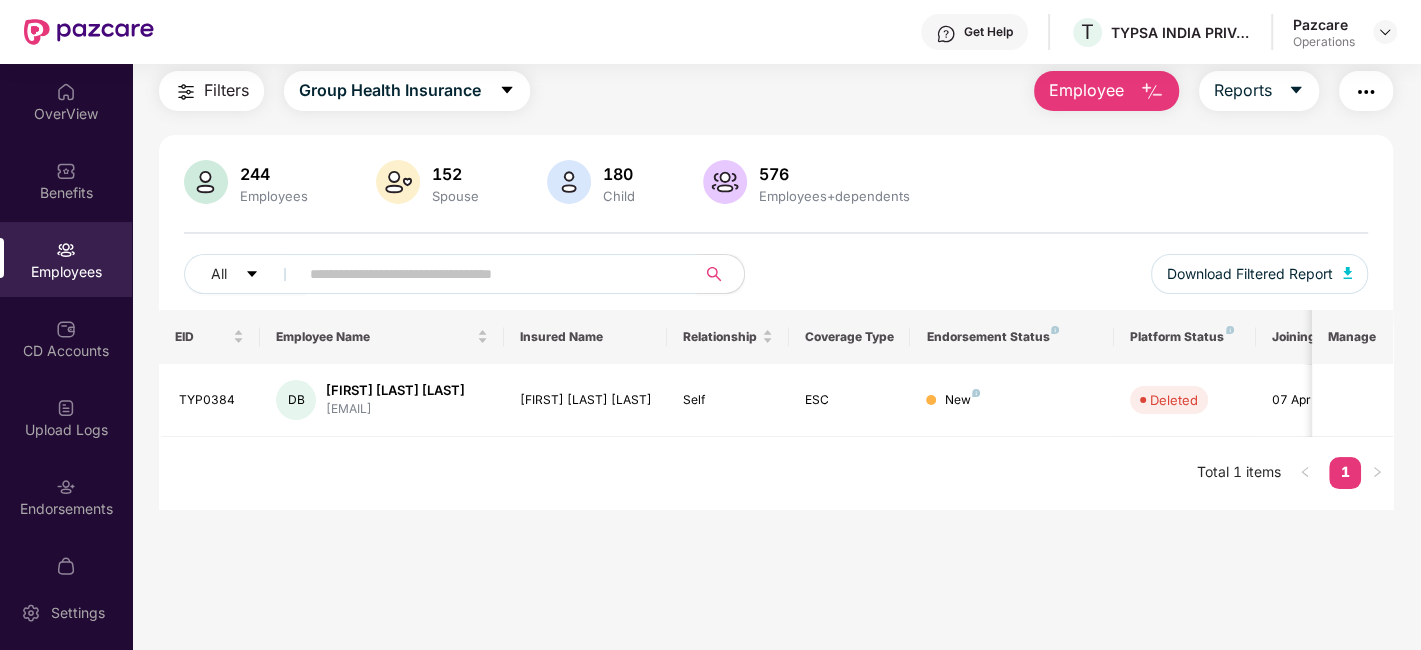 type 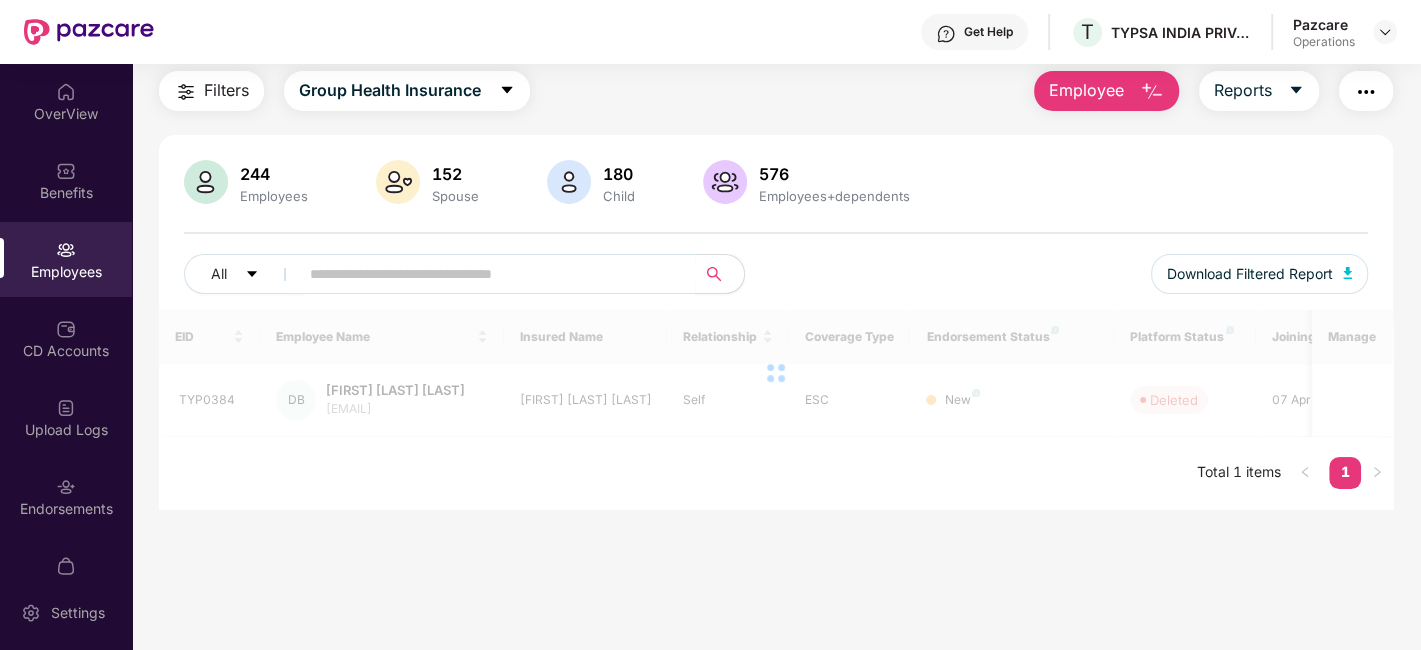 scroll, scrollTop: 65, scrollLeft: 0, axis: vertical 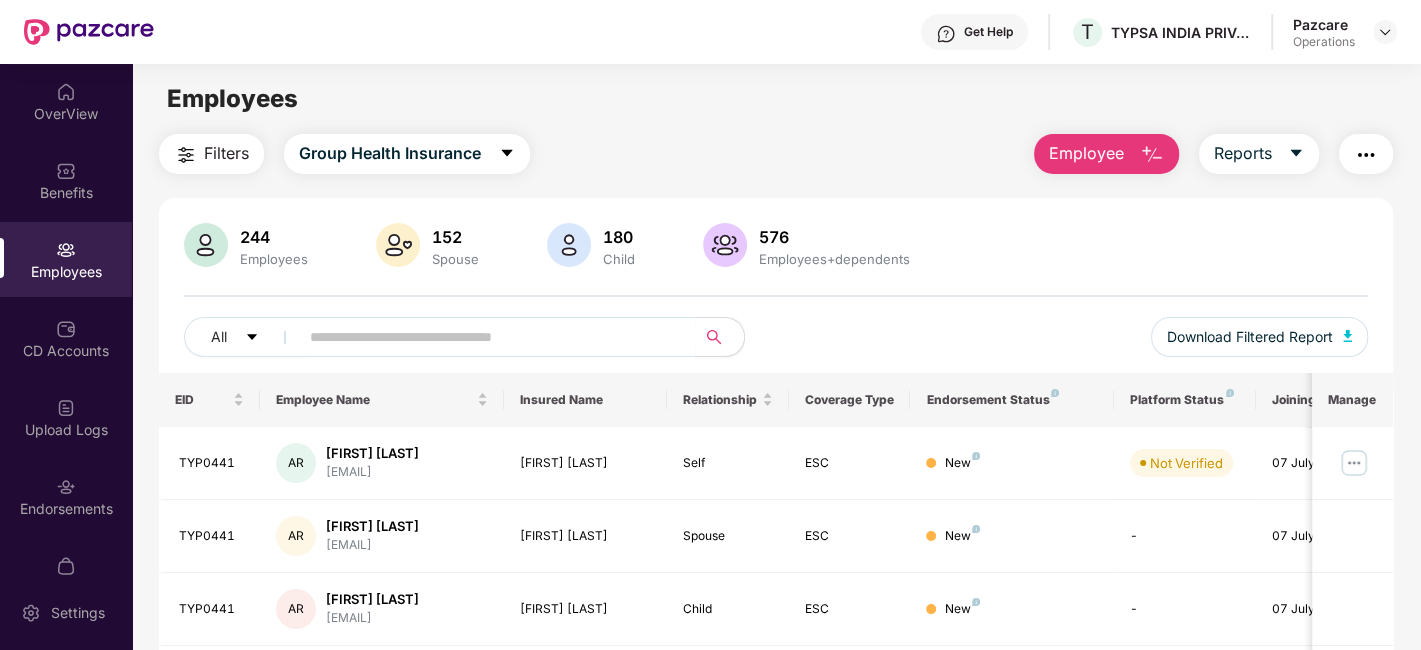 click at bounding box center (1366, 155) 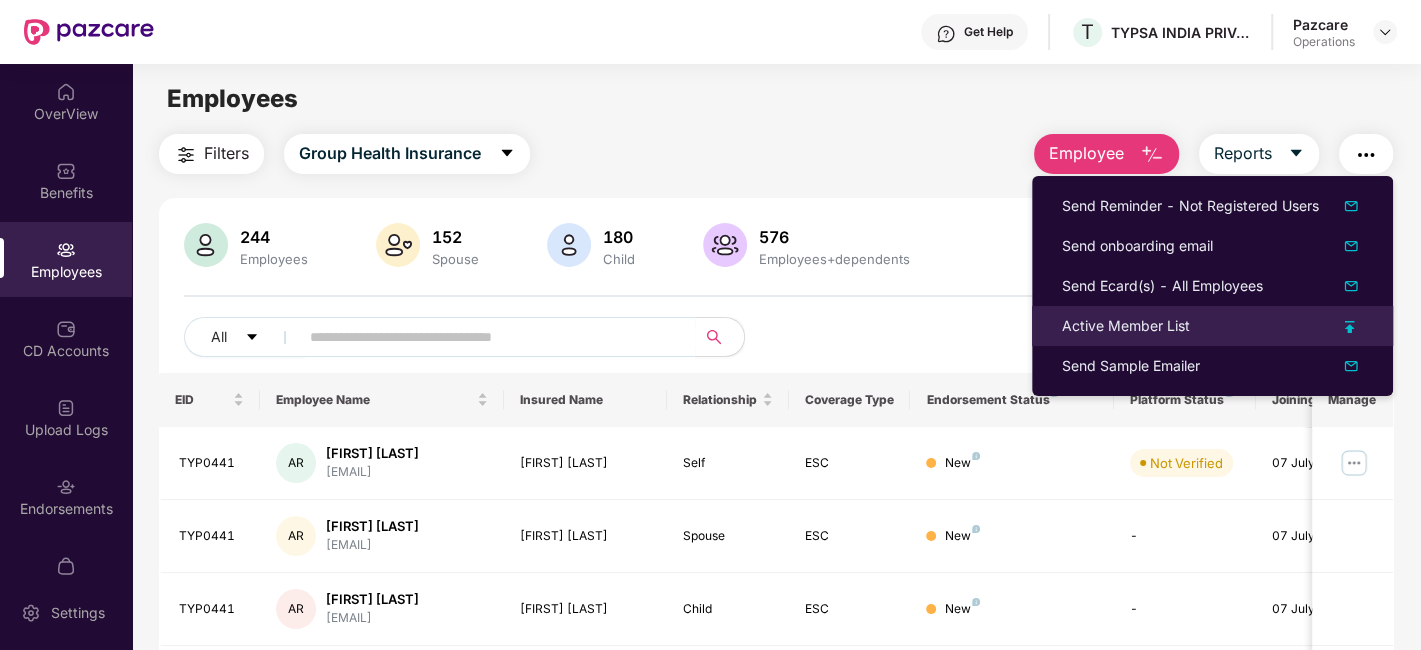 click on "Active Member List" at bounding box center (1126, 326) 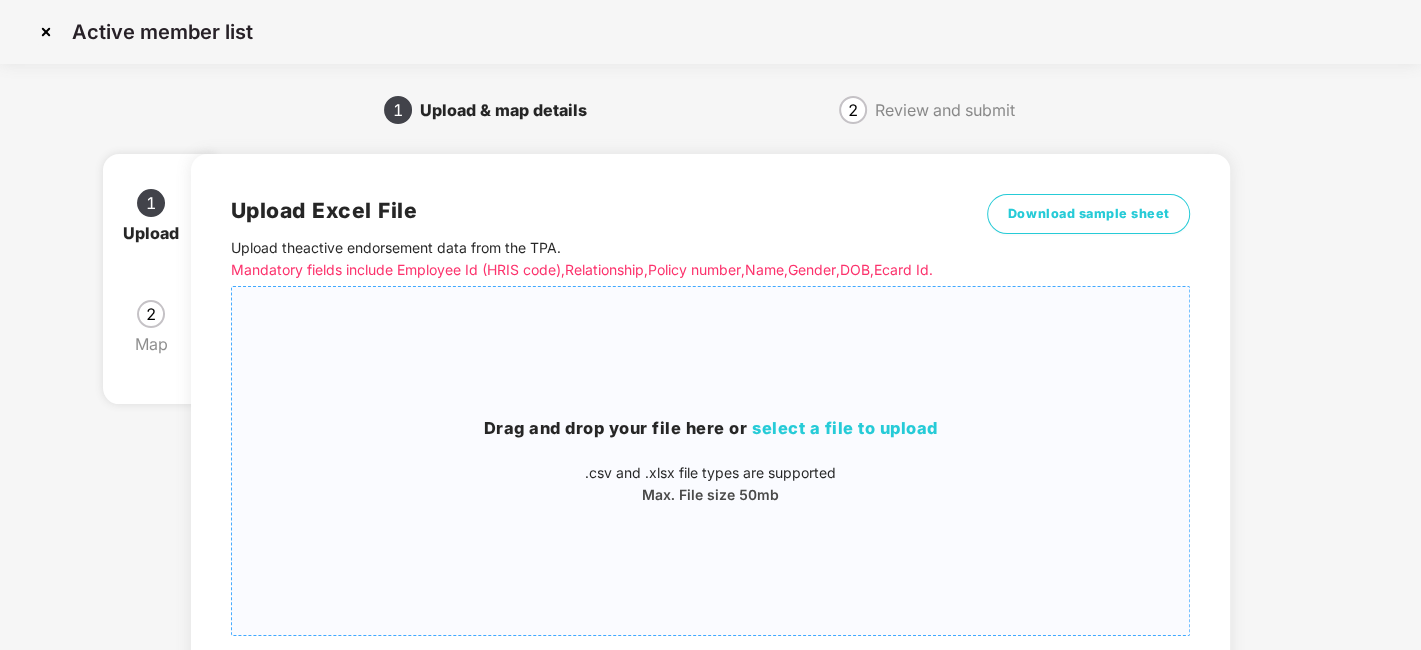 click on "Drag and drop your file here or  select a file to upload .csv and .xlsx file types are supported Max. File size 50mb" at bounding box center (711, 461) 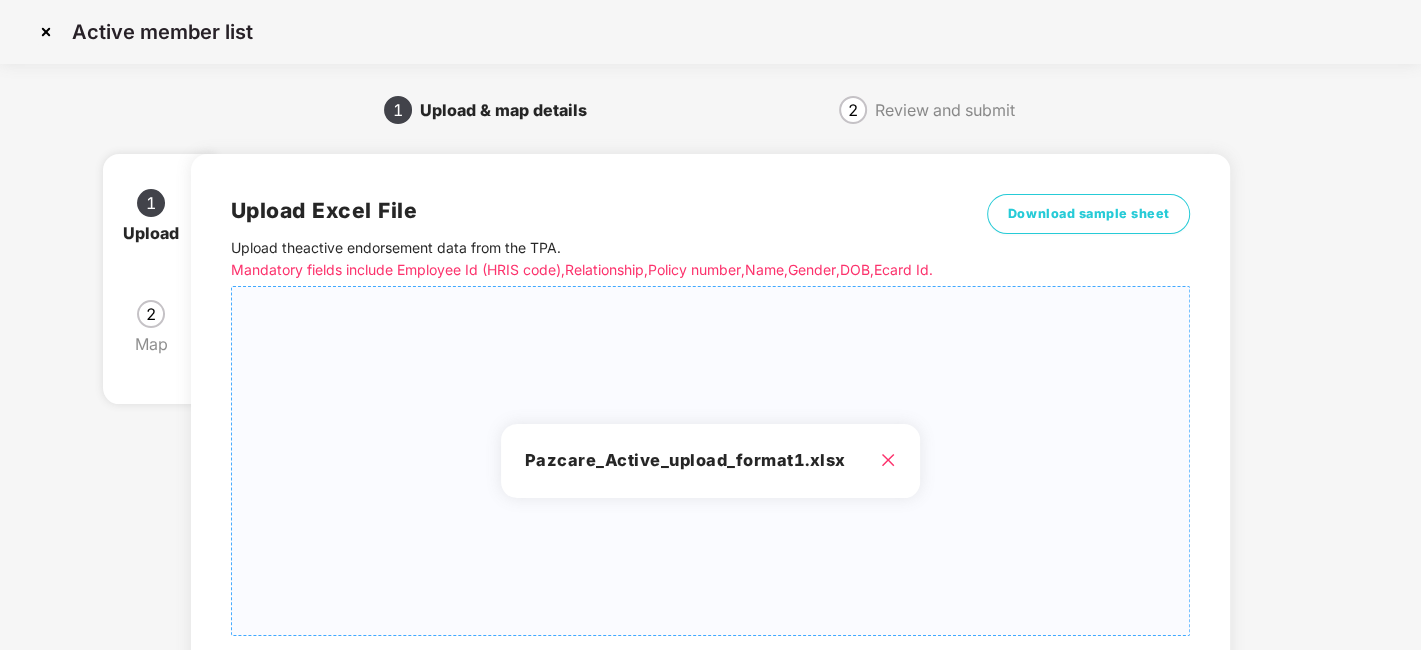 scroll, scrollTop: 214, scrollLeft: 0, axis: vertical 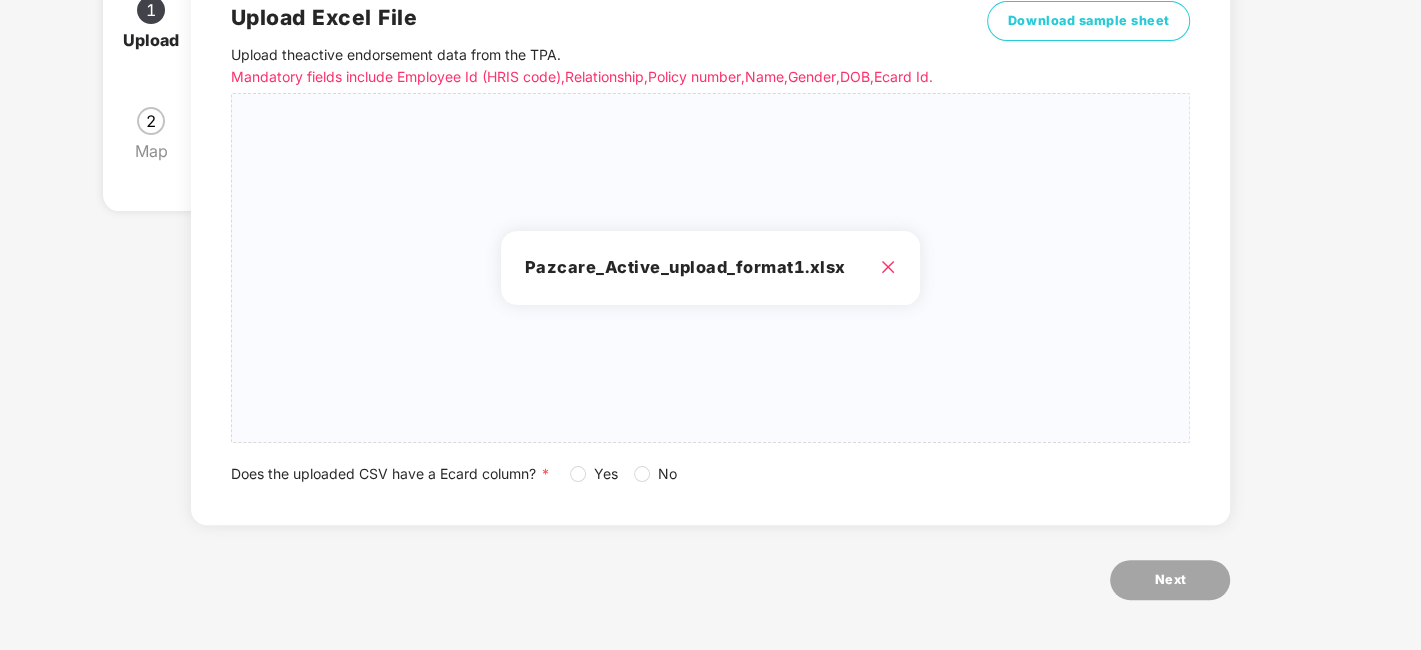 click on "Yes" at bounding box center [606, 474] 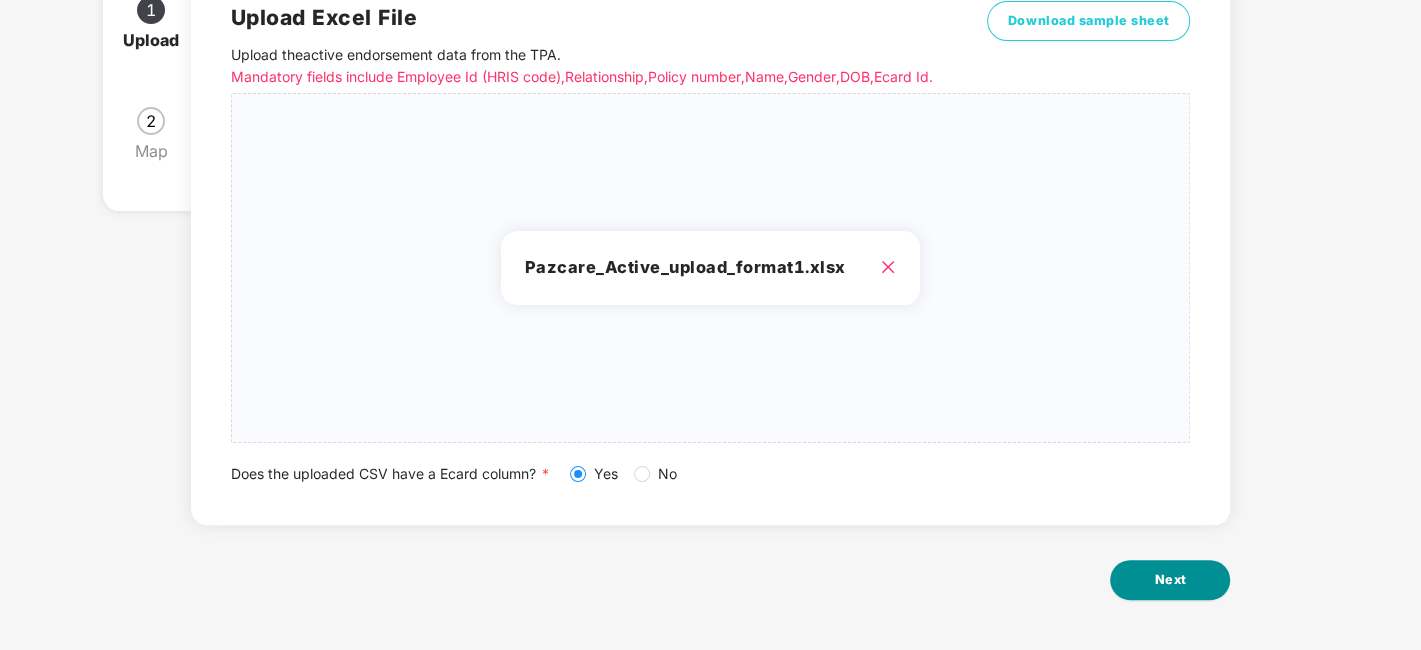 click on "Next" at bounding box center [1170, 580] 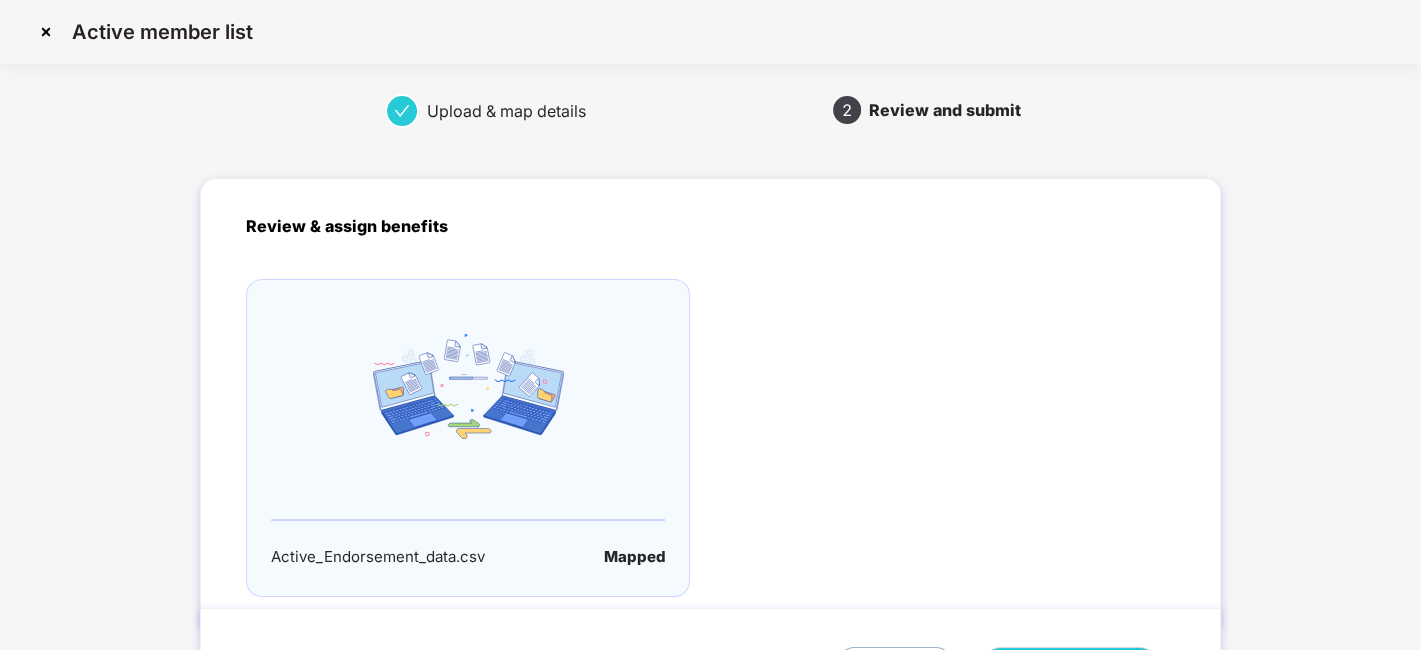 scroll, scrollTop: 132, scrollLeft: 0, axis: vertical 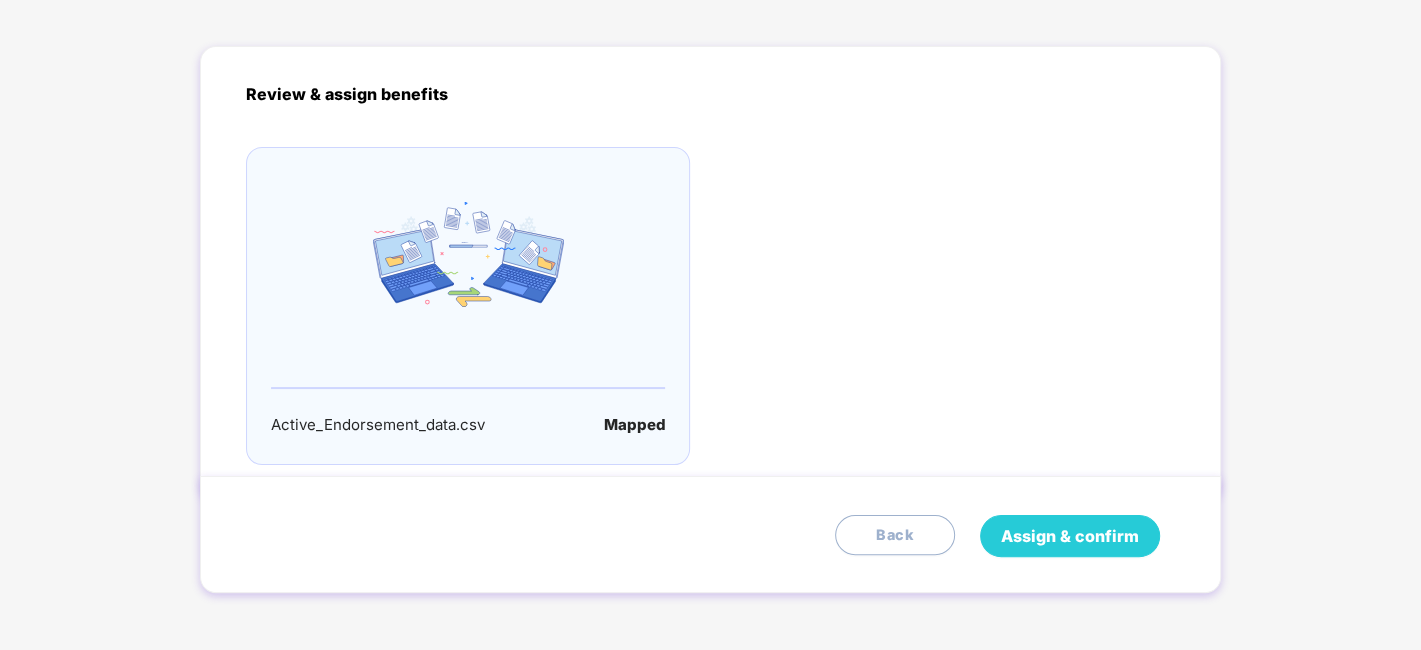 click on "Assign & confirm" at bounding box center [1070, 536] 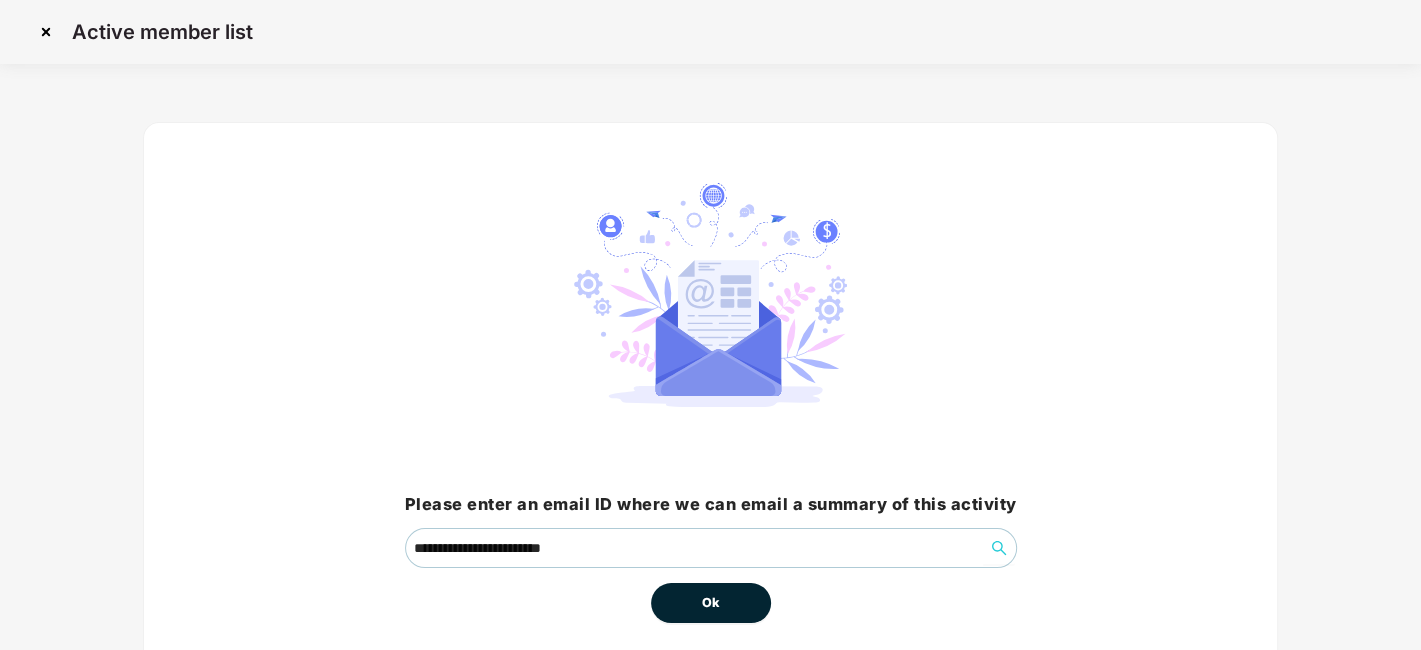 scroll, scrollTop: 86, scrollLeft: 0, axis: vertical 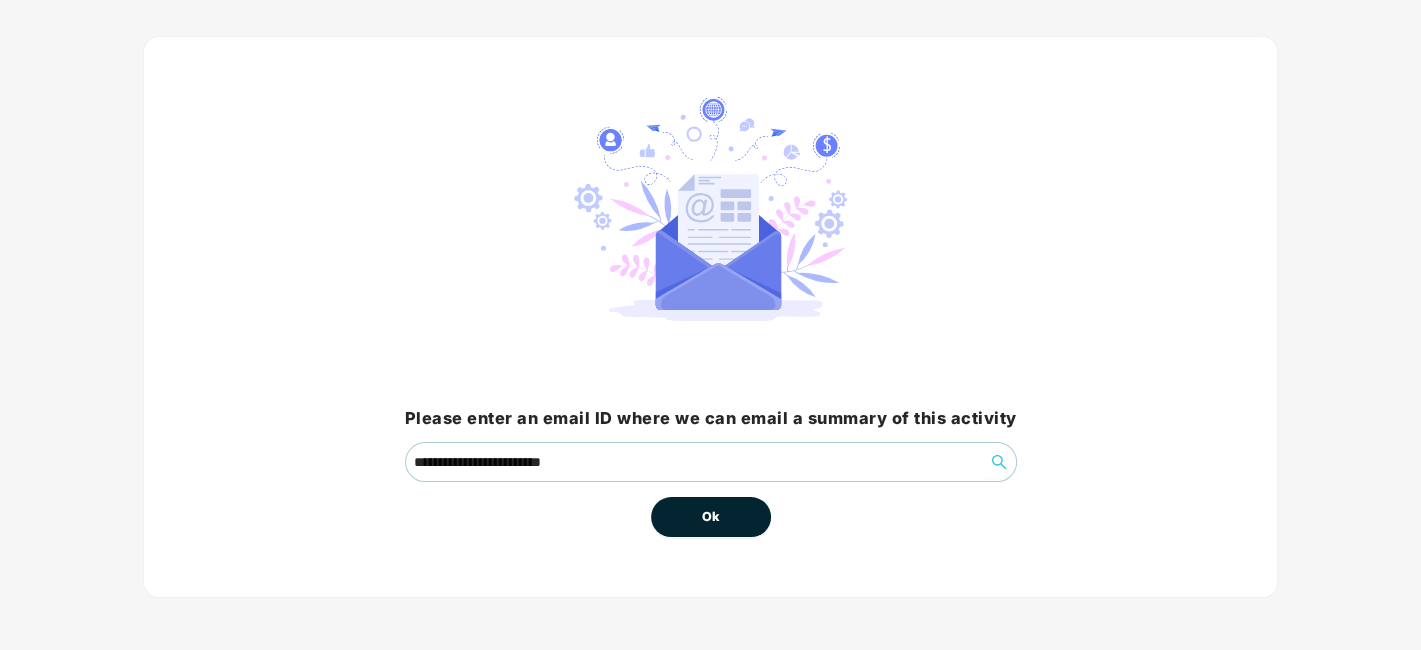 click on "Ok" at bounding box center [711, 517] 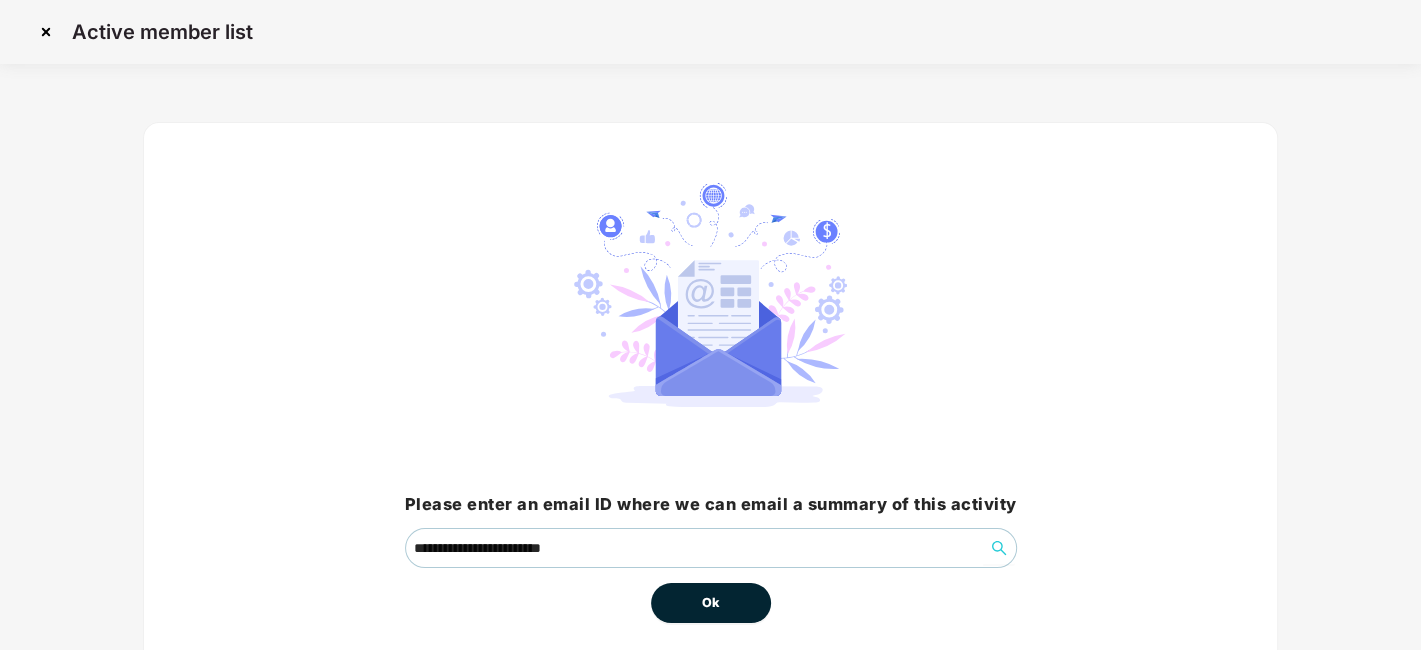 scroll, scrollTop: 86, scrollLeft: 0, axis: vertical 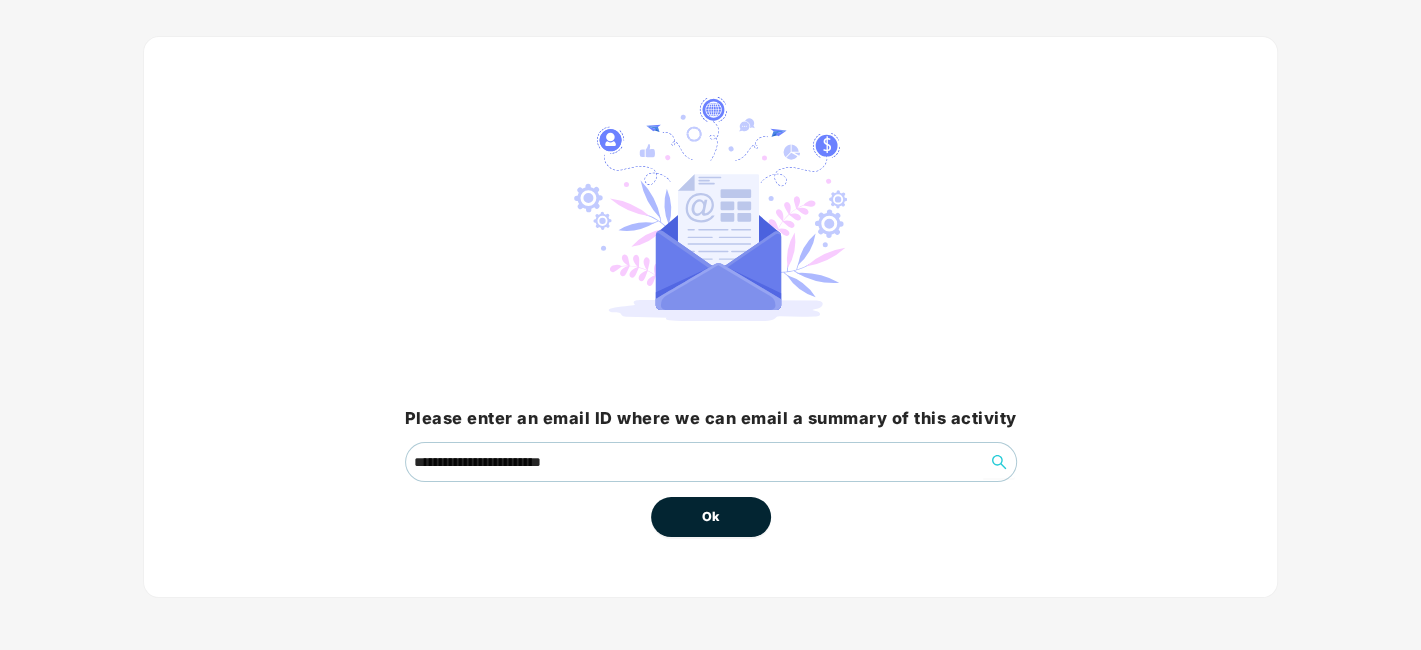 click on "Ok" at bounding box center [711, 517] 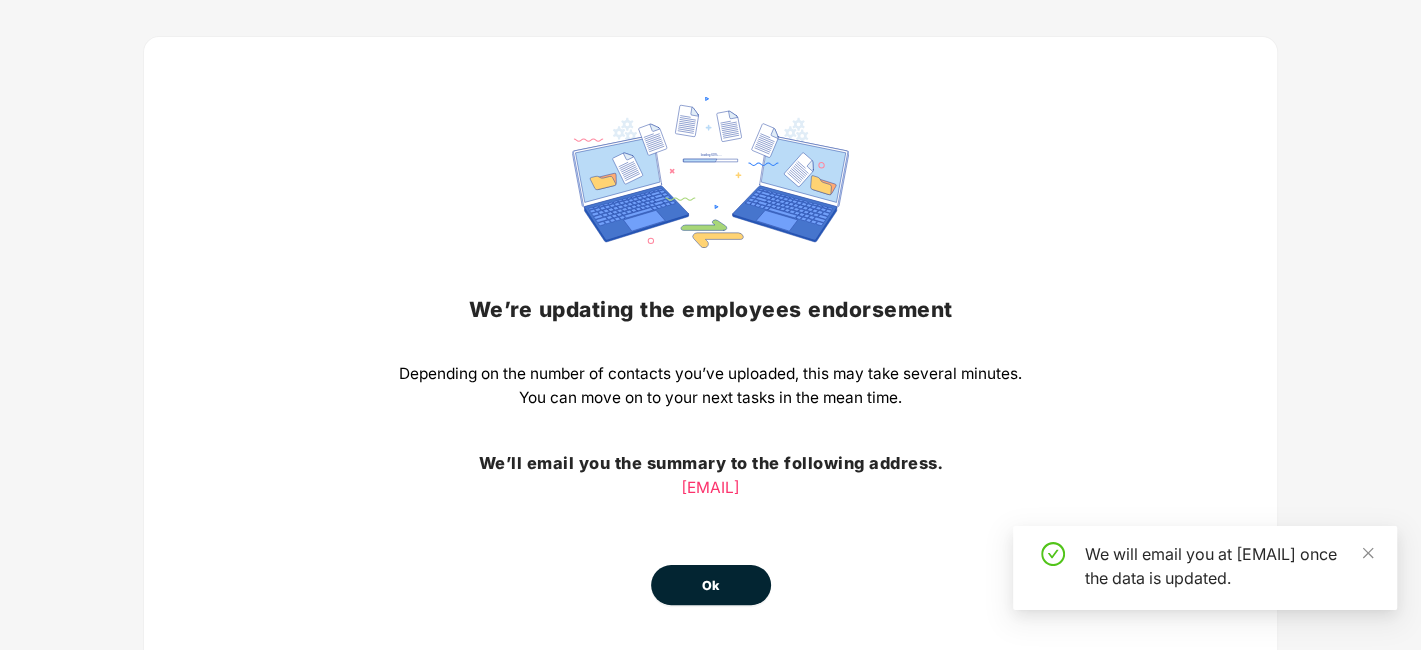 scroll, scrollTop: 156, scrollLeft: 0, axis: vertical 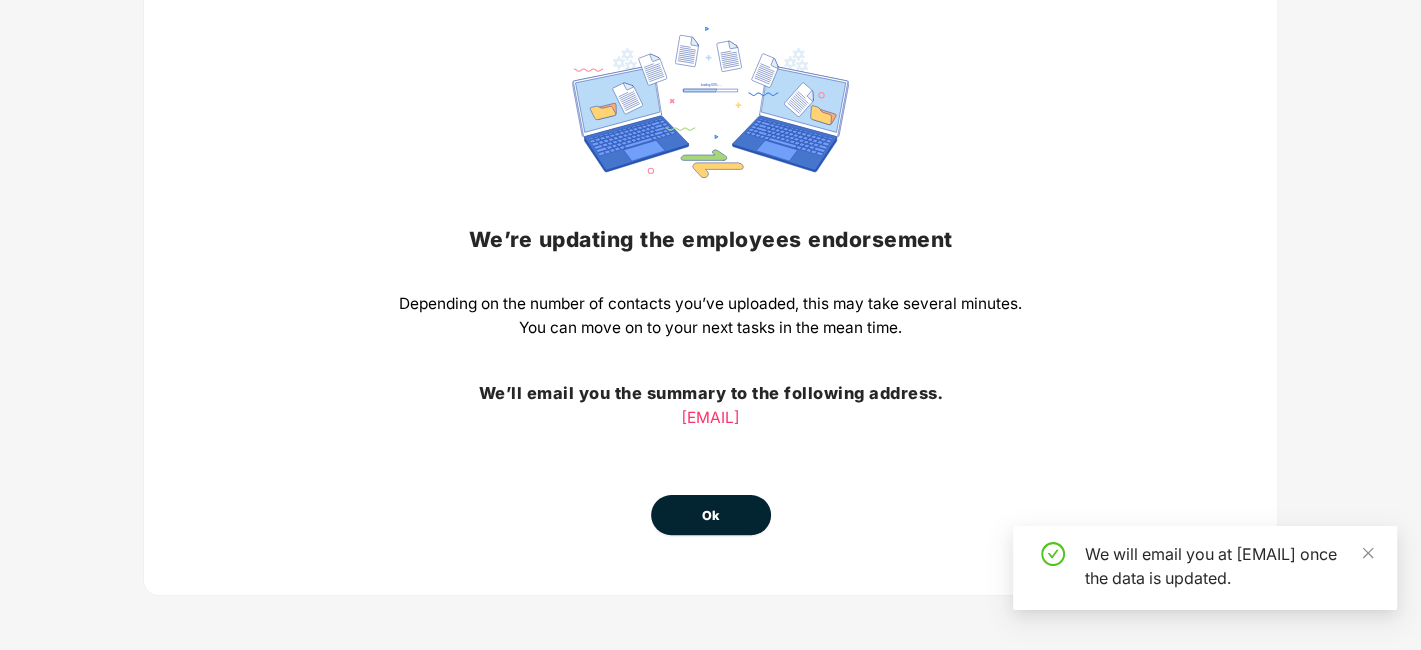 click on "Ok" at bounding box center (711, 516) 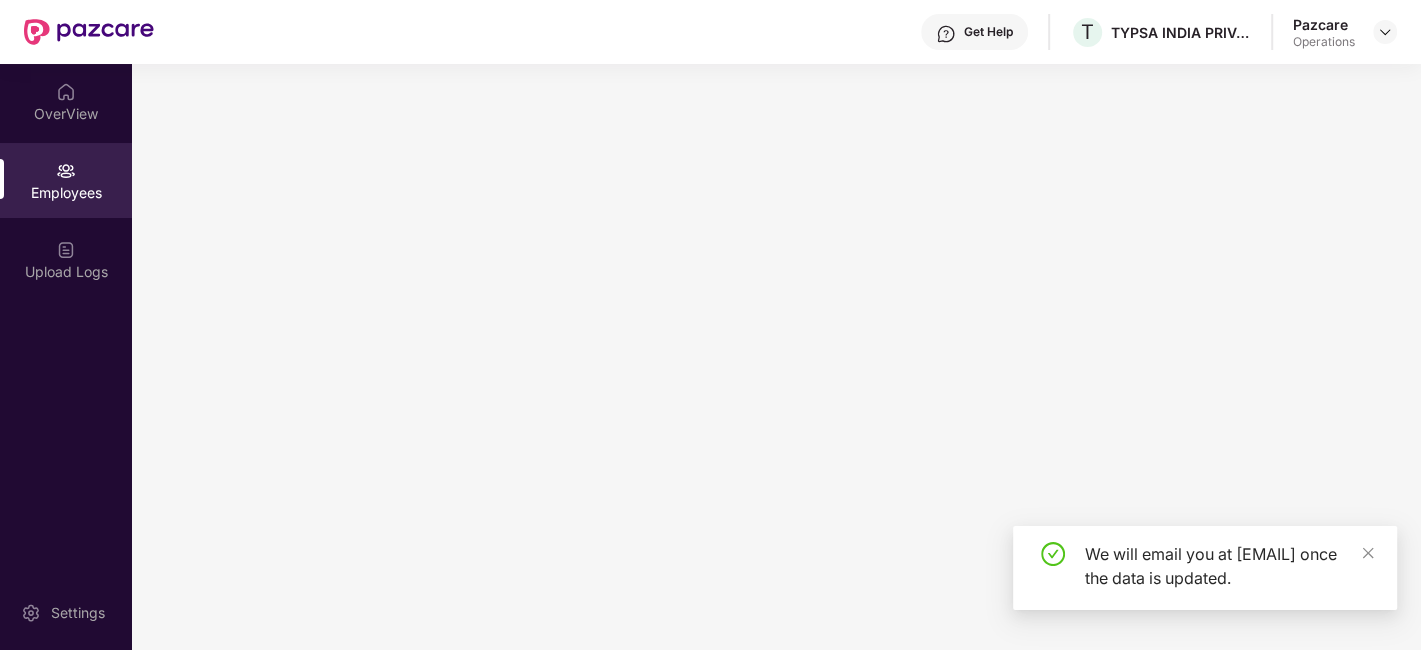 scroll, scrollTop: 0, scrollLeft: 0, axis: both 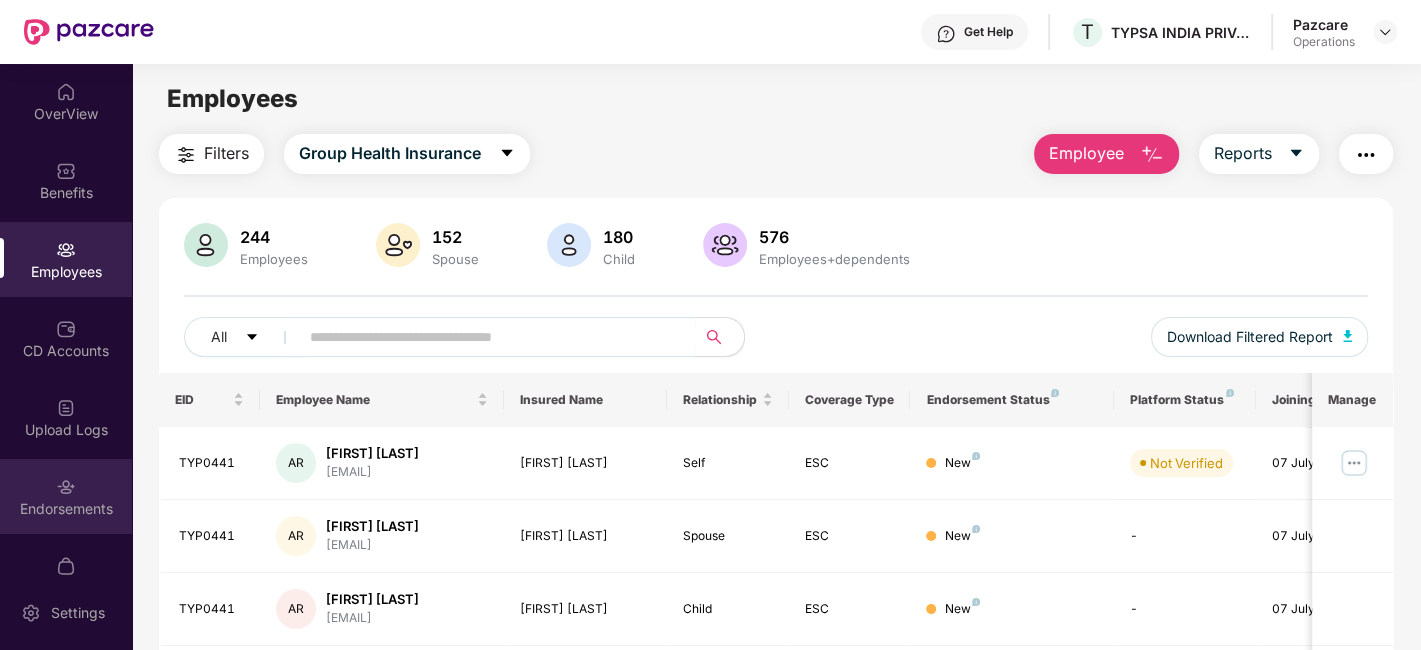 click on "Endorsements" at bounding box center [66, 496] 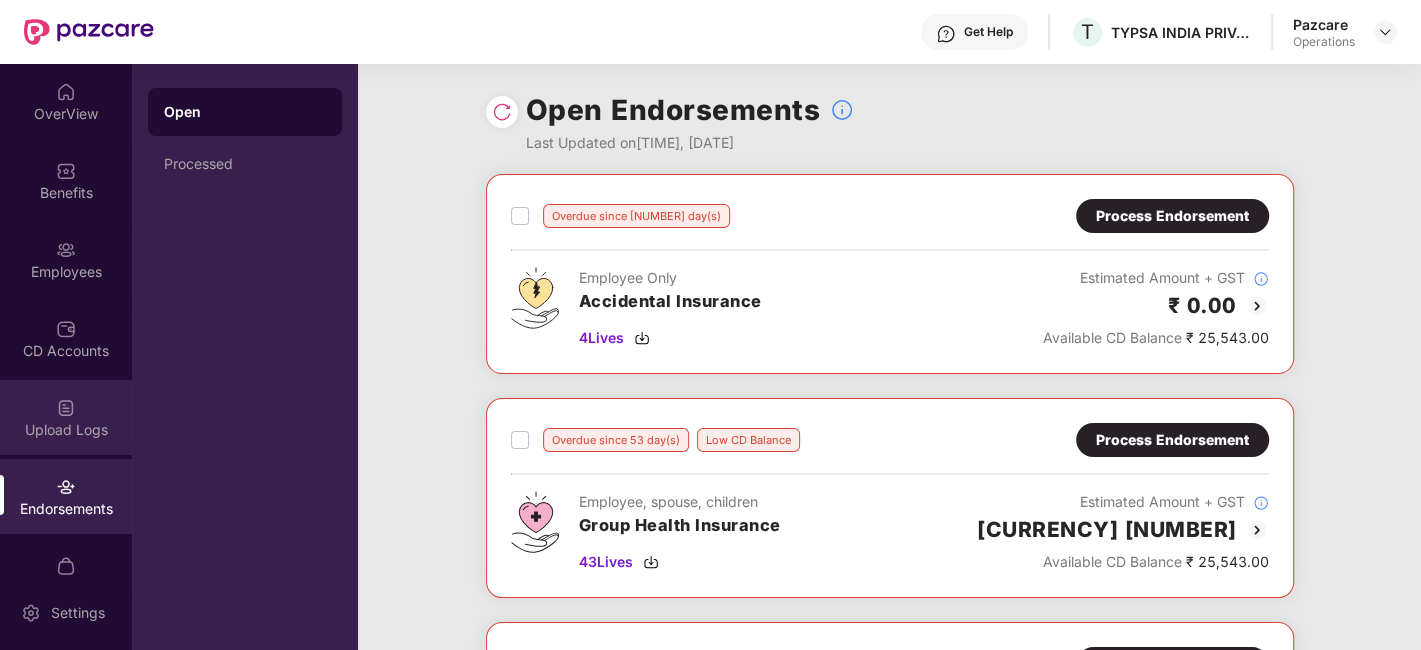 click on "Upload Logs" at bounding box center (66, 417) 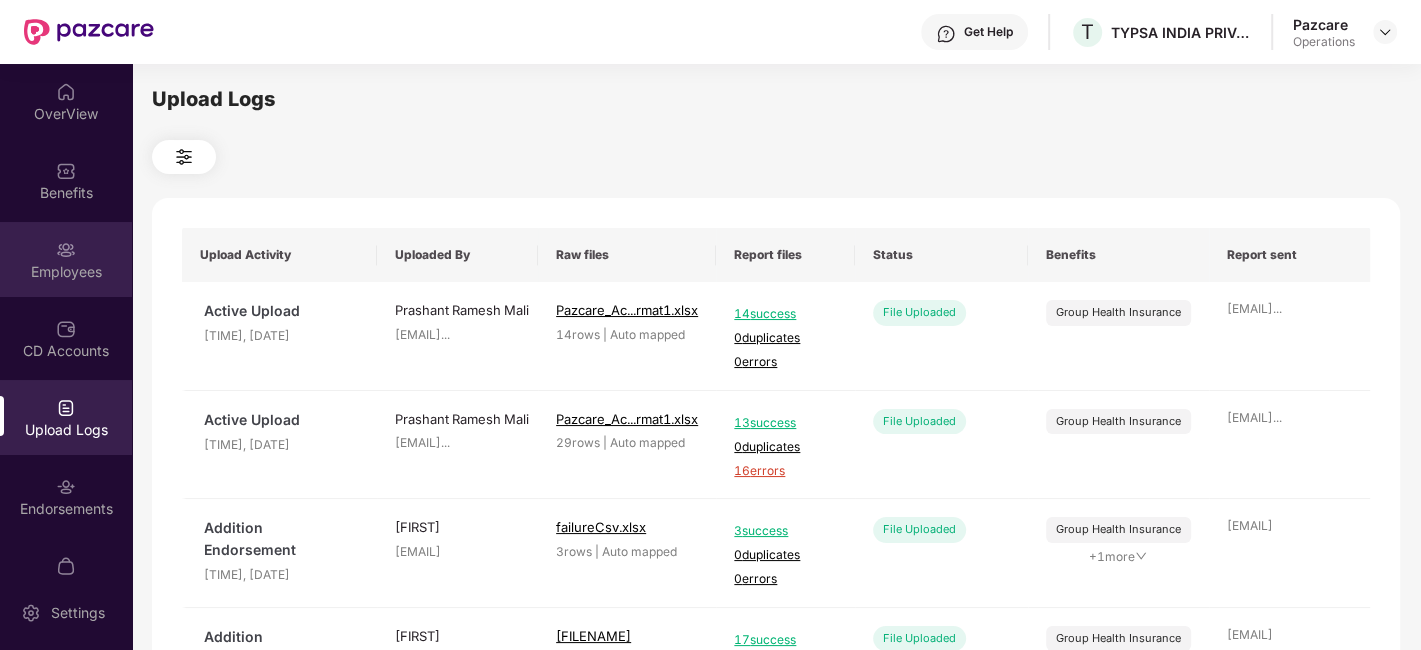 click on "Employees" at bounding box center [66, 259] 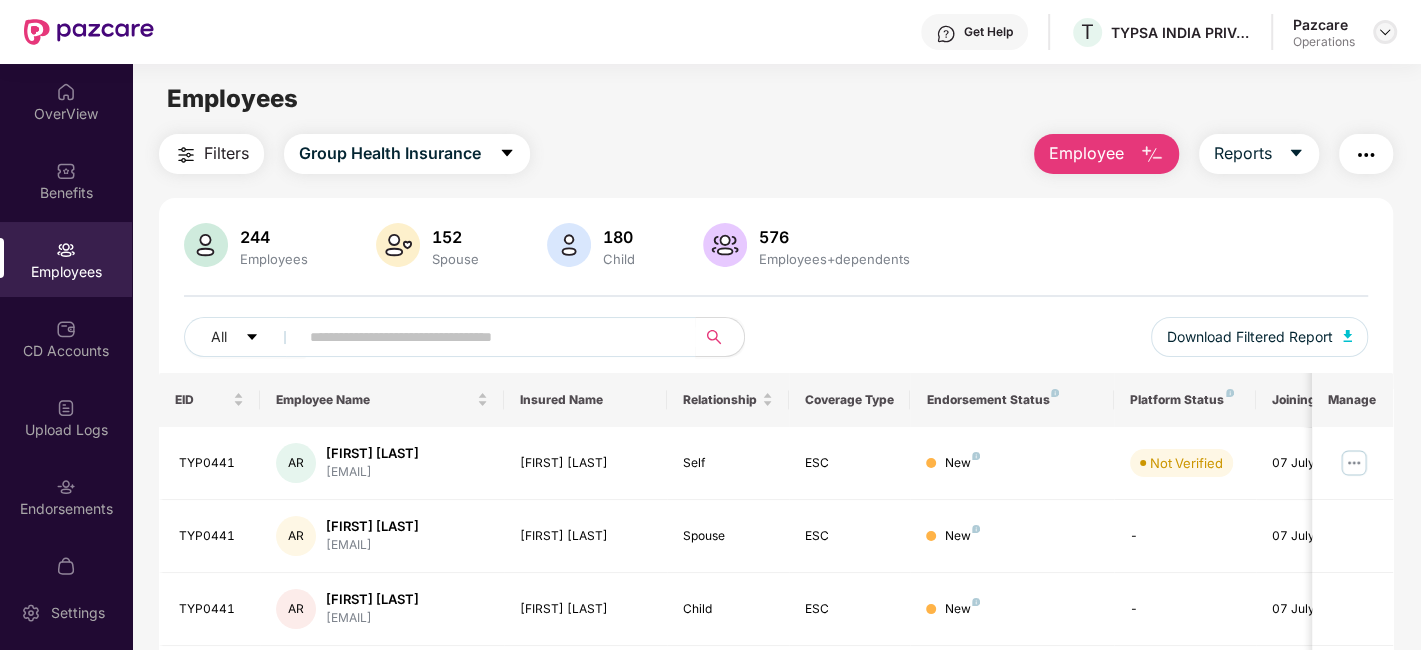 click at bounding box center (1385, 32) 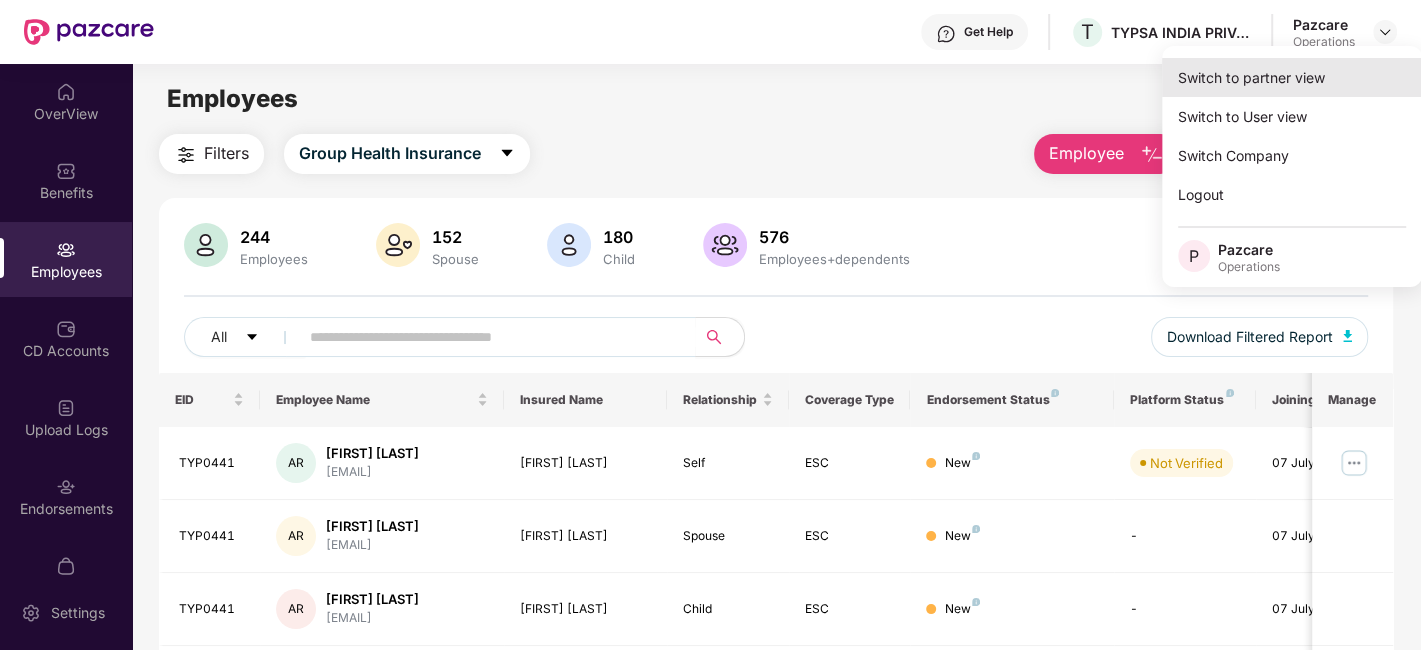 click on "Switch to partner view" at bounding box center (1292, 77) 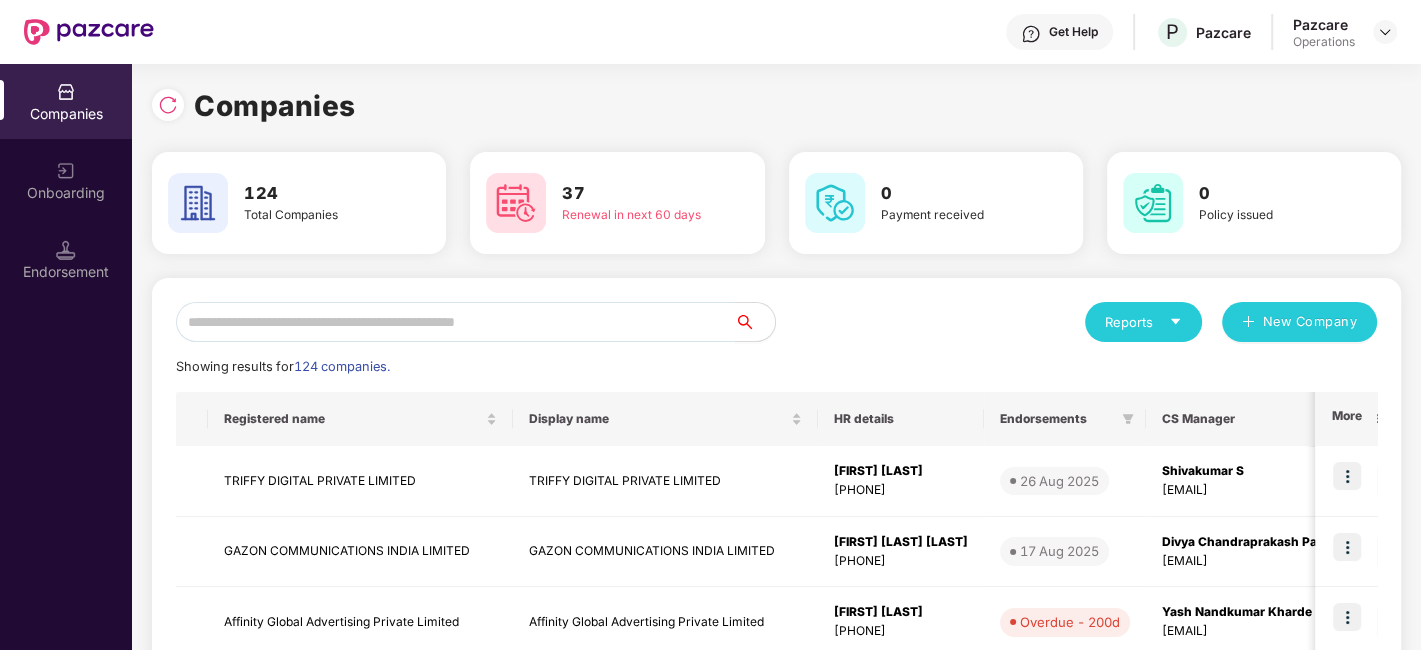 click at bounding box center (455, 322) 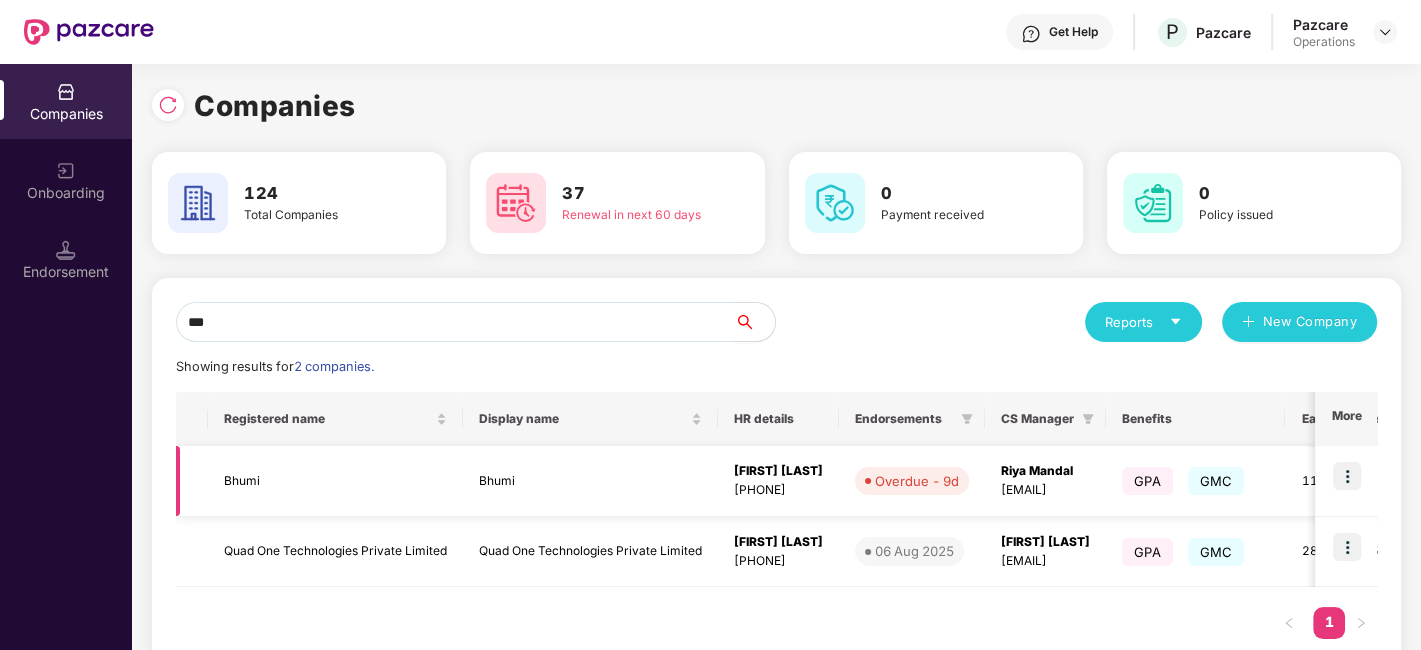 type on "***" 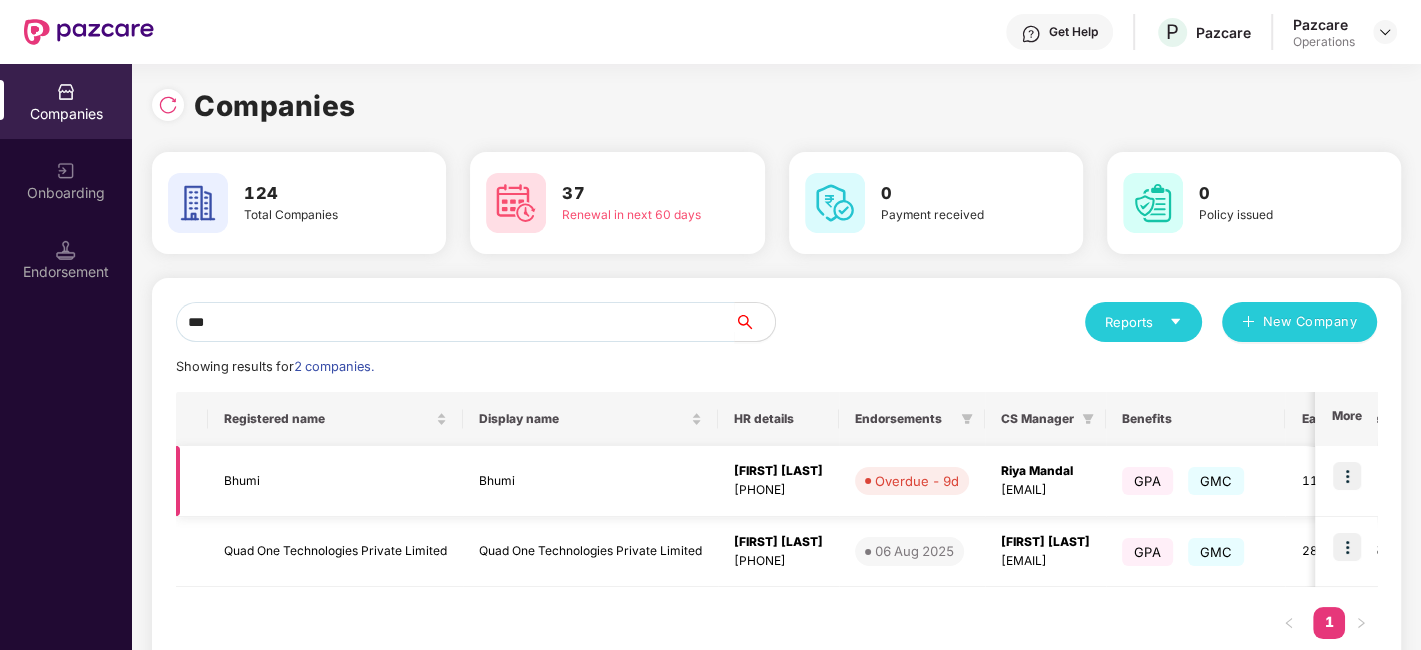 click at bounding box center [1347, 476] 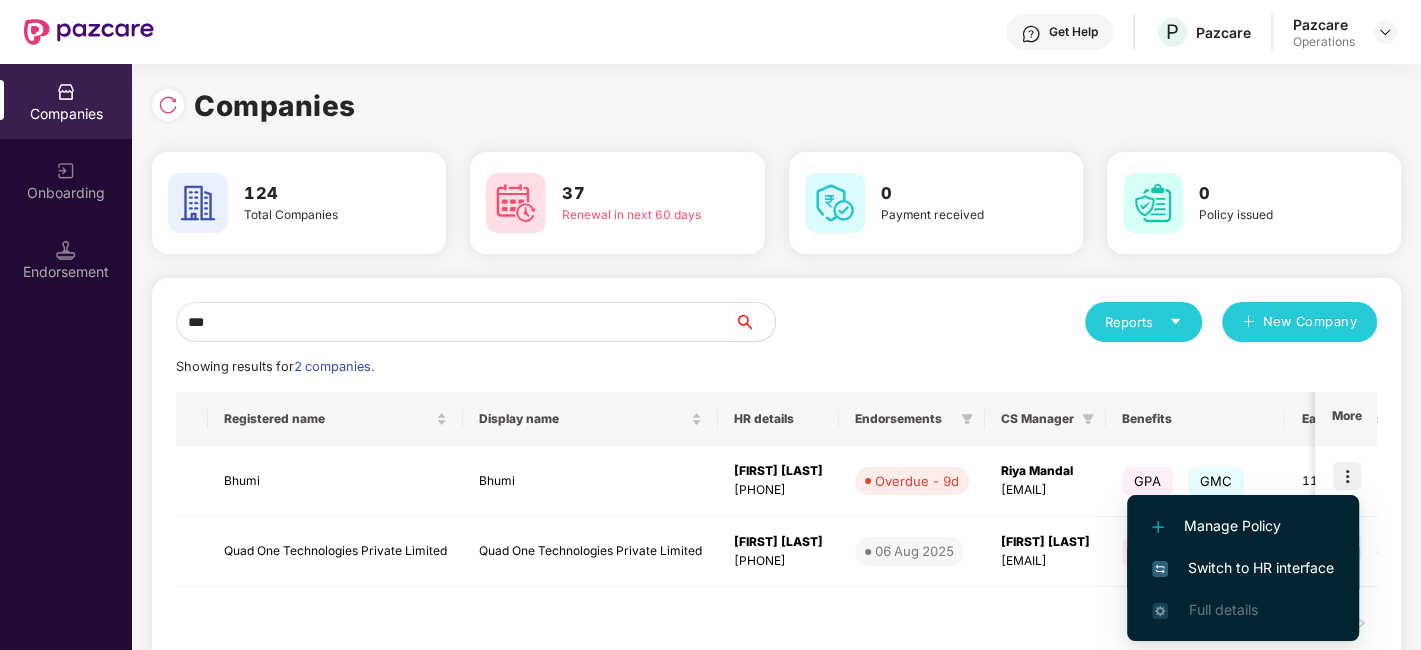 click on "Switch to HR interface" at bounding box center (1243, 568) 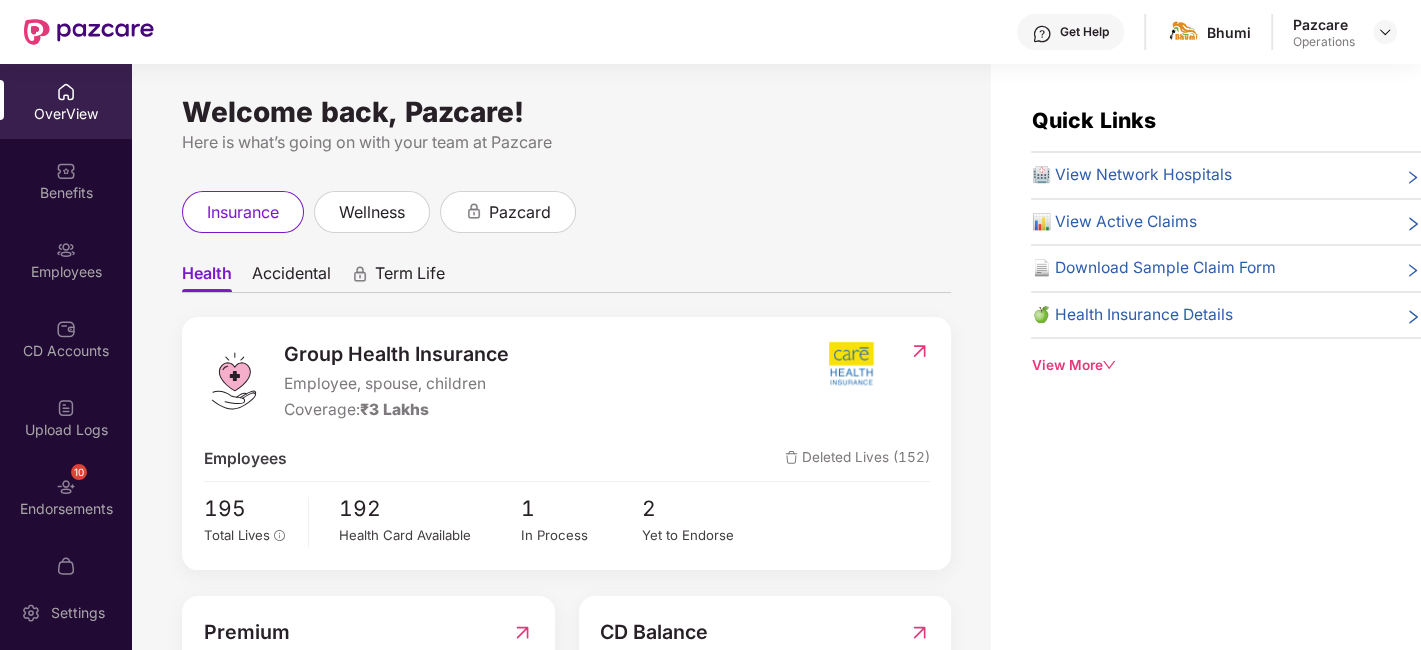 scroll, scrollTop: 41, scrollLeft: 0, axis: vertical 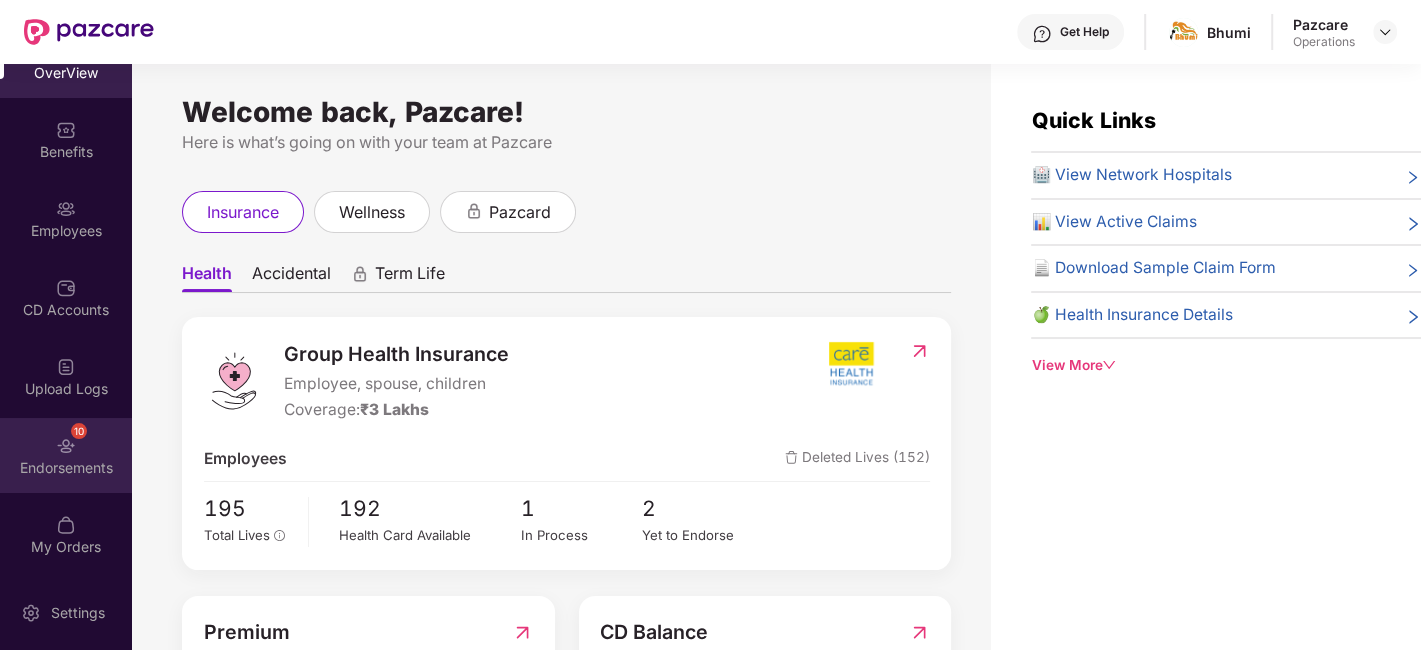 click on "10 Endorsements" at bounding box center [66, 455] 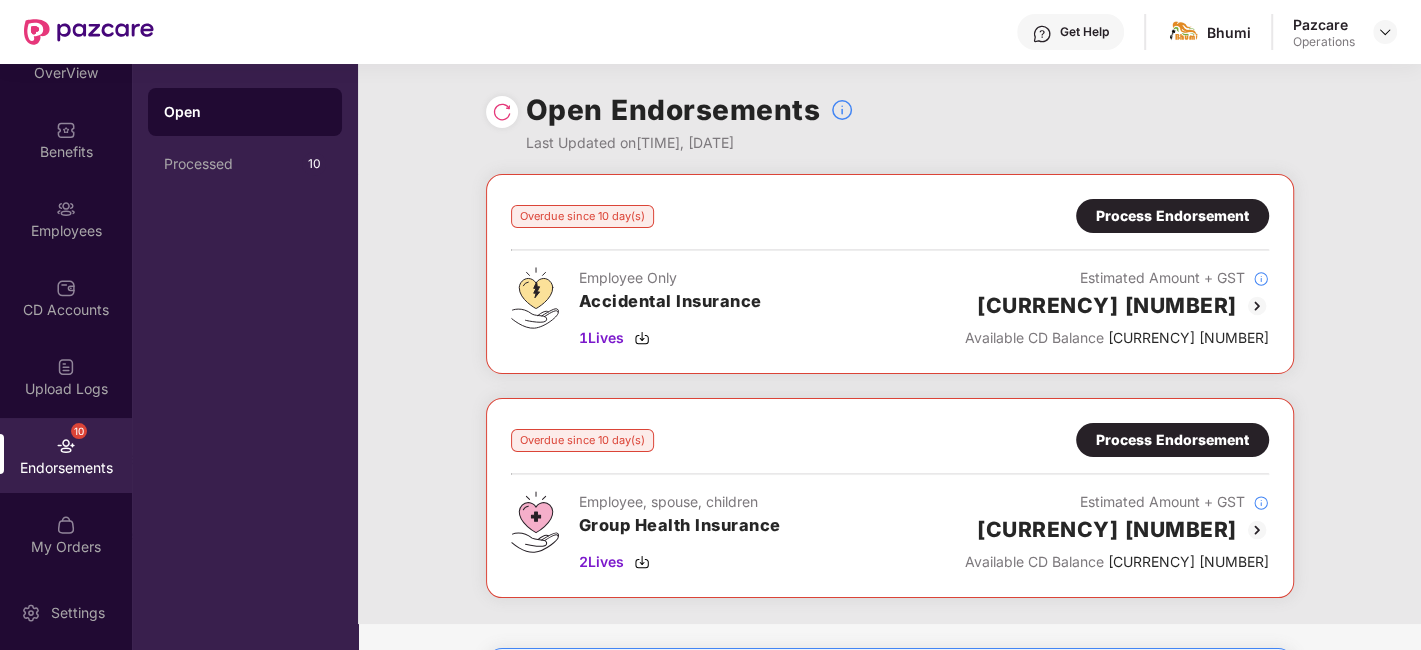 click on "Process Endorsement" at bounding box center [1172, 440] 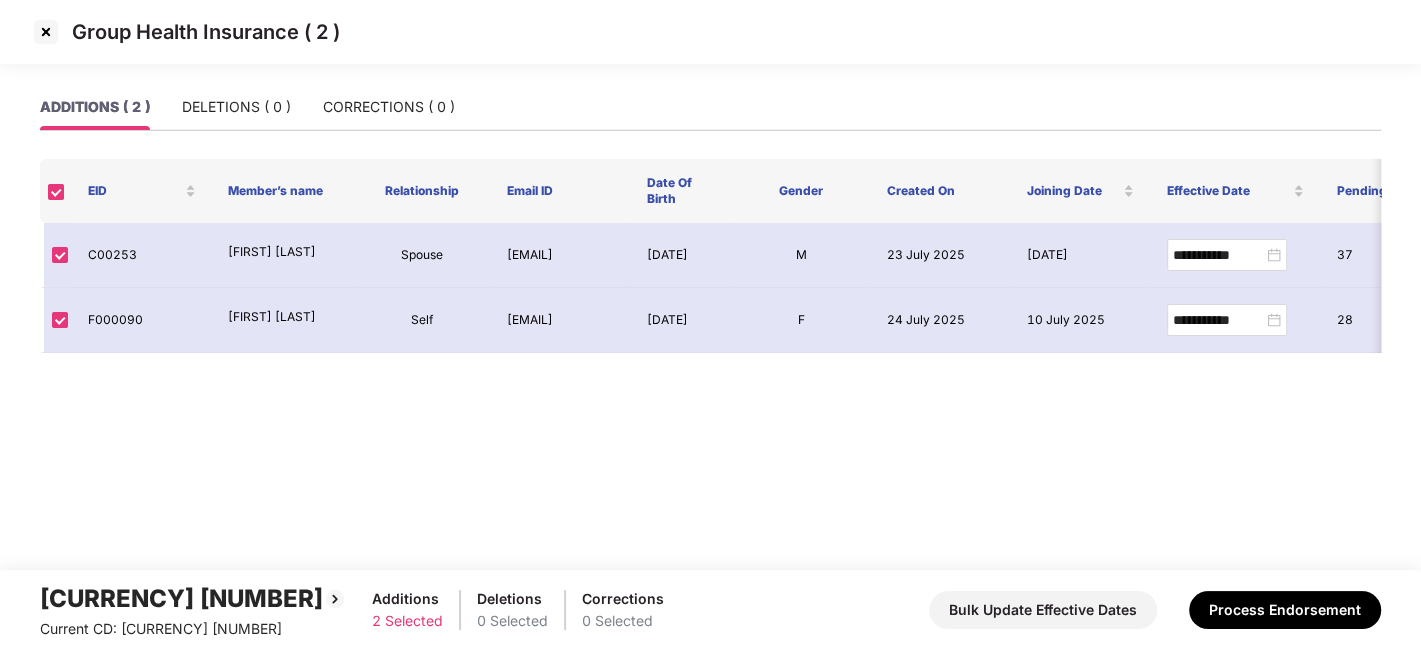 click at bounding box center (46, 32) 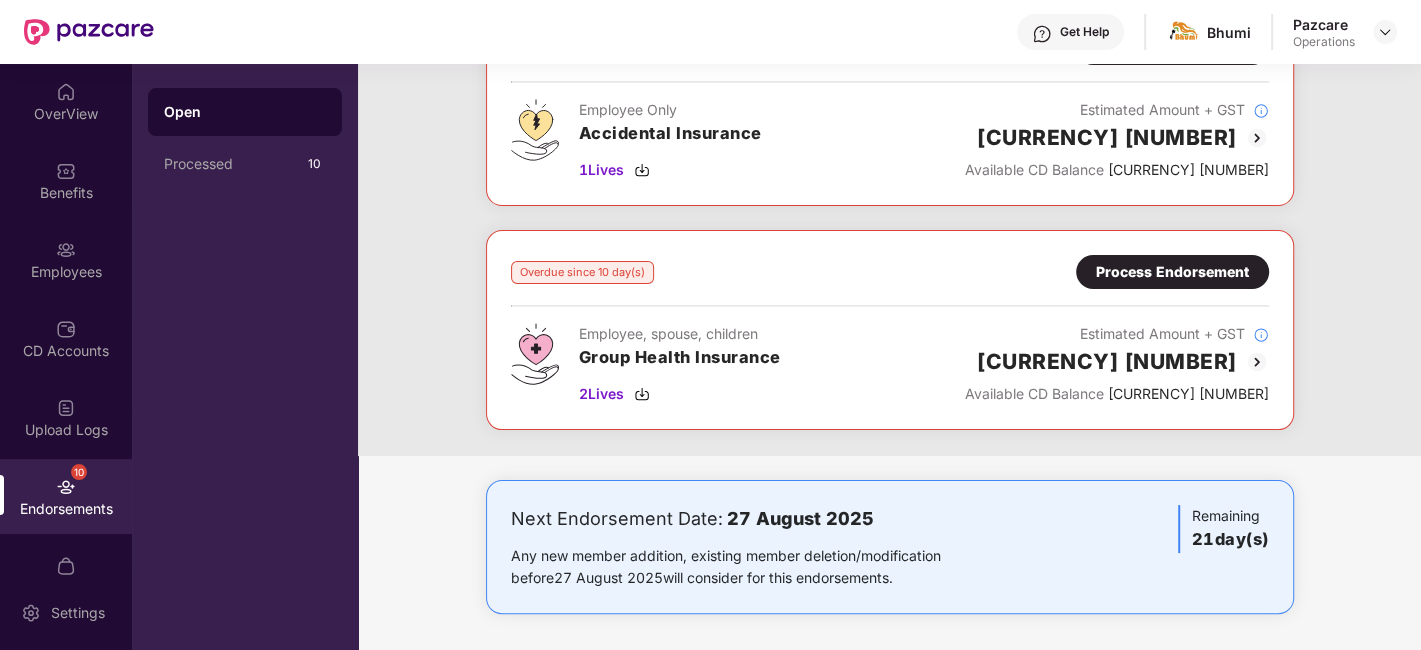 scroll, scrollTop: 0, scrollLeft: 0, axis: both 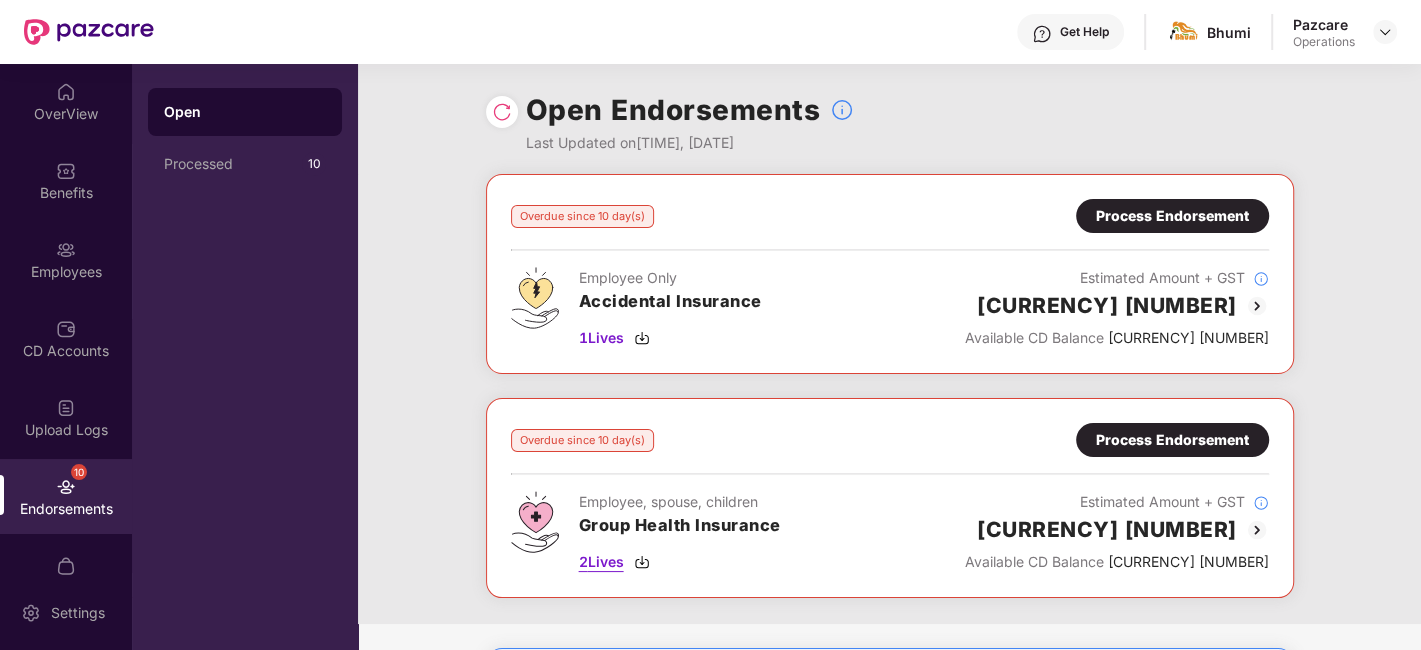 click on "[NUMBER] Lives" at bounding box center (601, 562) 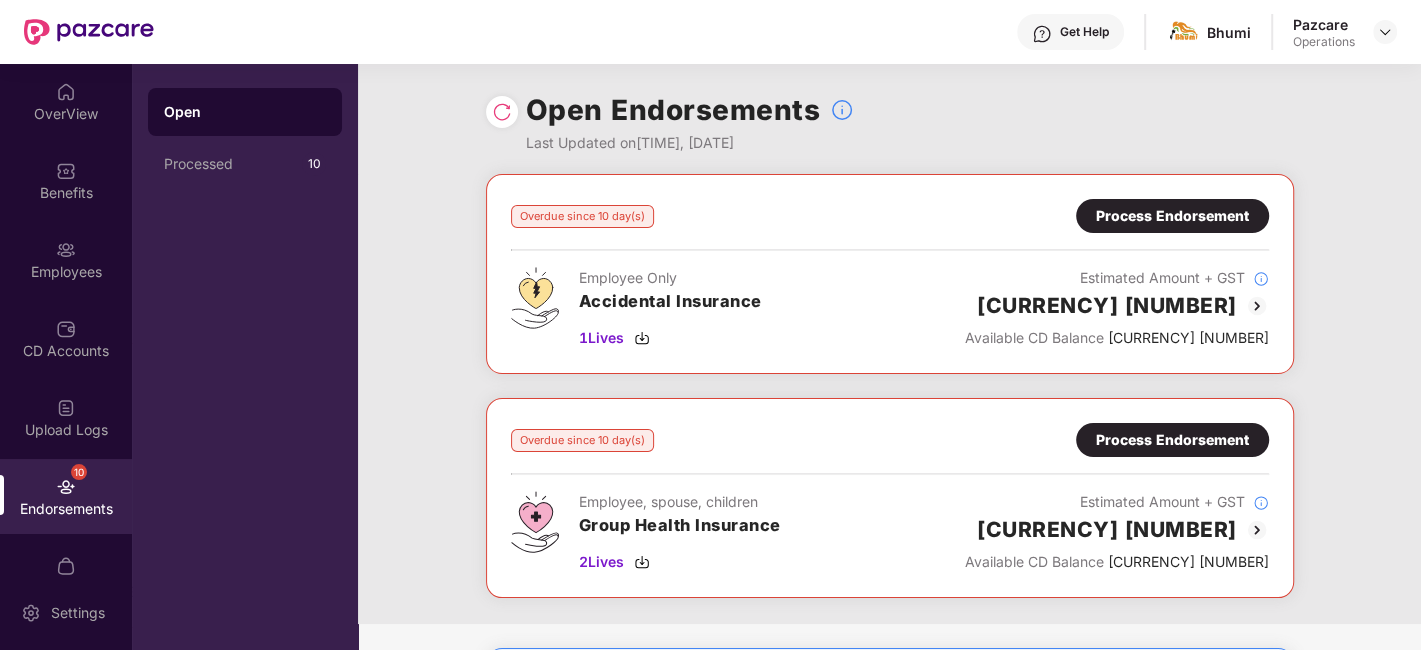 click on "Overdue since [NUMBER] day(s) Process Endorsement Employee Only Accidental Insurance   [NUMBER]  Lives Estimated Amount + GST [CURRENCY] [NUMBER] Available CD Balance   [CURRENCY] [NUMBER] Overdue since [NUMBER] day(s) Process Endorsement Employee, spouse, children Group Health Insurance   [NUMBER]  Lives Estimated Amount + GST [CURRENCY] [NUMBER] Available CD Balance   [CURRENCY] [NUMBER]" at bounding box center [889, 399] 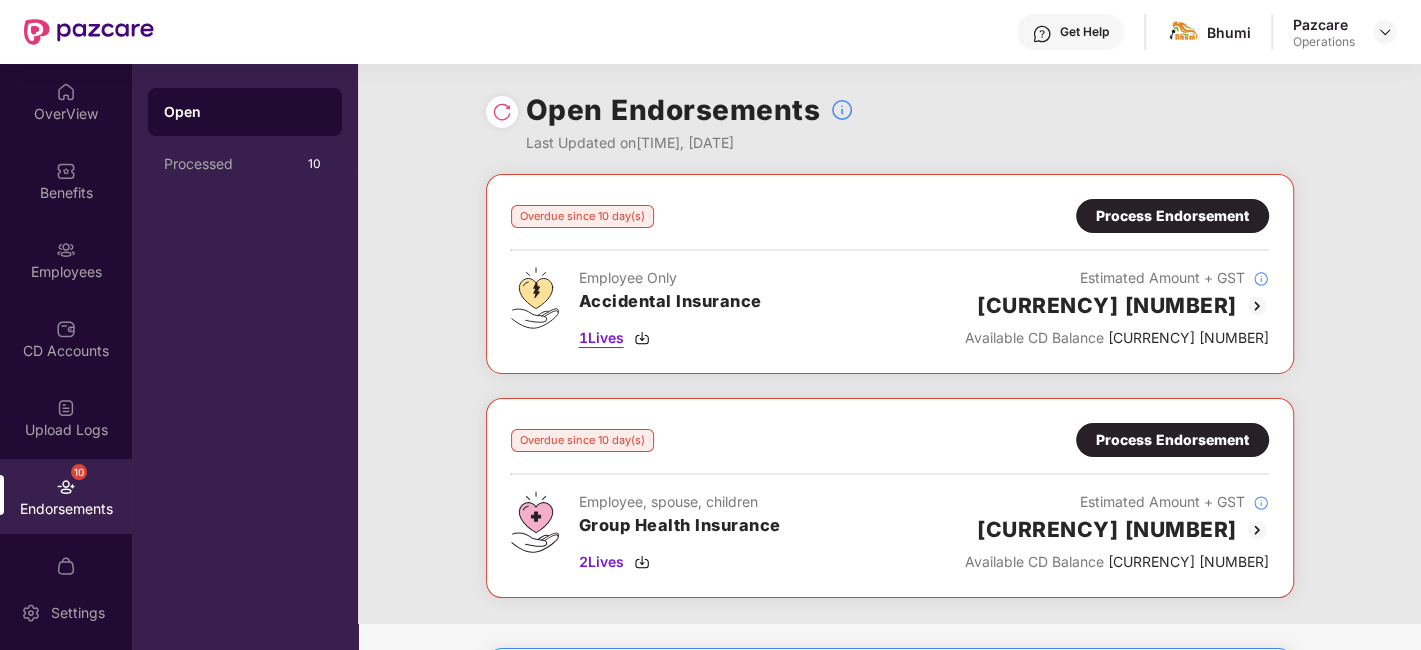 click on "1  Lives" at bounding box center [601, 338] 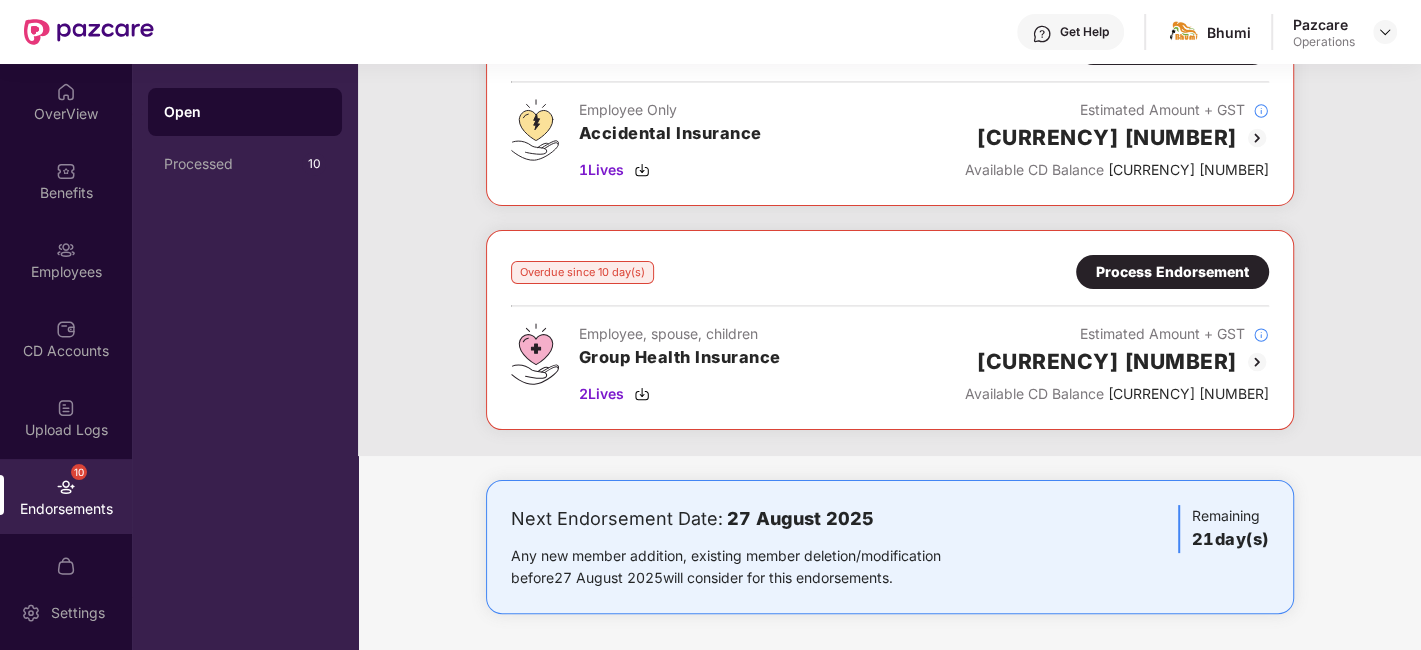 scroll, scrollTop: 5, scrollLeft: 0, axis: vertical 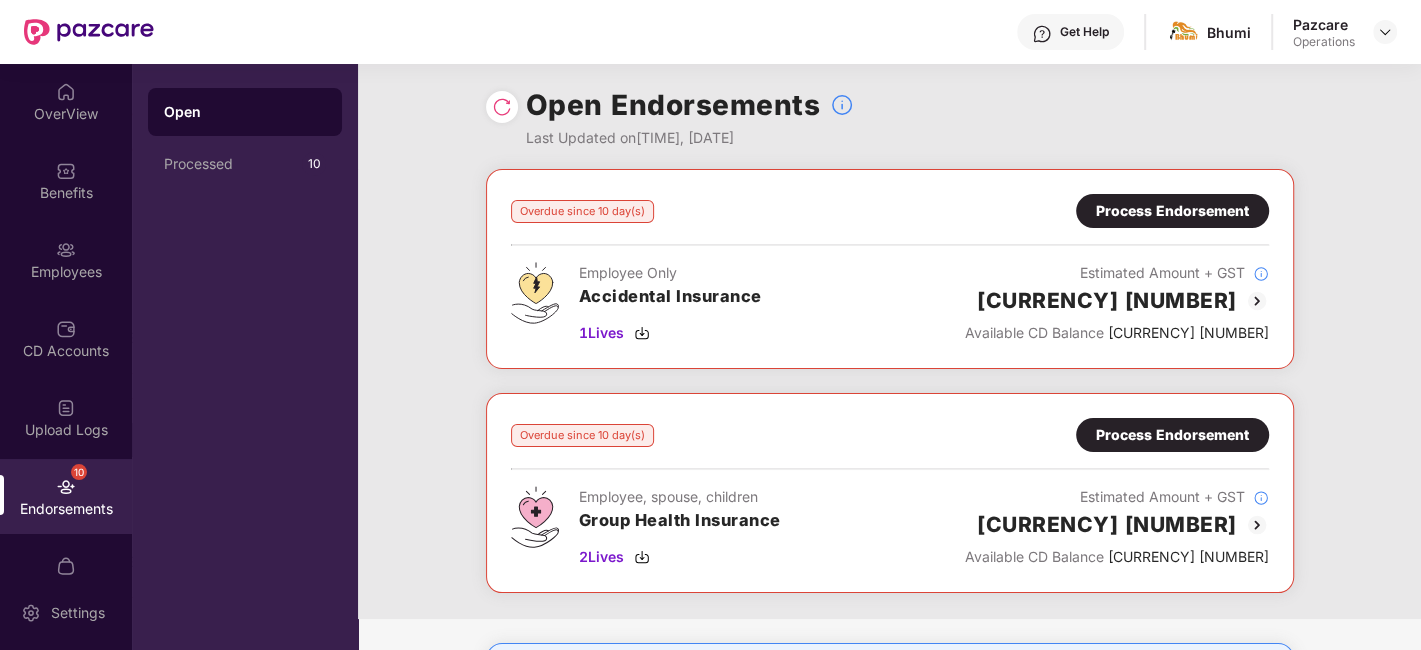 click on "Process Endorsement" at bounding box center [1172, 435] 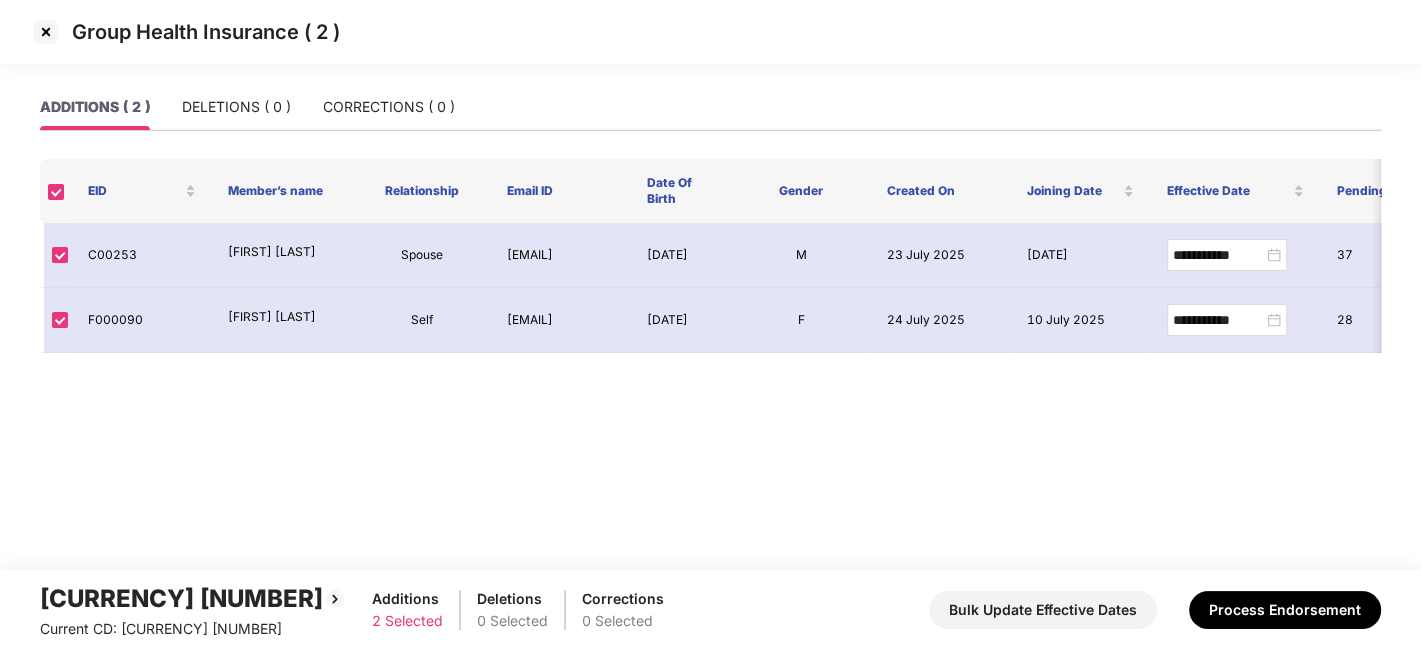 click at bounding box center (46, 32) 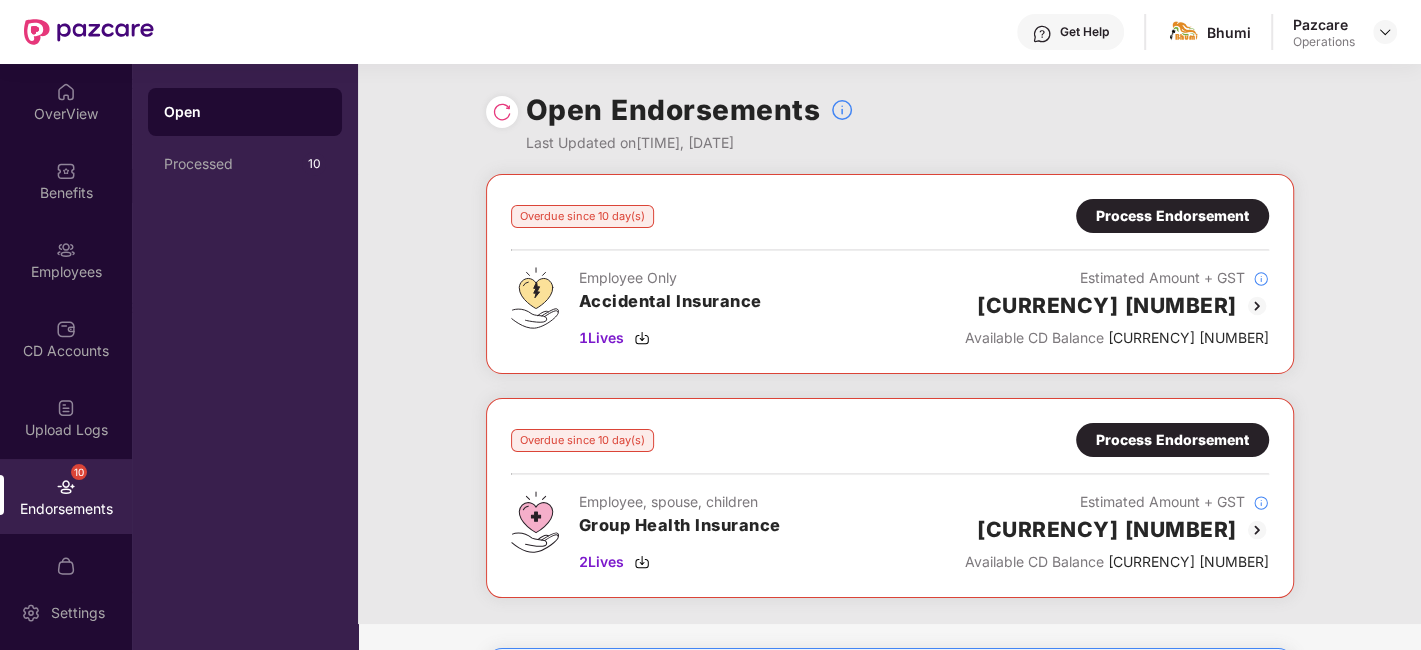 click on "Process Endorsement" at bounding box center [1172, 216] 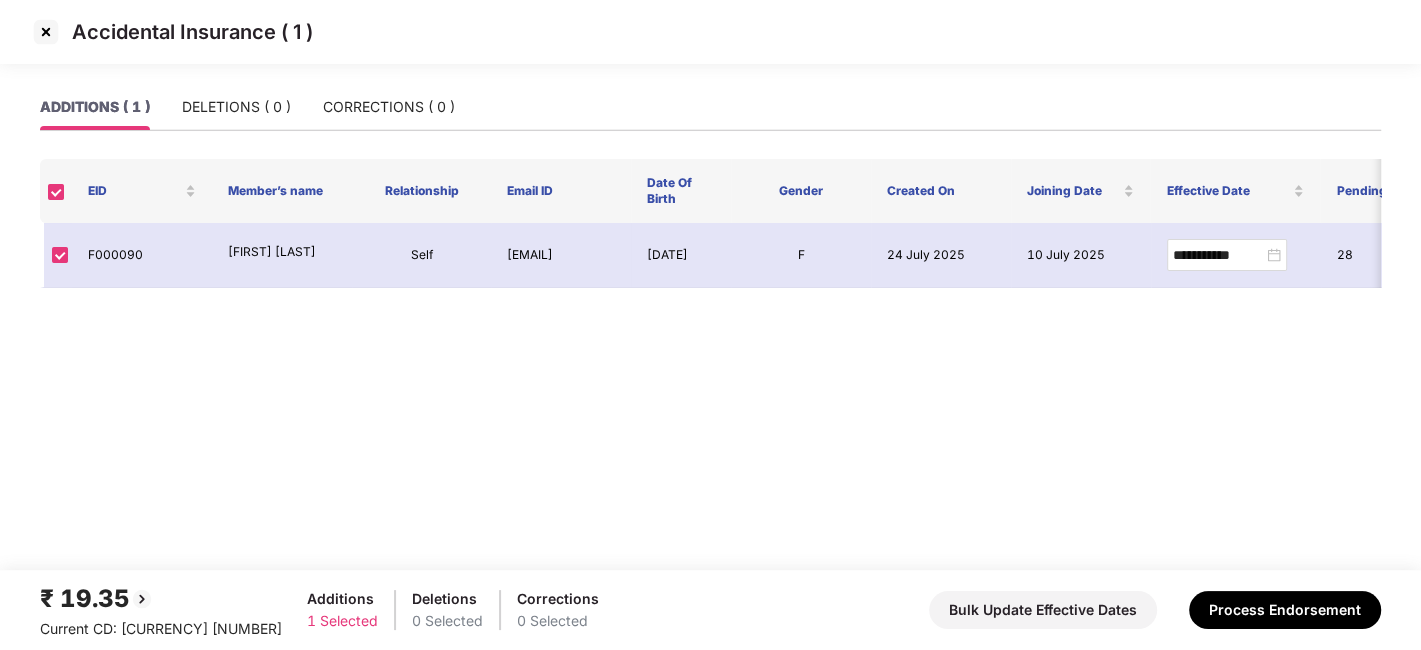click at bounding box center (46, 32) 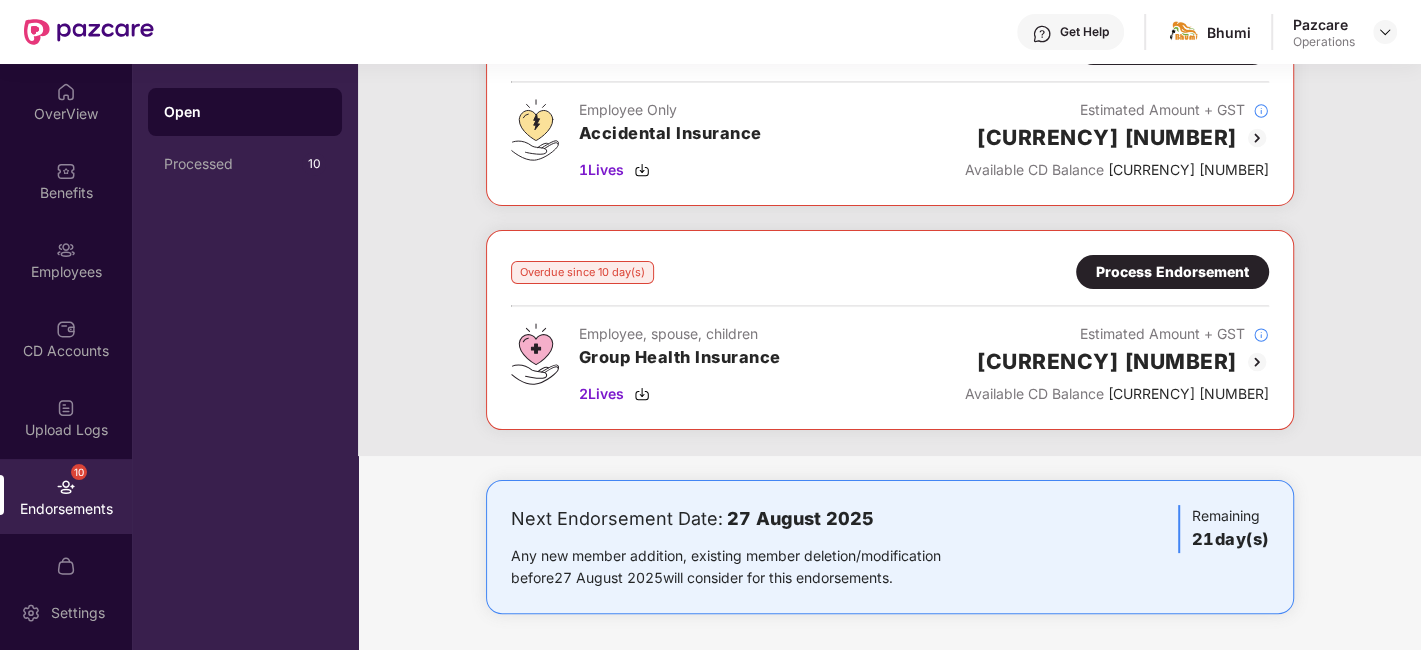 scroll, scrollTop: 0, scrollLeft: 0, axis: both 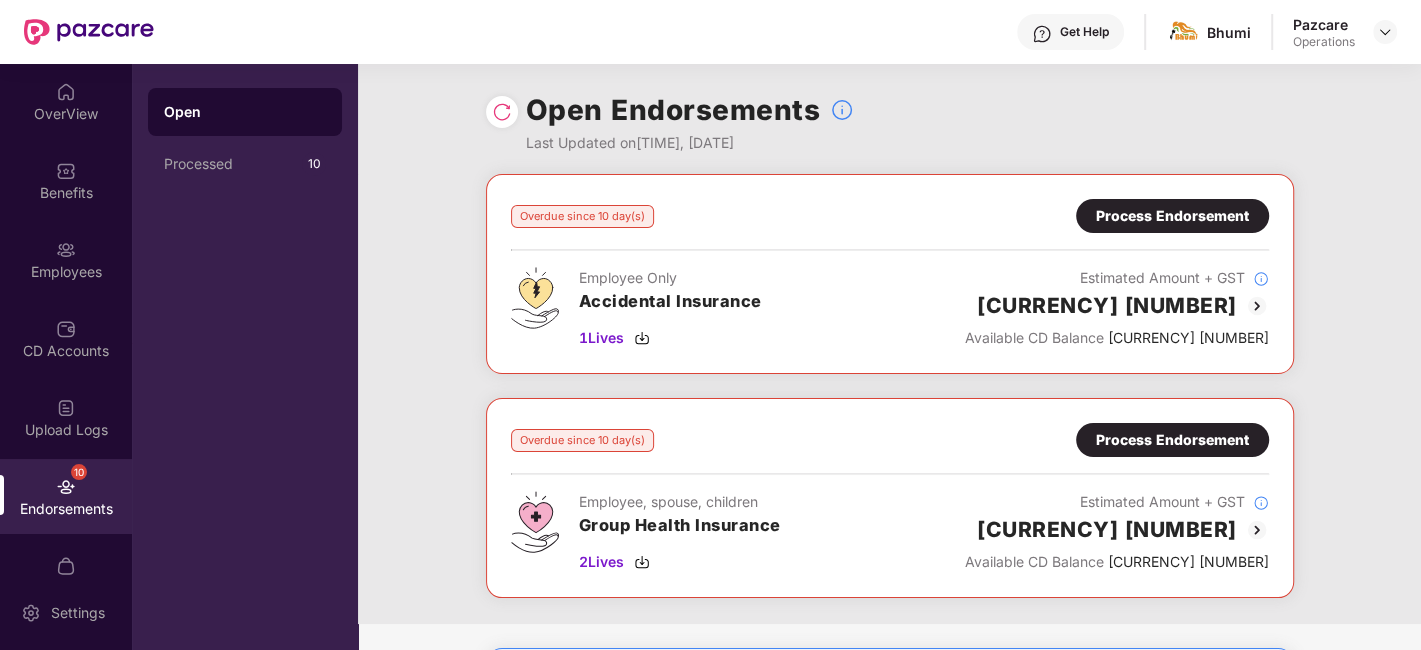 click on "Process Endorsement" at bounding box center [1172, 440] 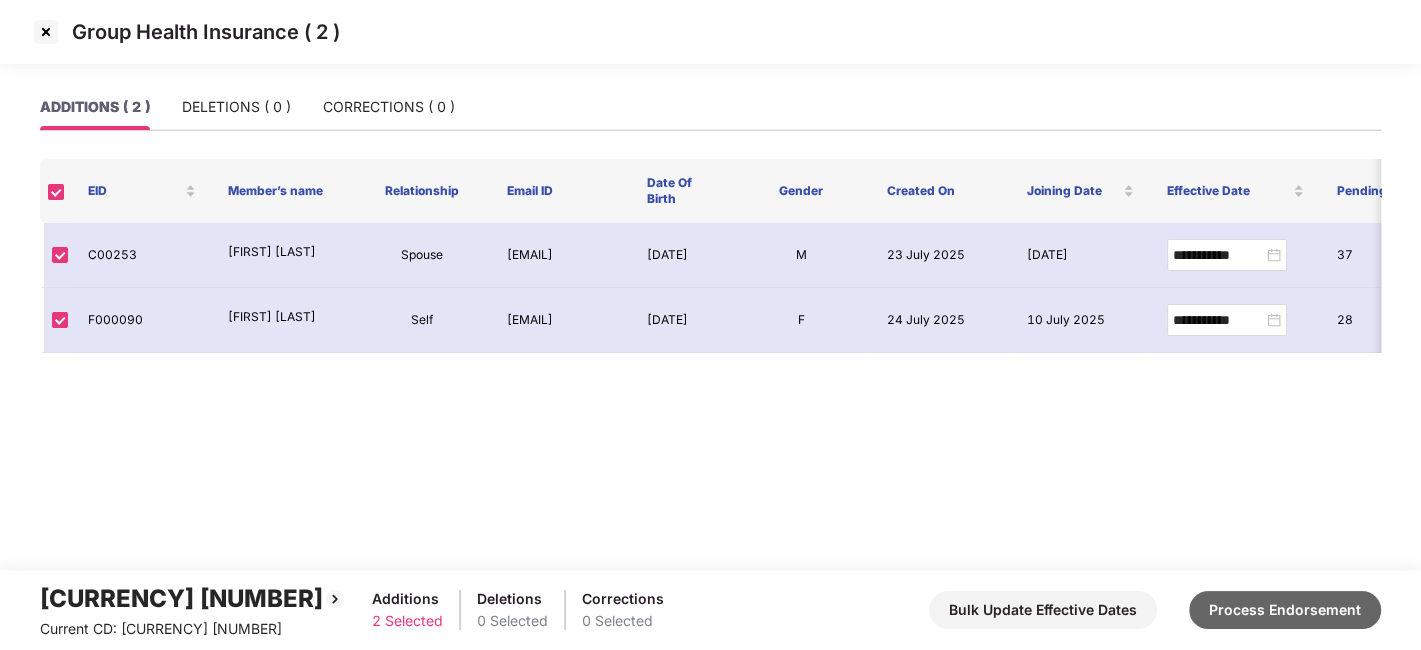 click on "Process Endorsement" at bounding box center (1285, 610) 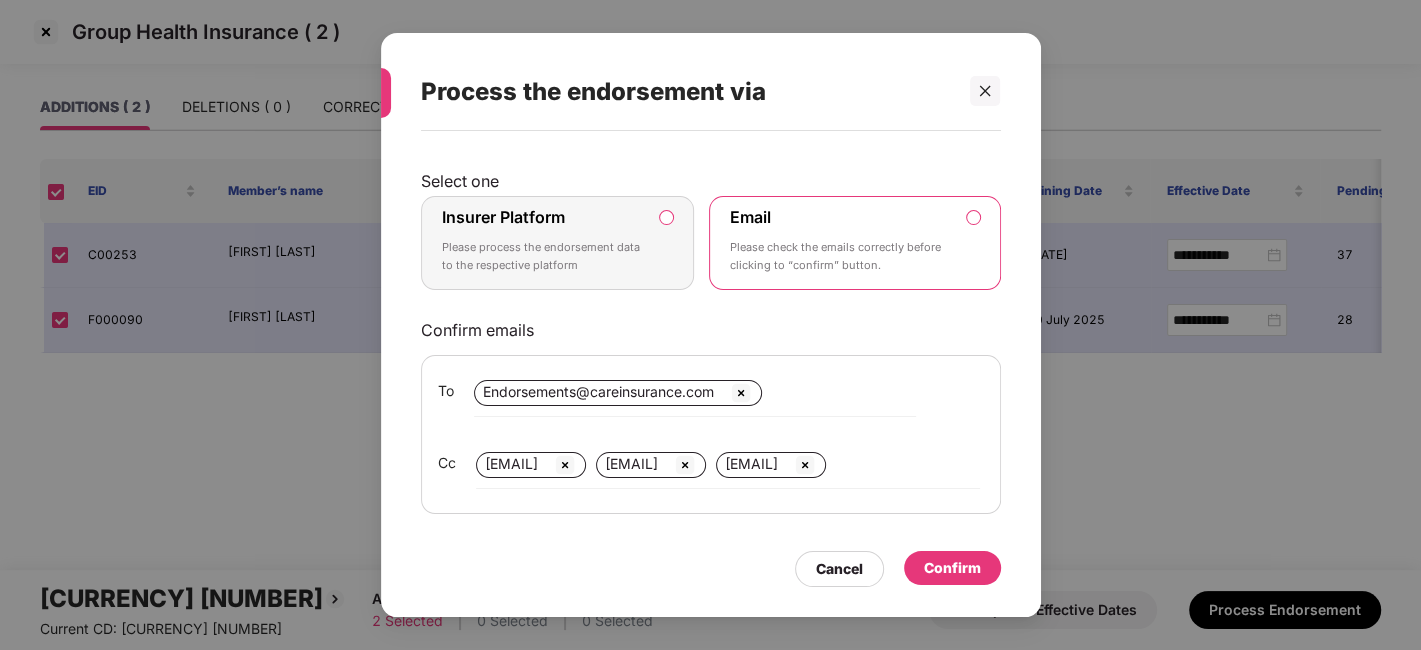 click on "Please process the endorsement data to the respective platform" at bounding box center [544, 256] 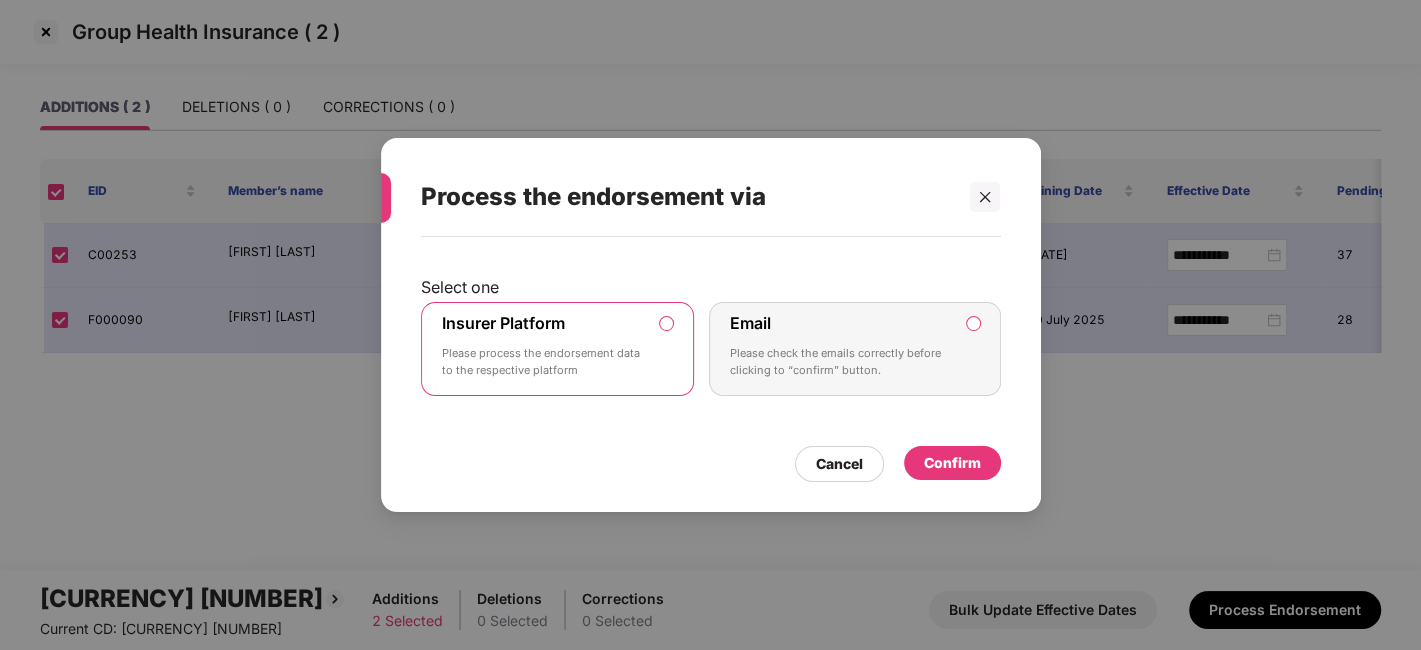 click on "Confirm" at bounding box center [952, 463] 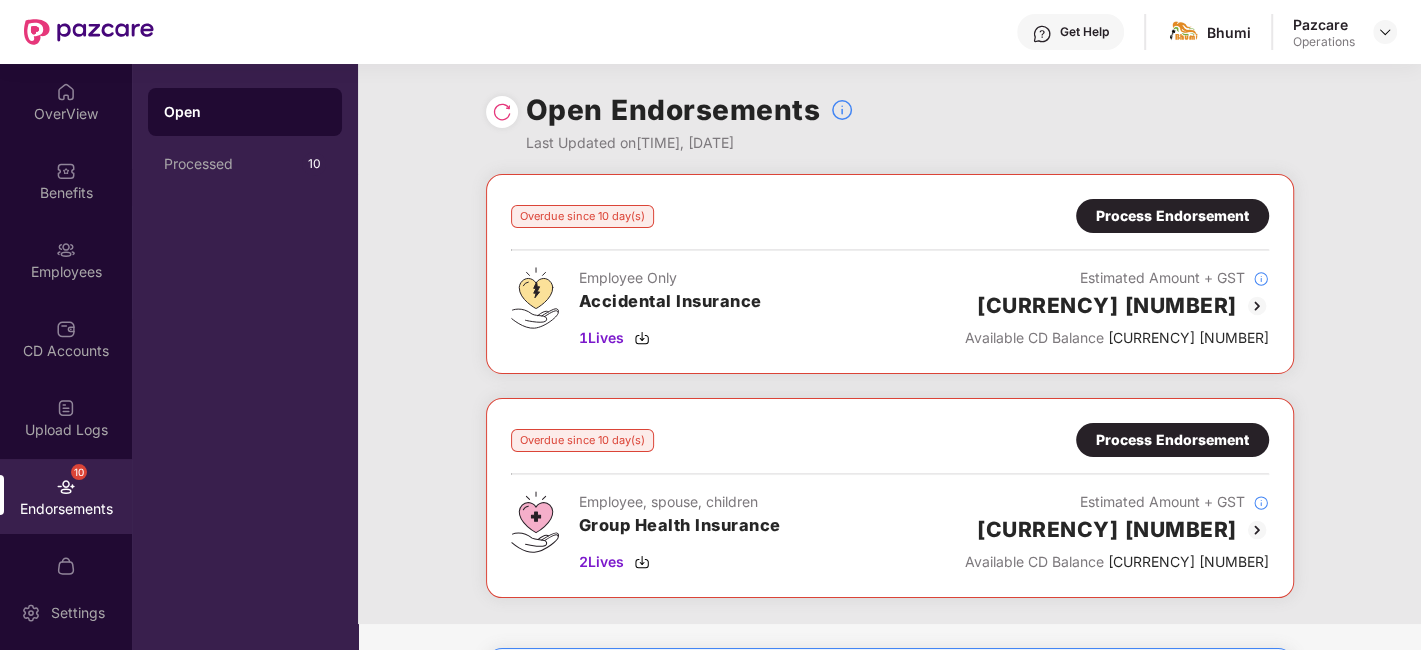 click on "Process Endorsement" at bounding box center (1172, 216) 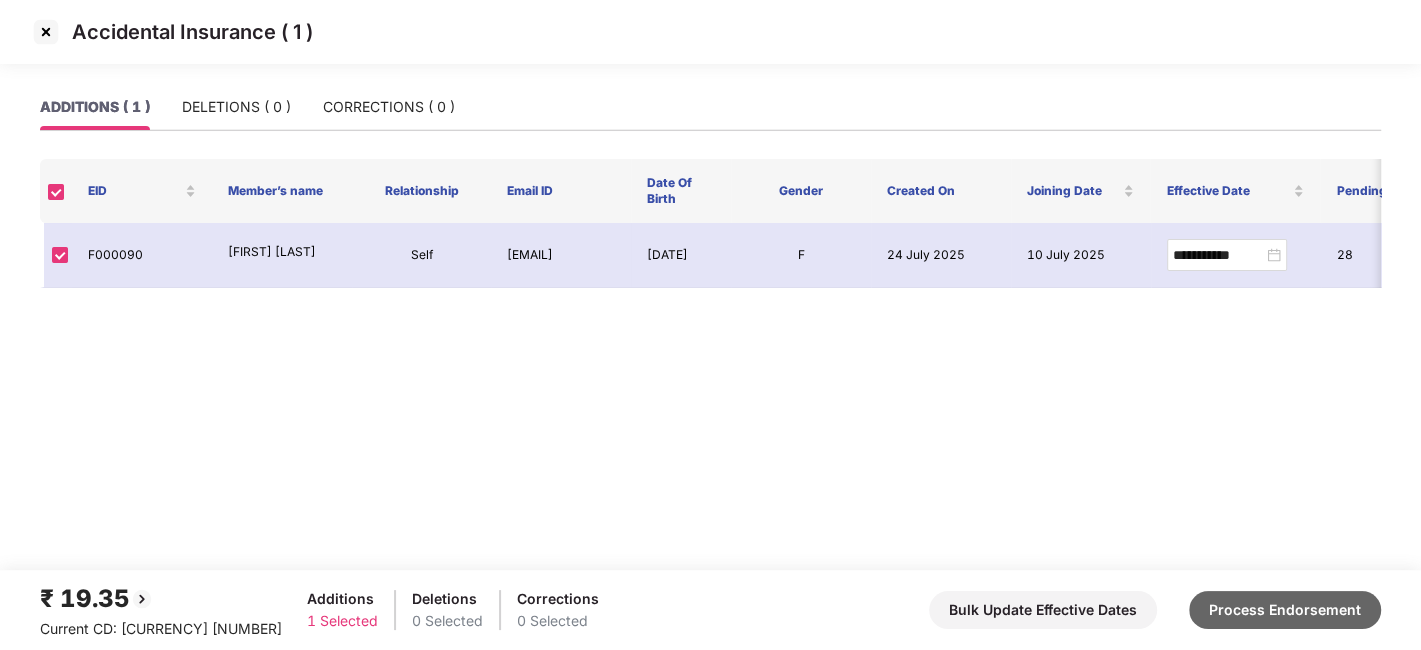 click on "Process Endorsement" at bounding box center [1285, 610] 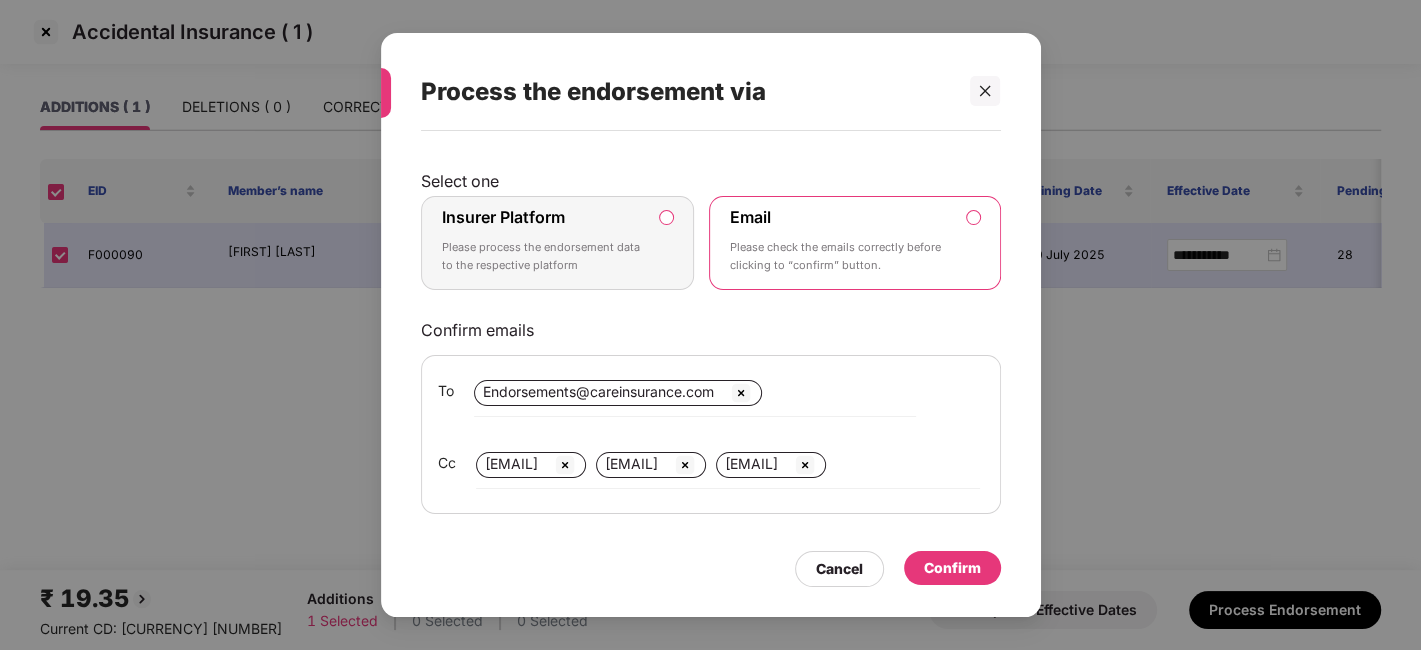 click on "Insurer Platform Please process the endorsement data to the respective platform" at bounding box center (544, 243) 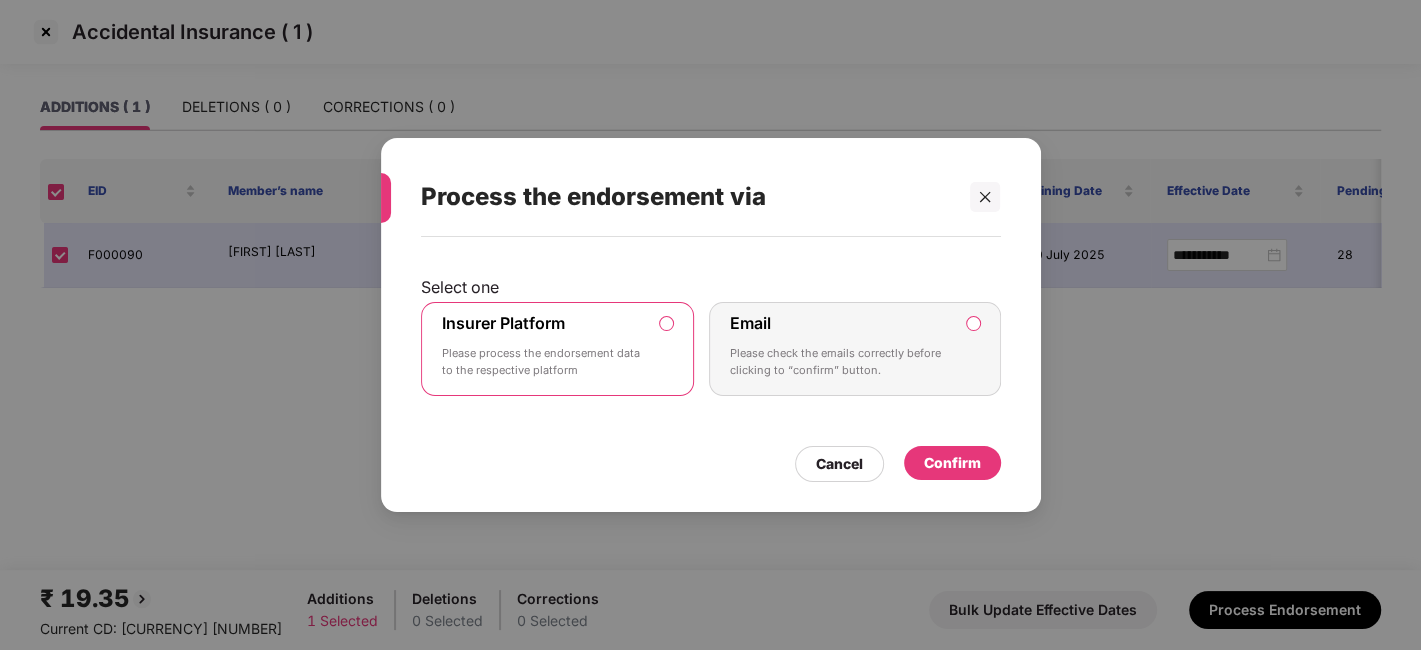 click on "Confirm" at bounding box center (952, 463) 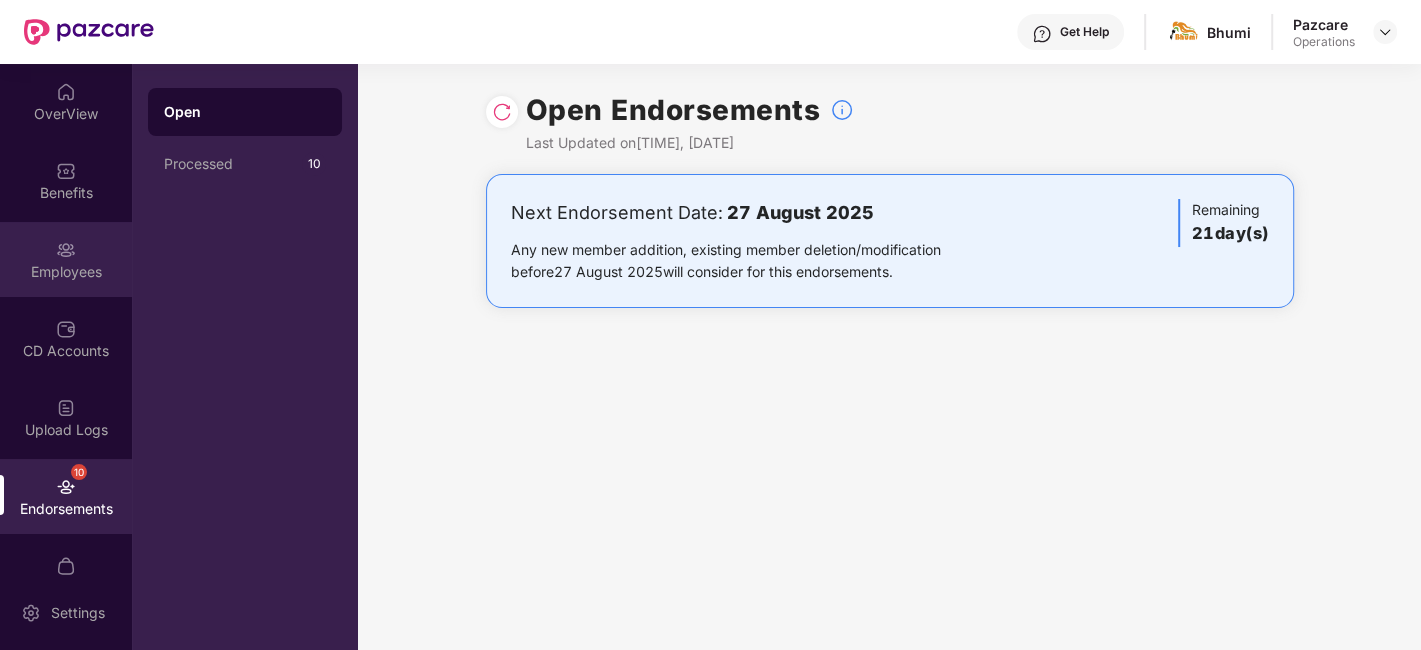 click on "Employees" at bounding box center (66, 272) 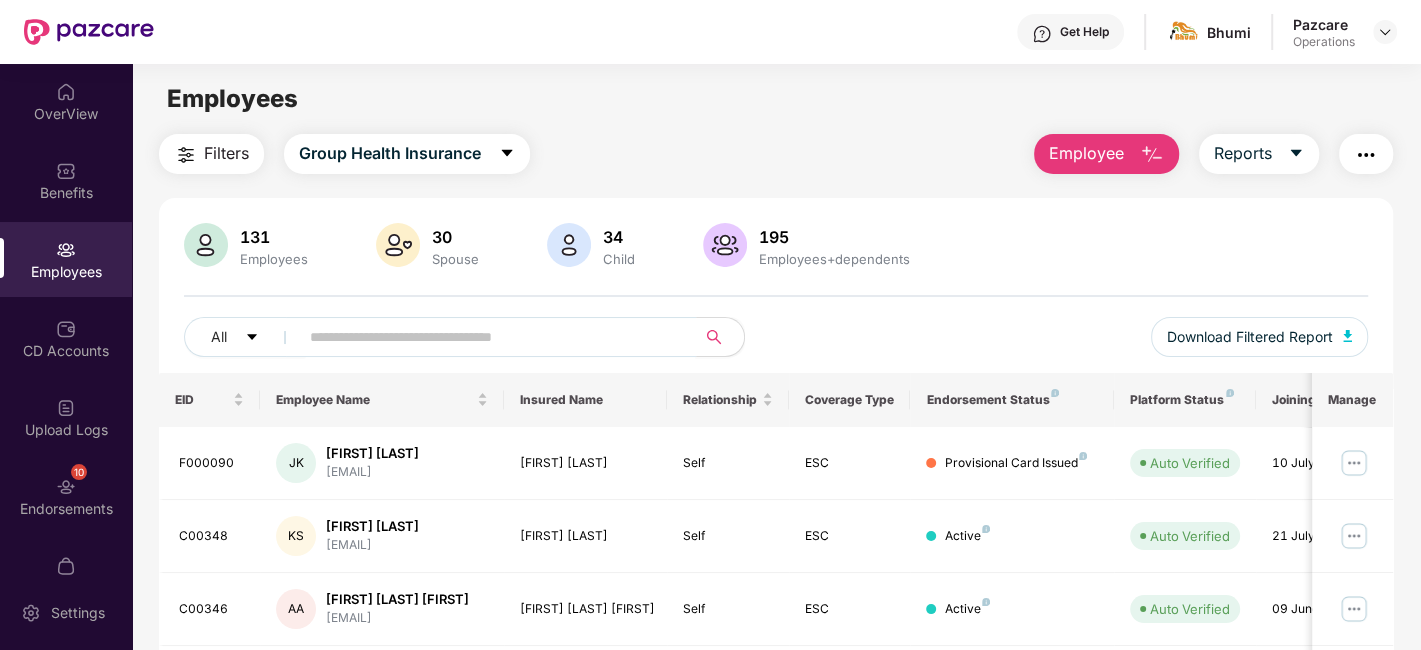 paste on "******" 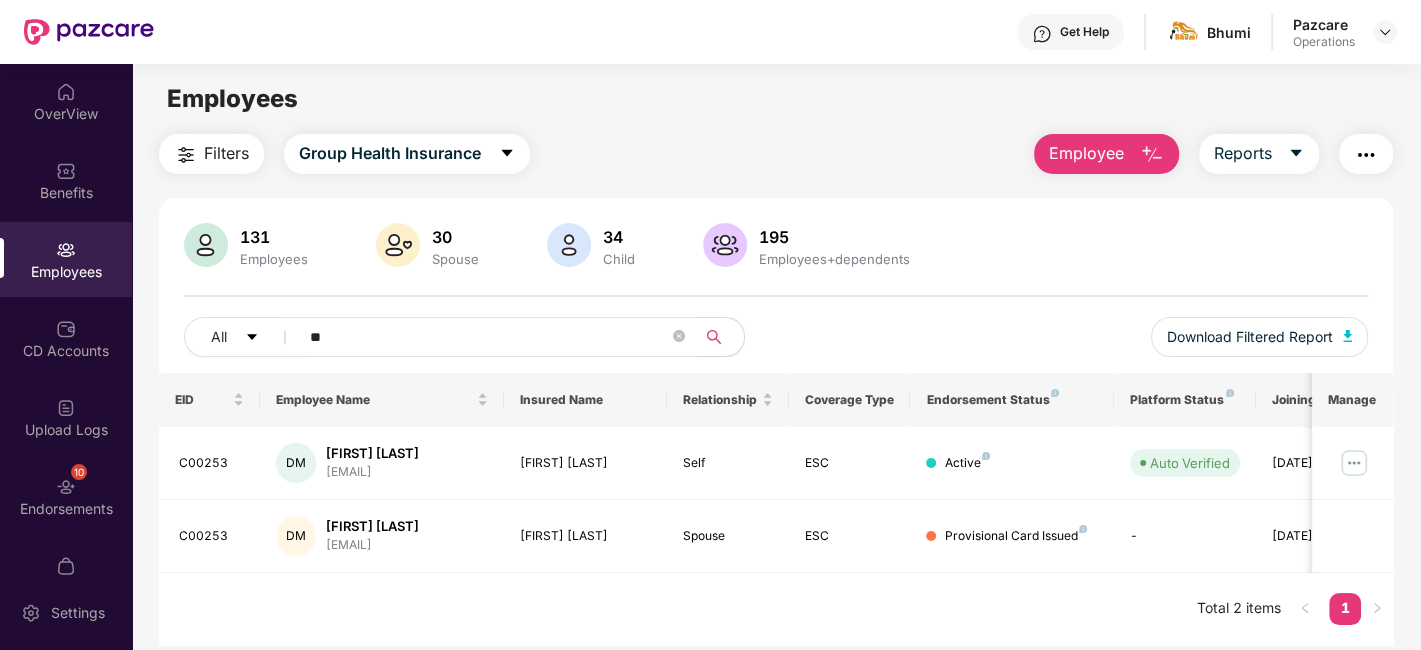 type on "*" 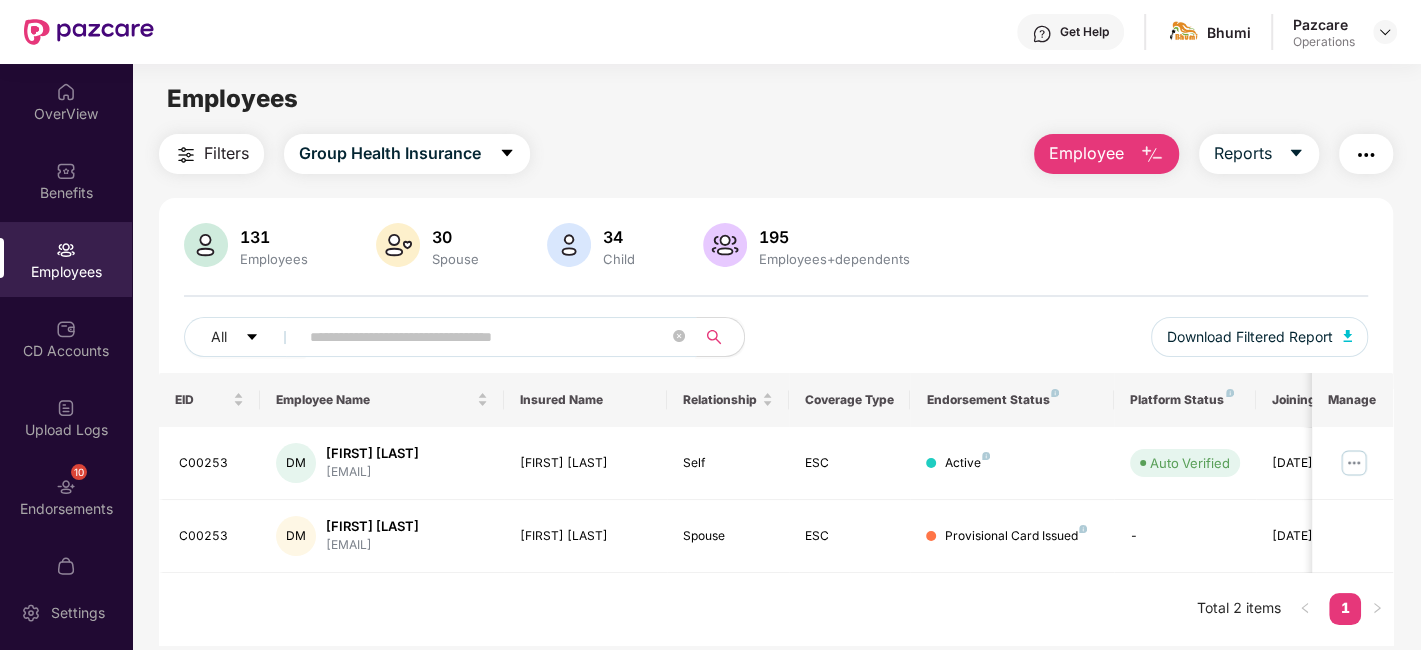 paste on "*******" 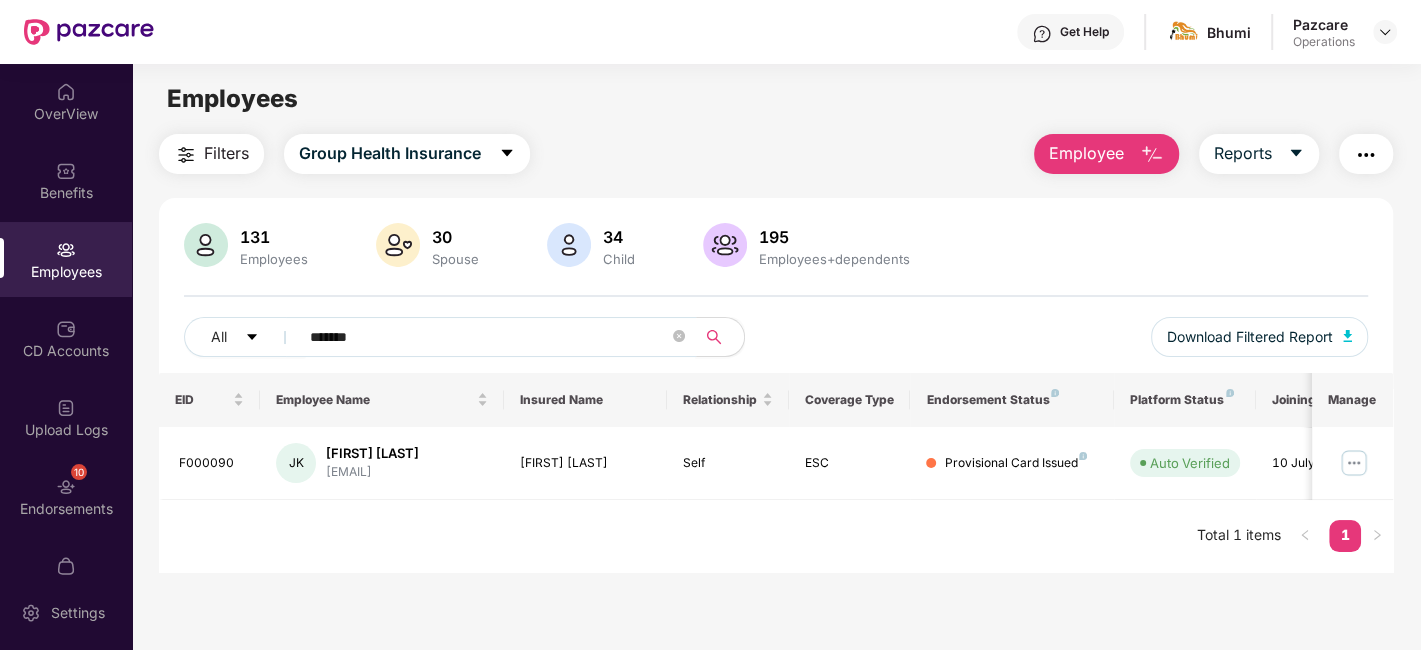 type on "*******" 